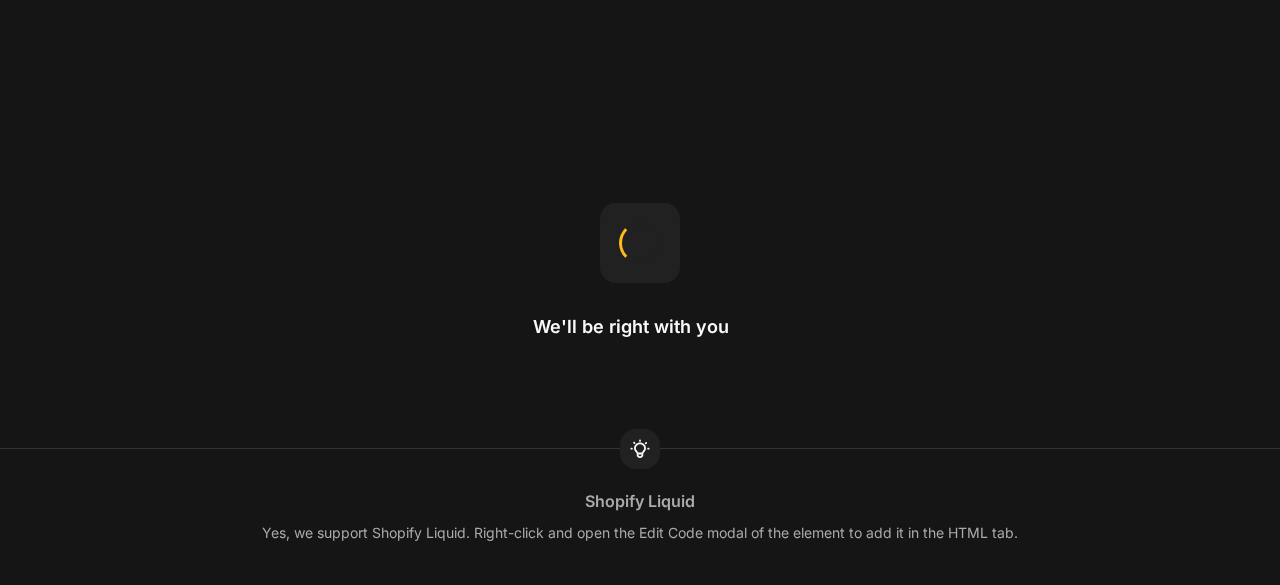 scroll, scrollTop: 0, scrollLeft: 0, axis: both 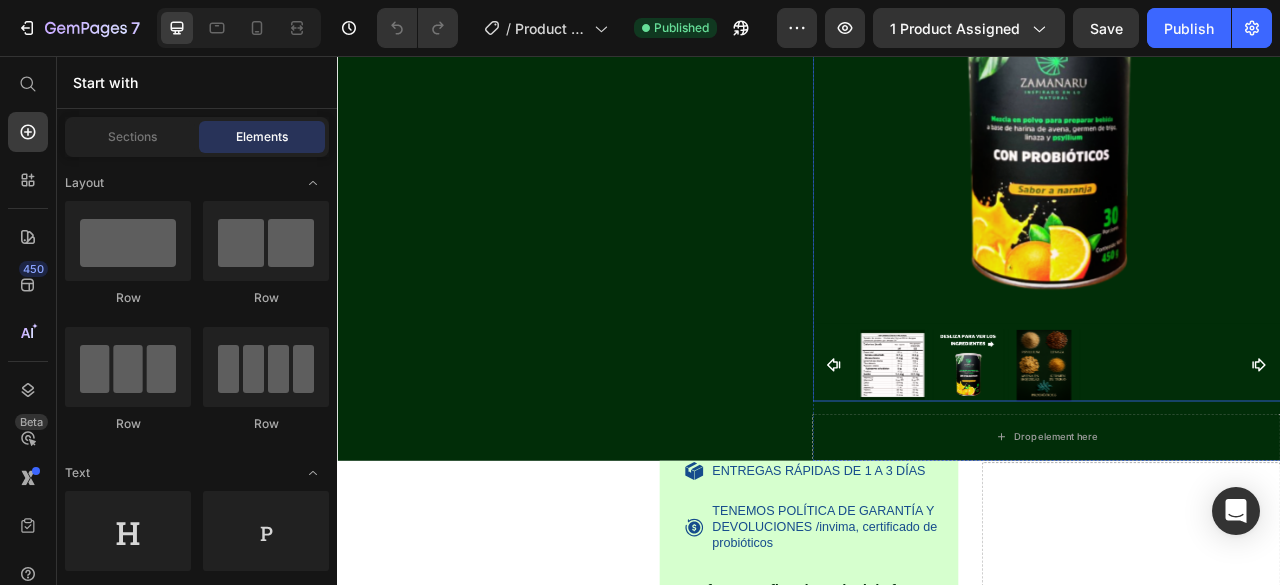 click 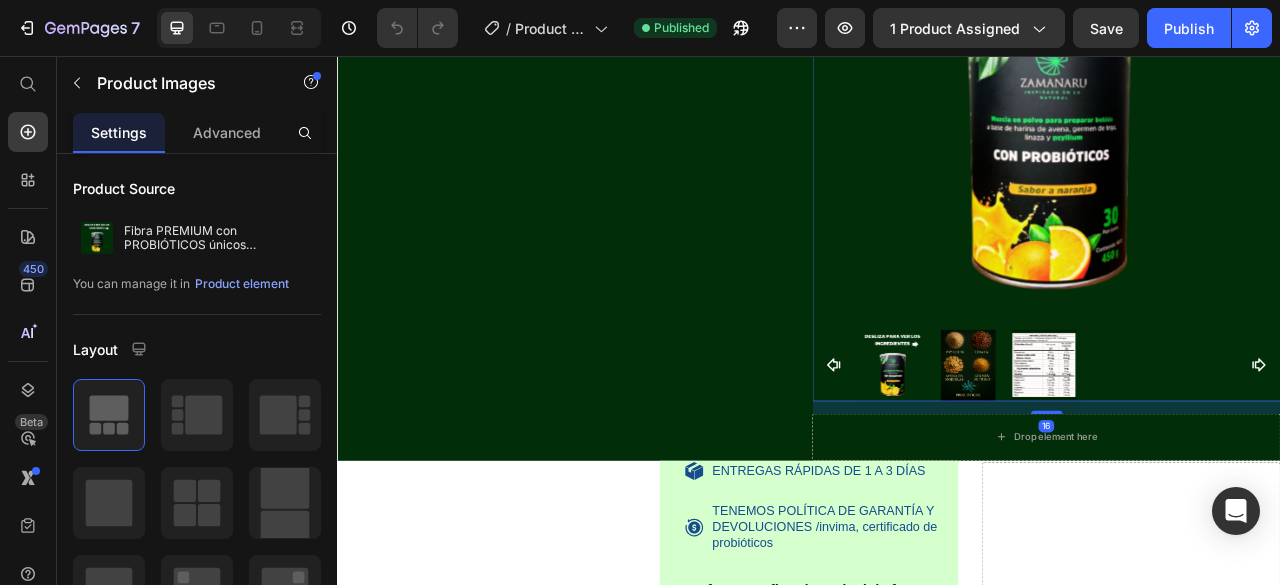 click 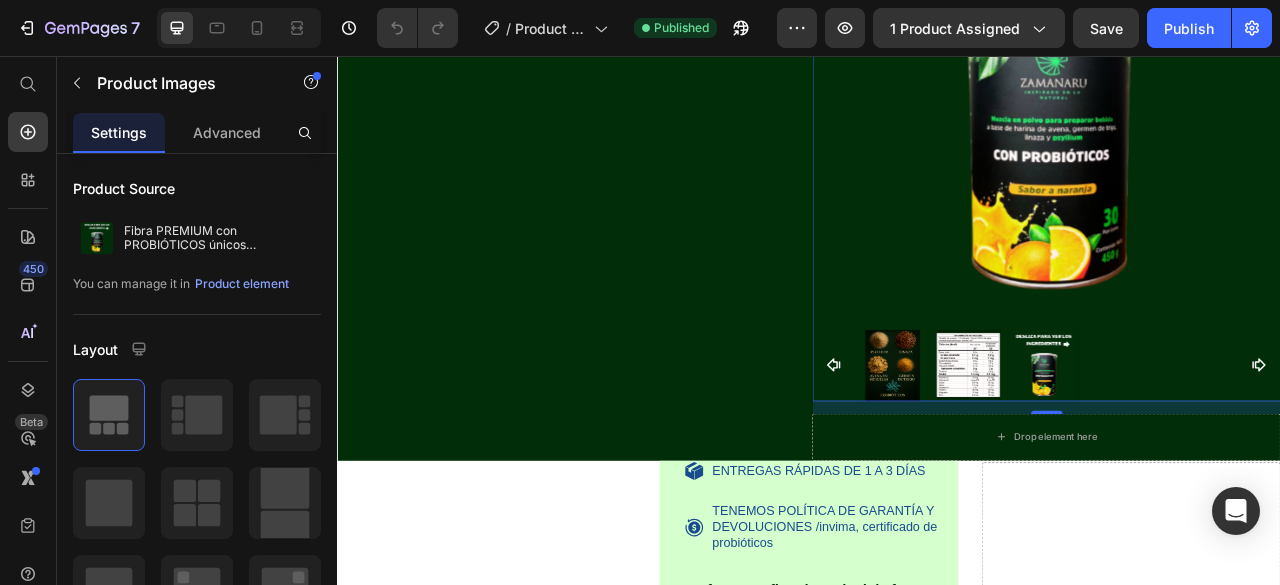 click at bounding box center (1042, 449) 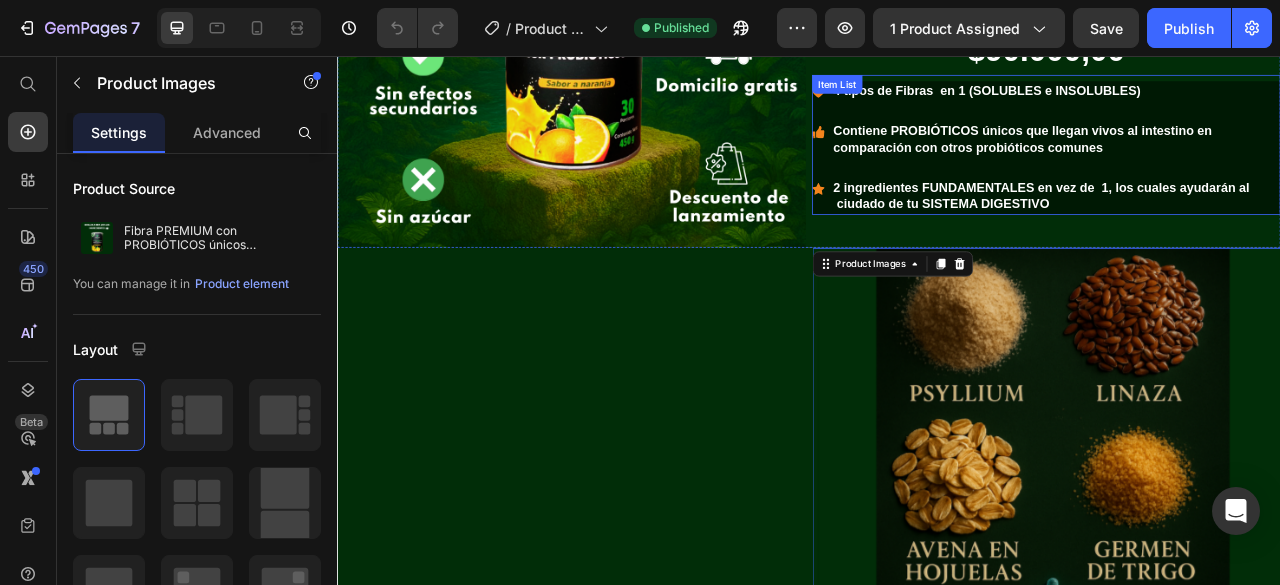 scroll, scrollTop: 800, scrollLeft: 0, axis: vertical 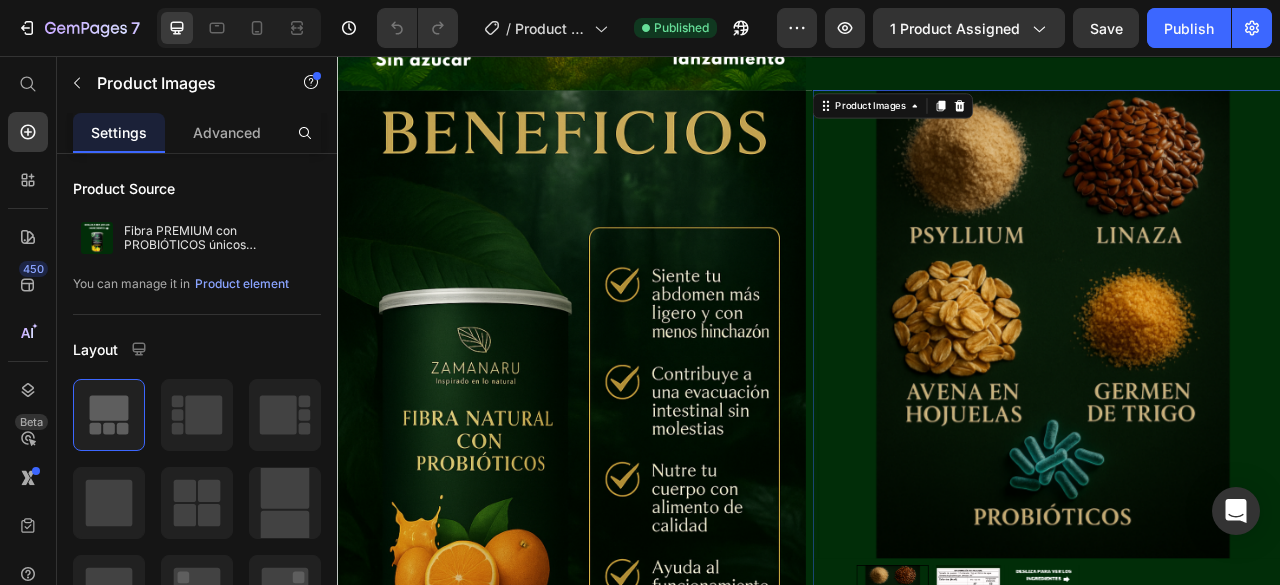 click at bounding box center [1247, 398] 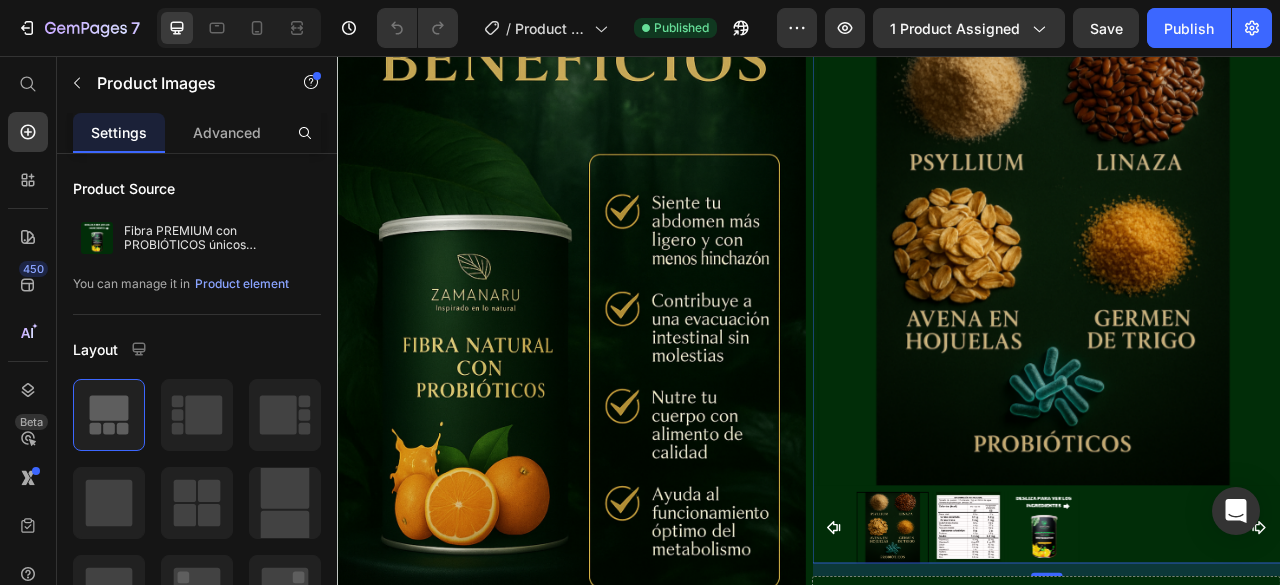 scroll, scrollTop: 1000, scrollLeft: 0, axis: vertical 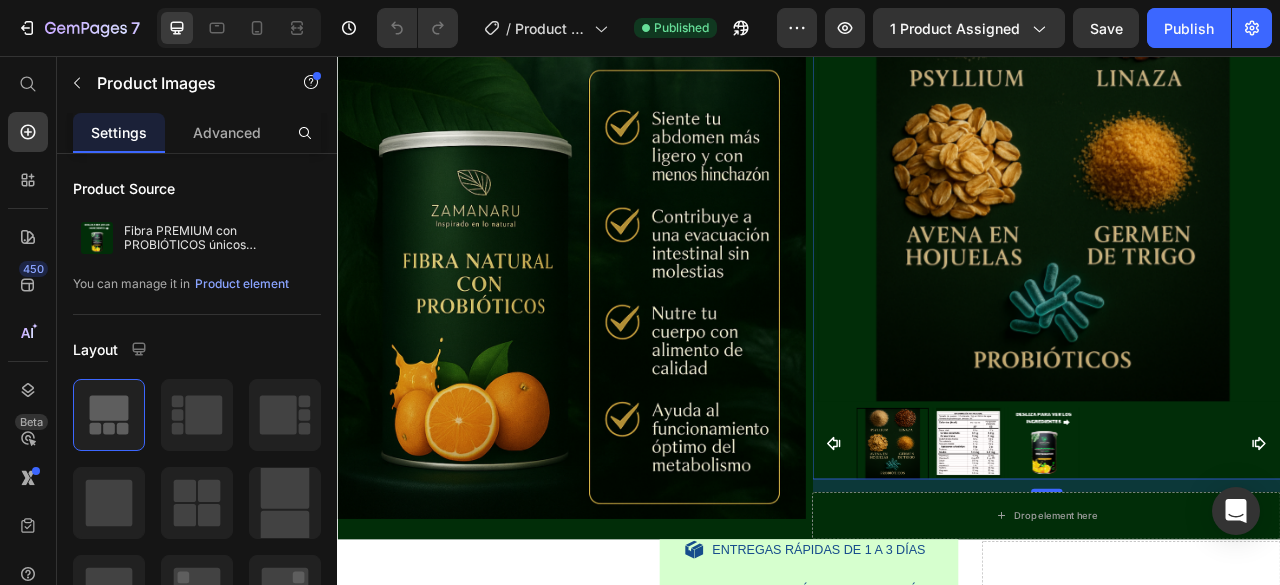 click at bounding box center (1138, 549) 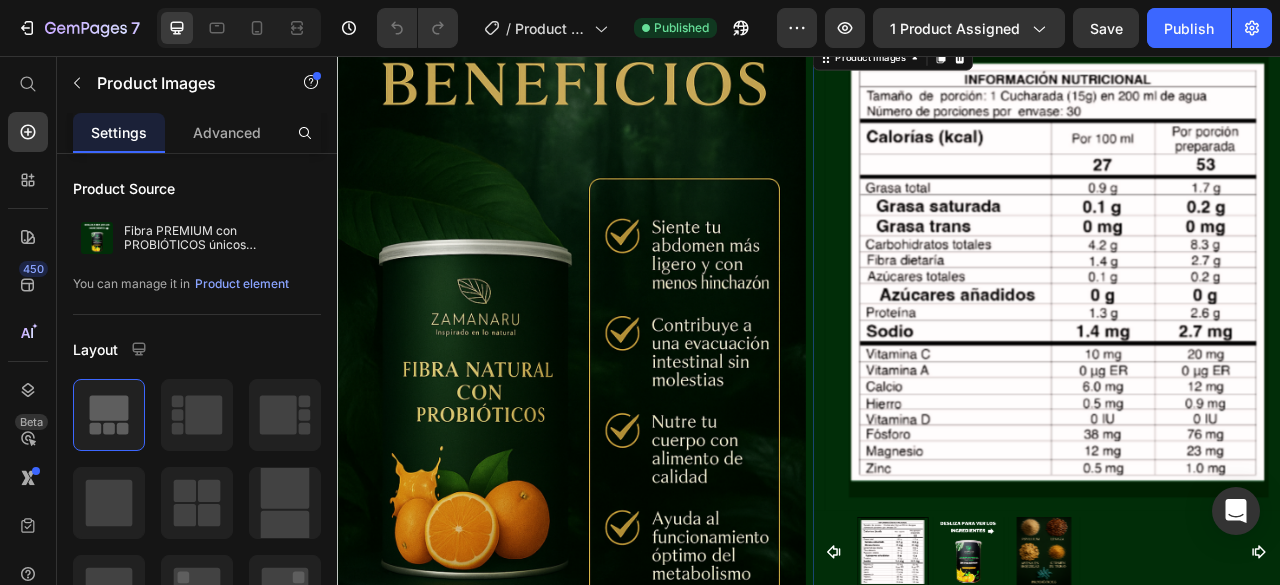 scroll, scrollTop: 1000, scrollLeft: 0, axis: vertical 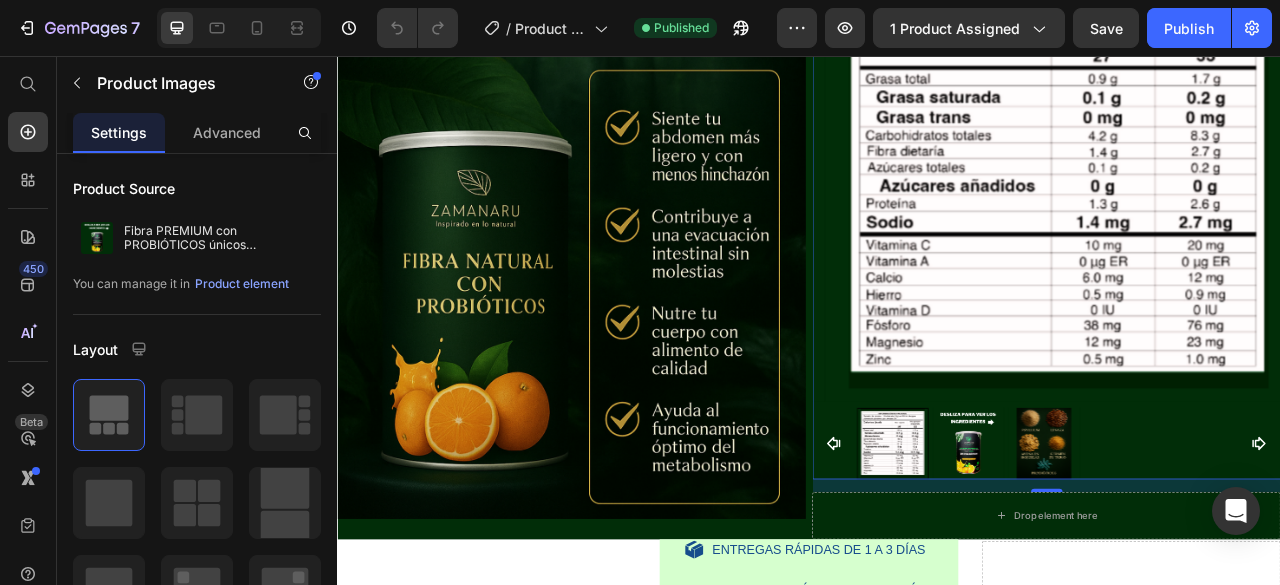 click at bounding box center [1235, 549] 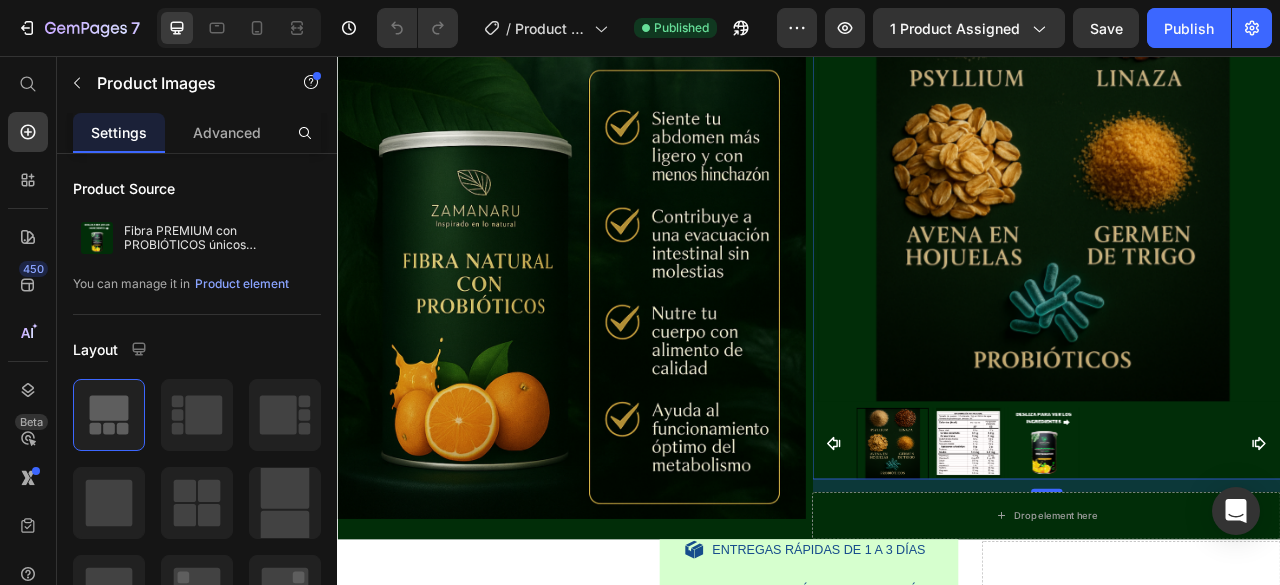 click at bounding box center (1138, 549) 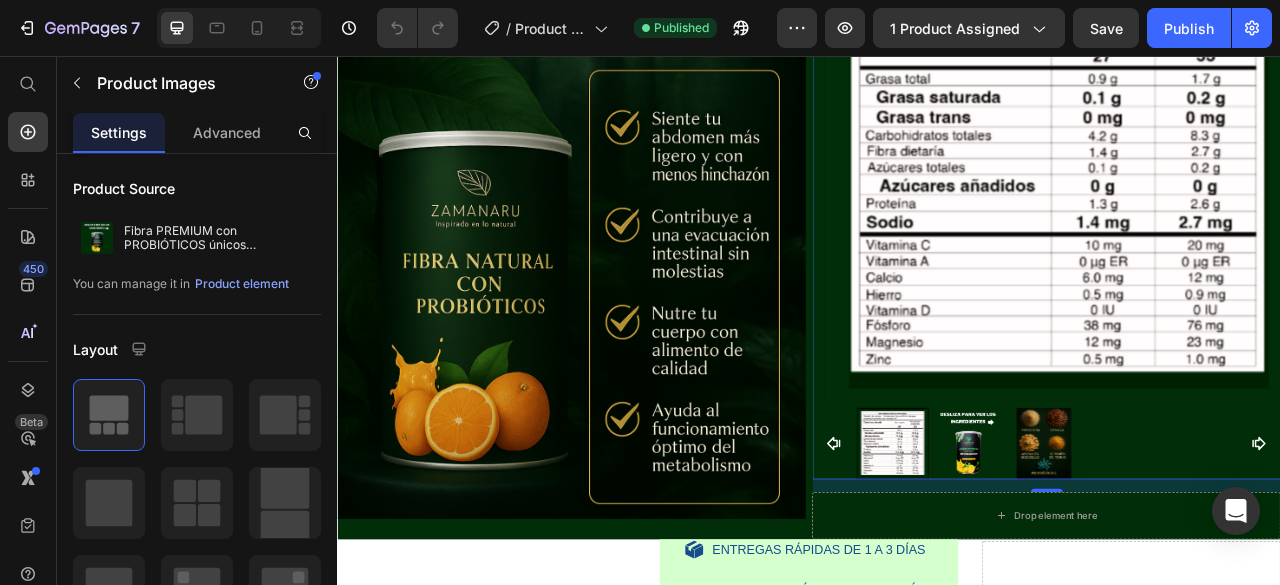 click at bounding box center (1042, 549) 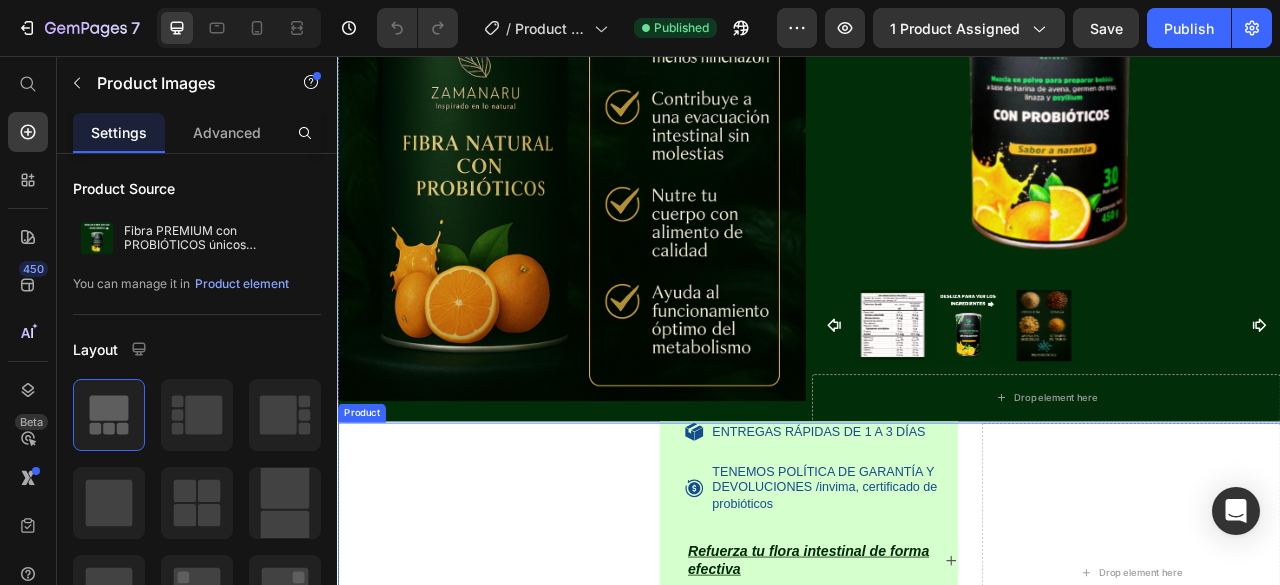 scroll, scrollTop: 997, scrollLeft: 0, axis: vertical 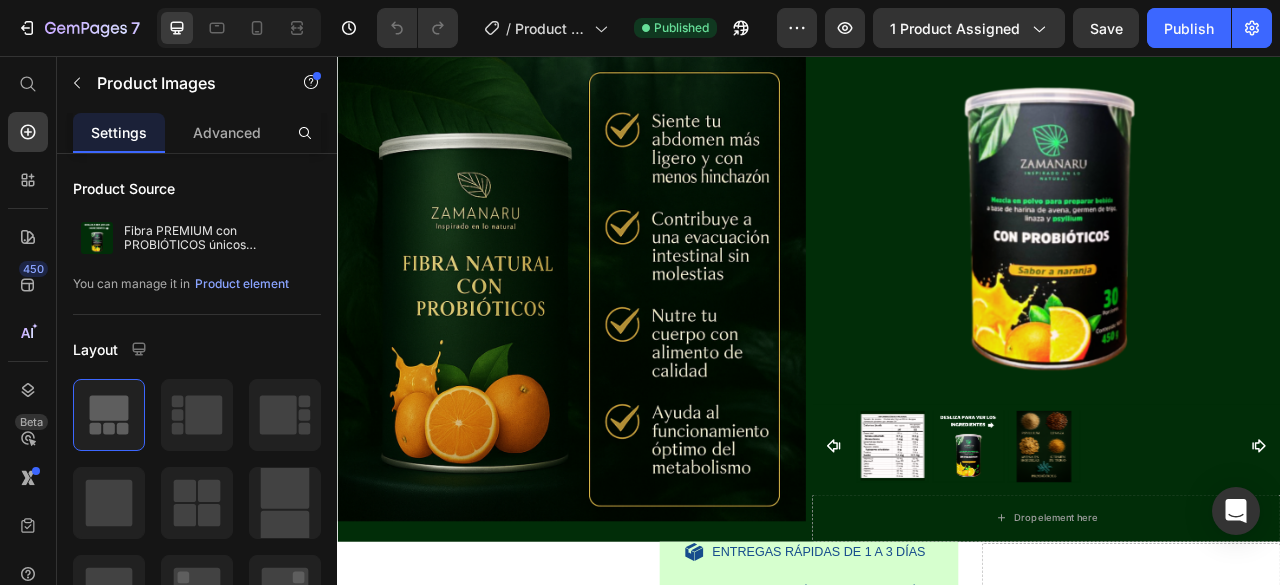 click 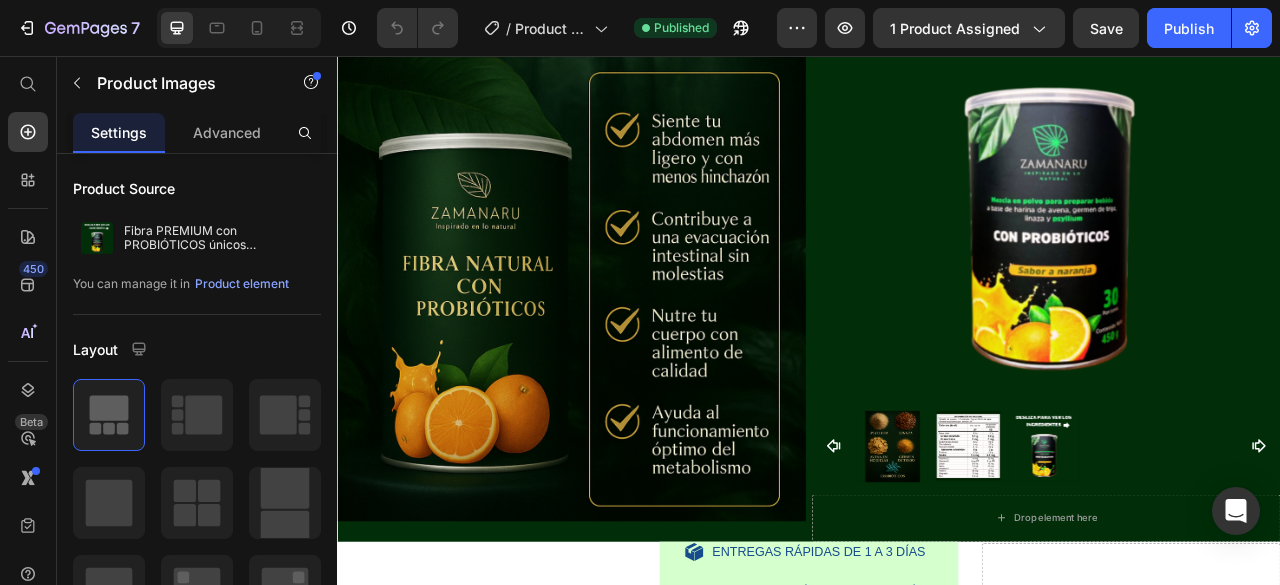 click 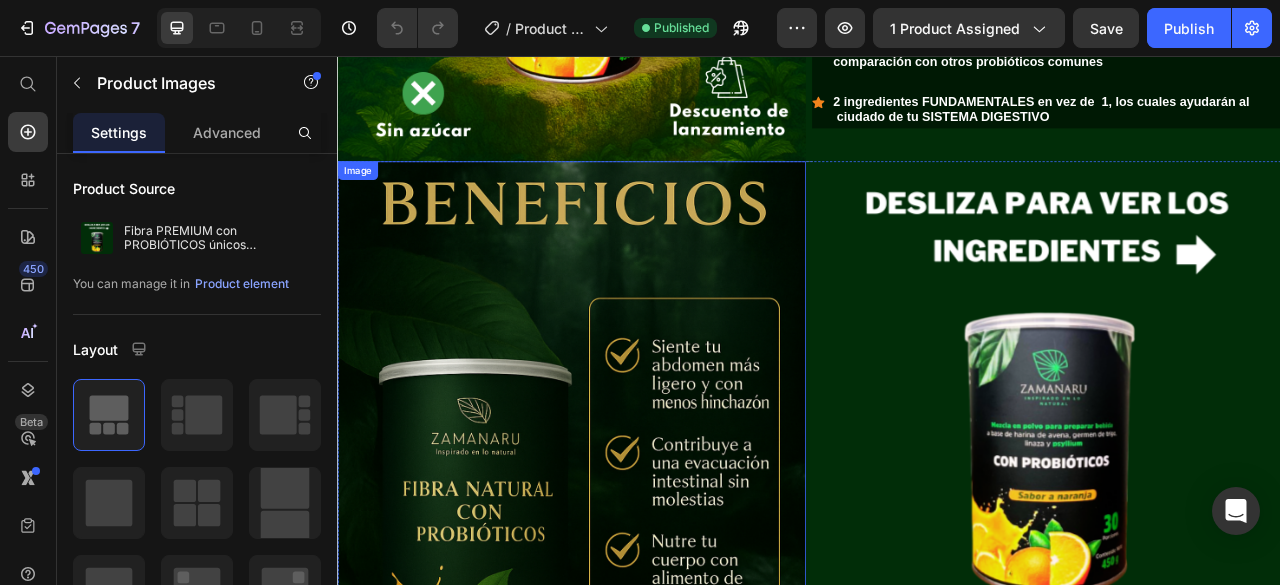scroll, scrollTop: 597, scrollLeft: 0, axis: vertical 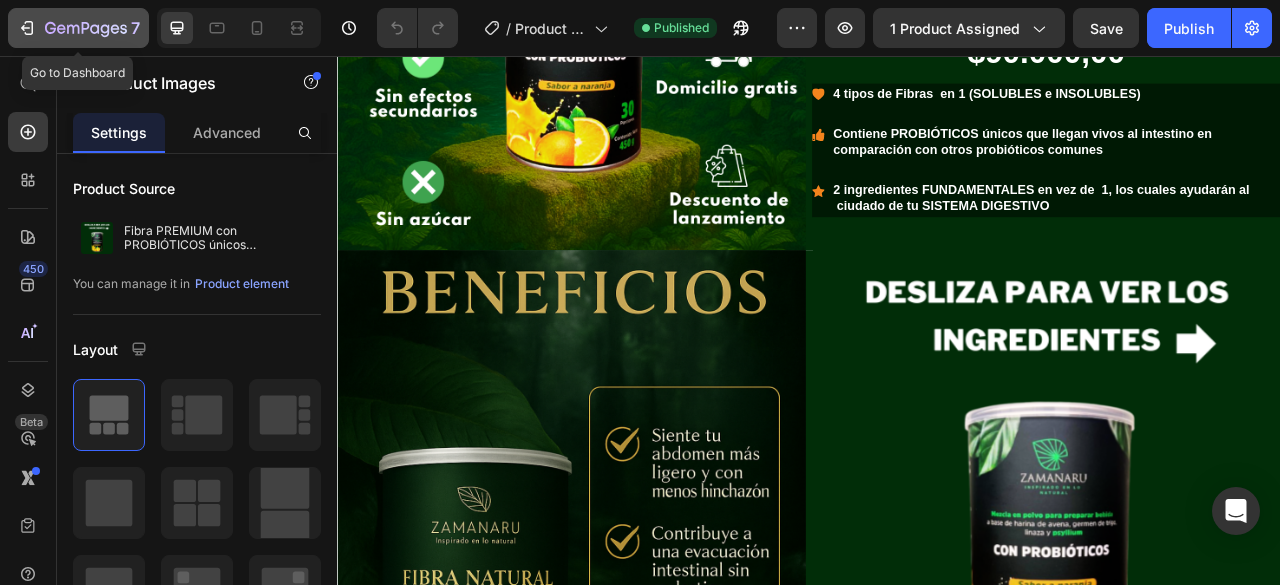 click 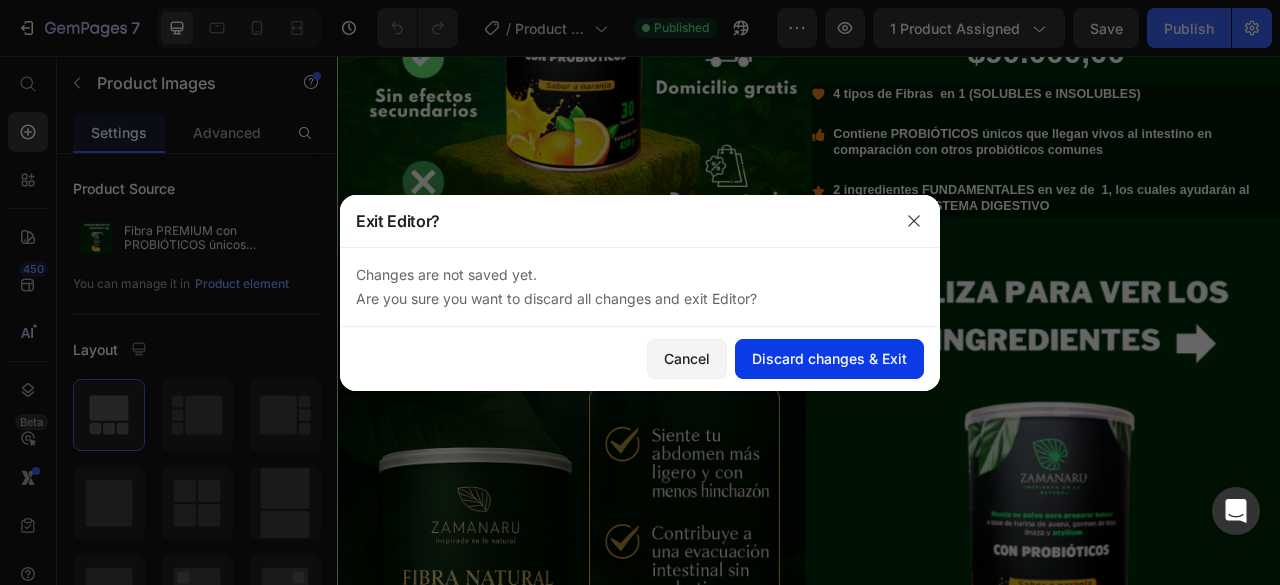click on "Discard changes & Exit" at bounding box center (829, 358) 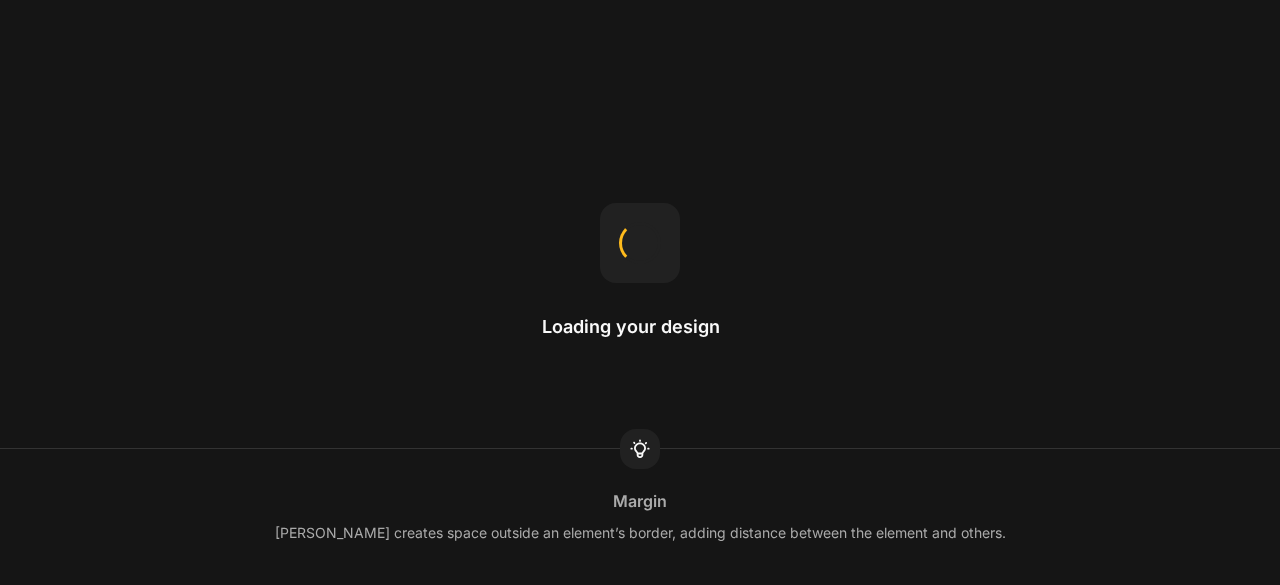 scroll, scrollTop: 0, scrollLeft: 0, axis: both 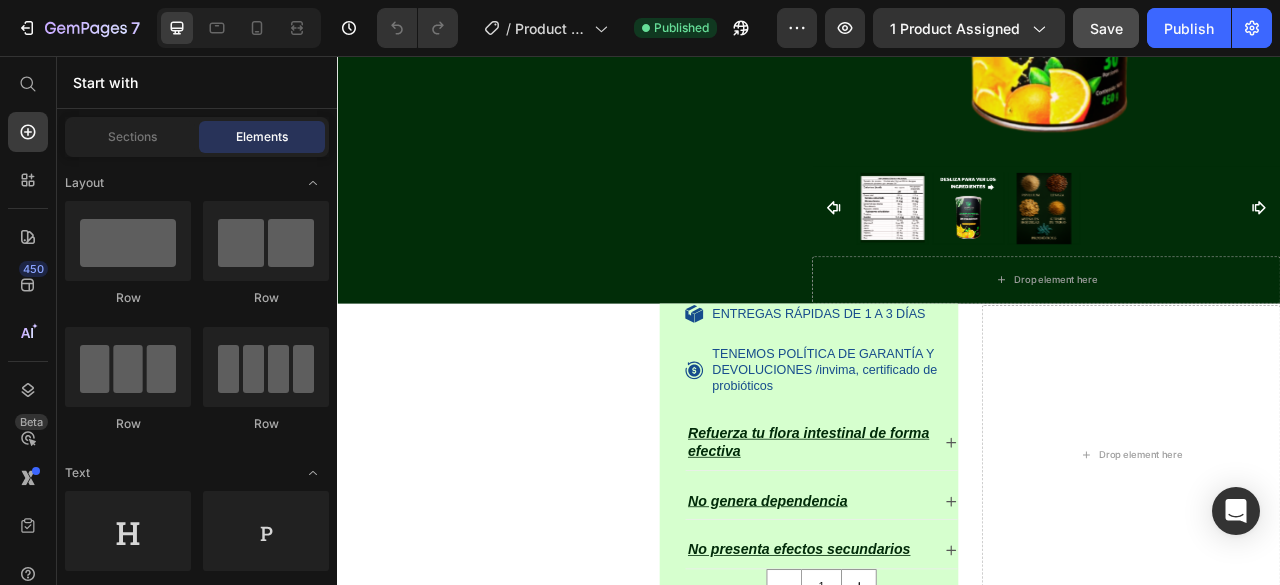 click on "Publish" at bounding box center (1189, 28) 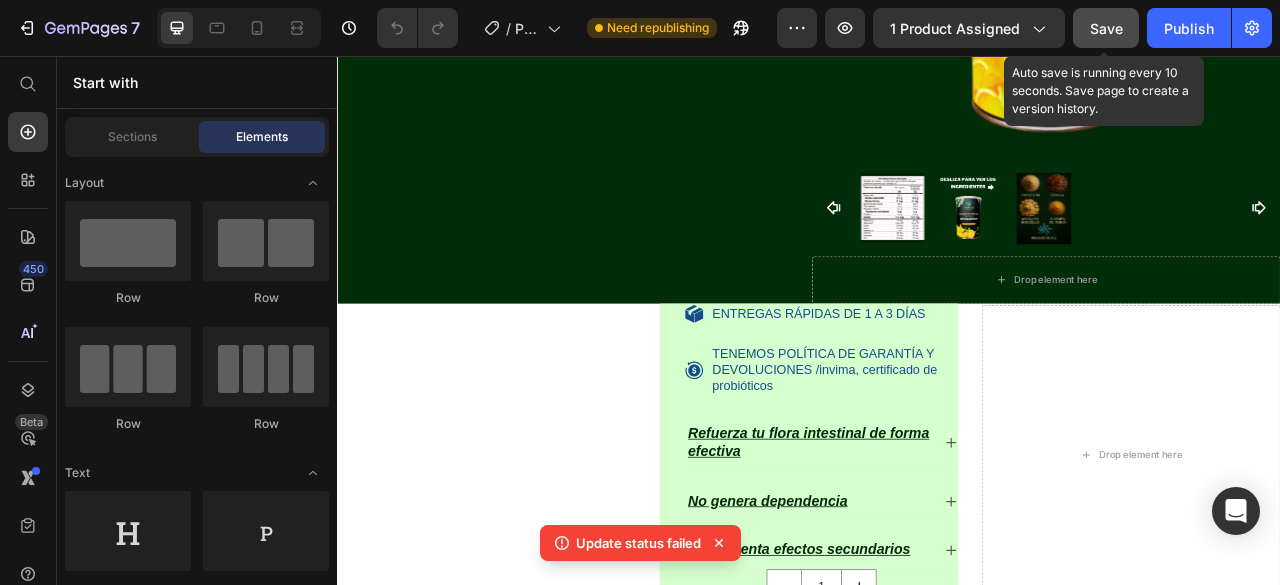 click on "Save" at bounding box center (1106, 28) 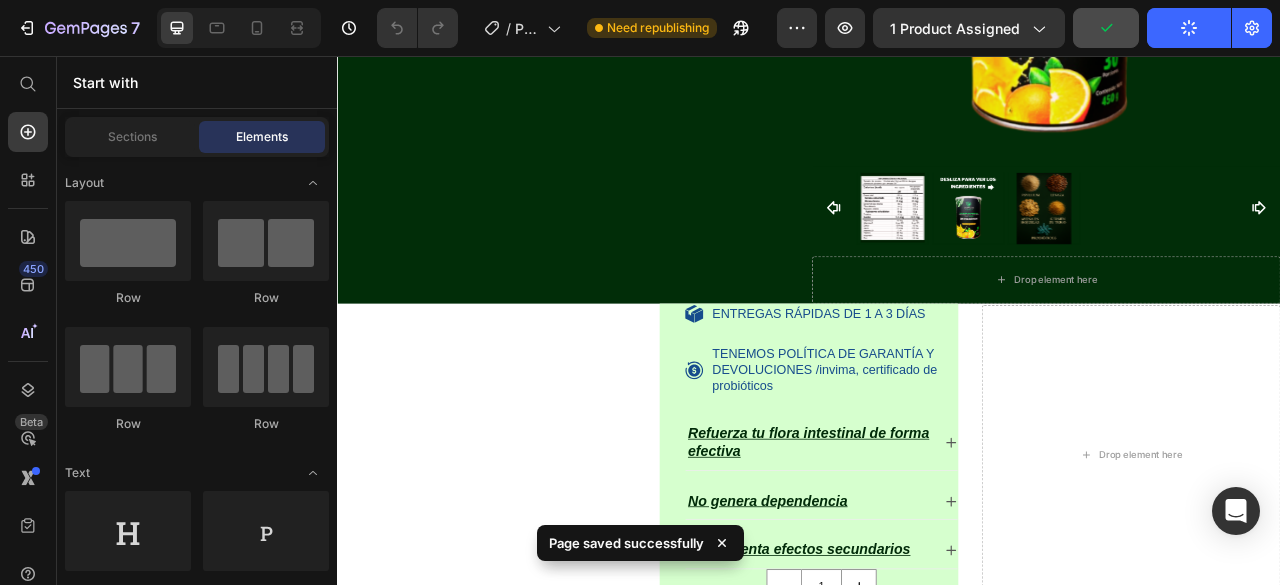 click on "Publish" 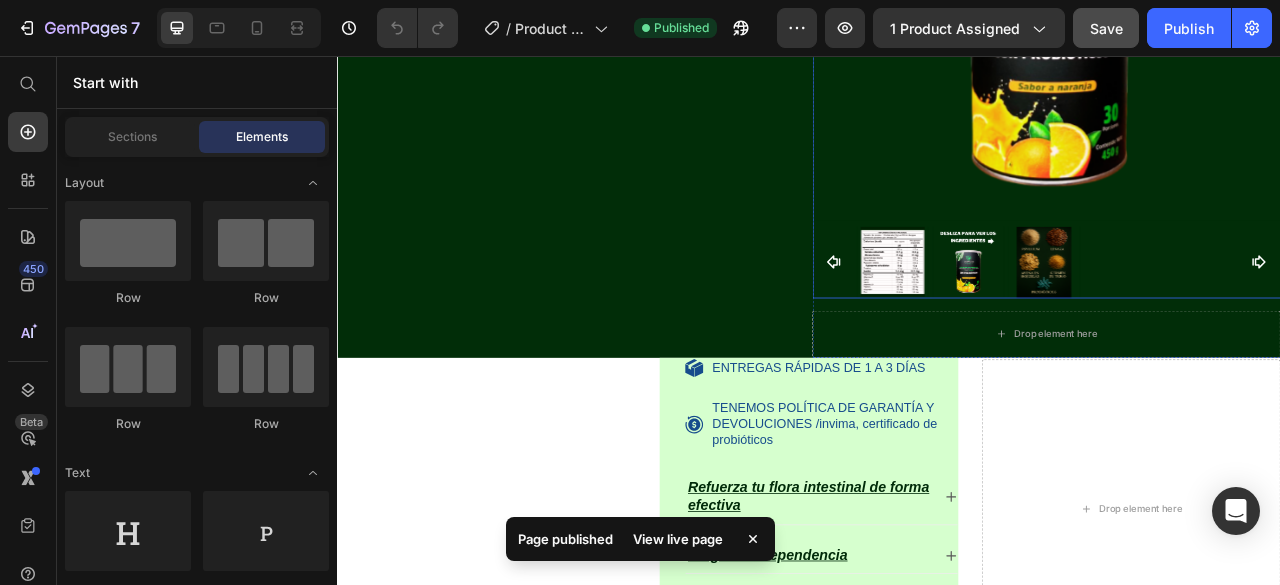 scroll, scrollTop: 1200, scrollLeft: 0, axis: vertical 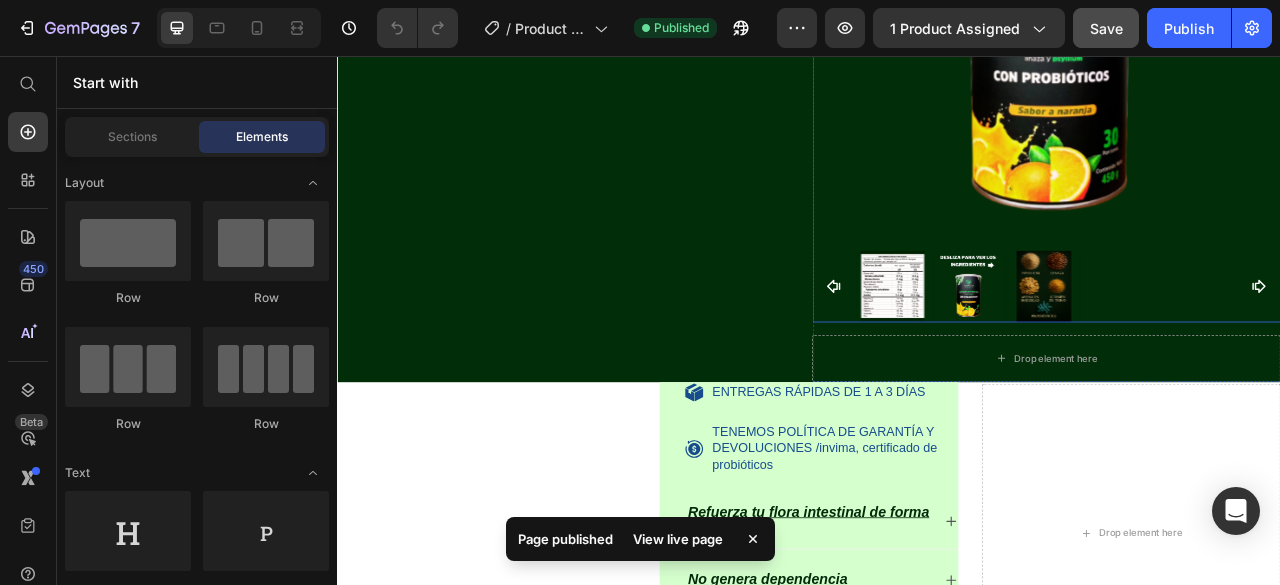click at bounding box center [1239, -2] 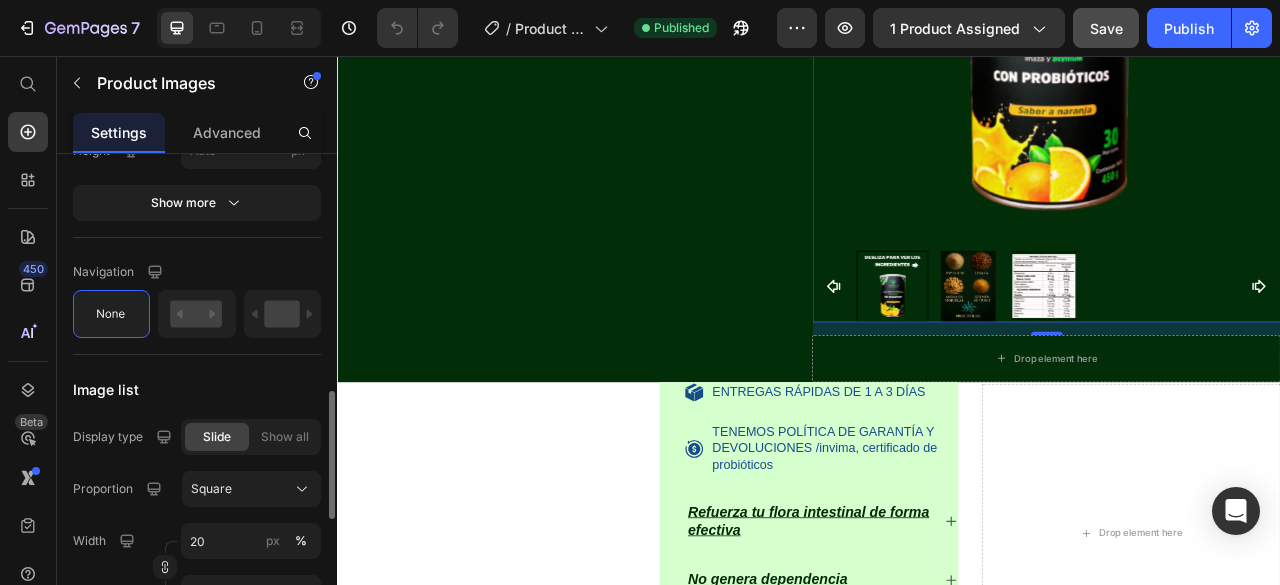 scroll, scrollTop: 700, scrollLeft: 0, axis: vertical 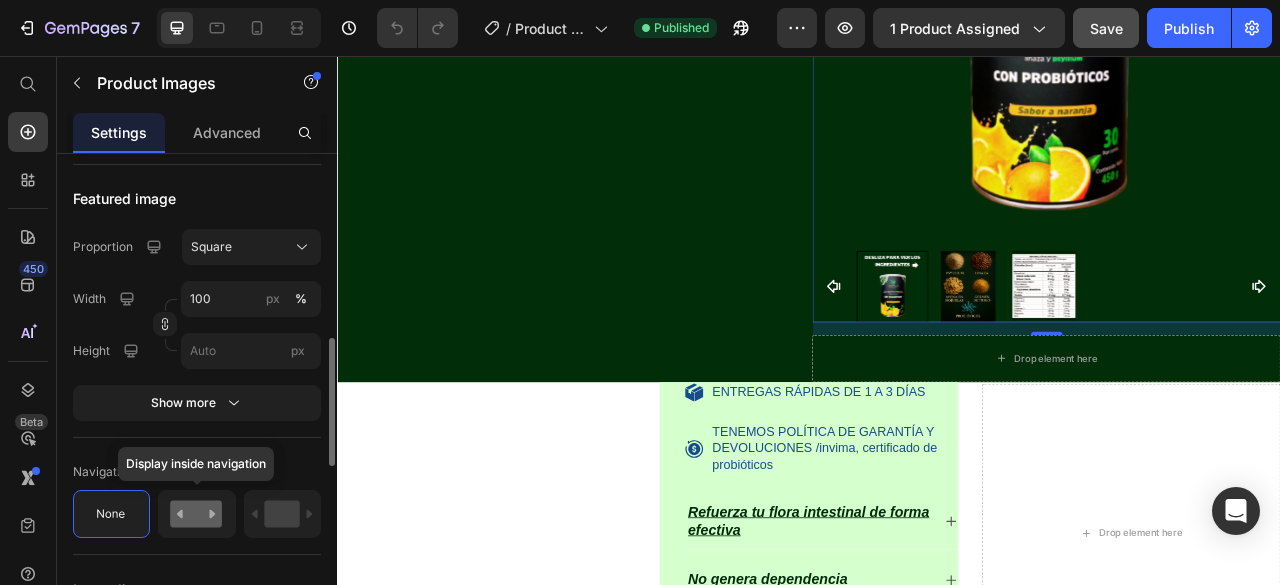 click 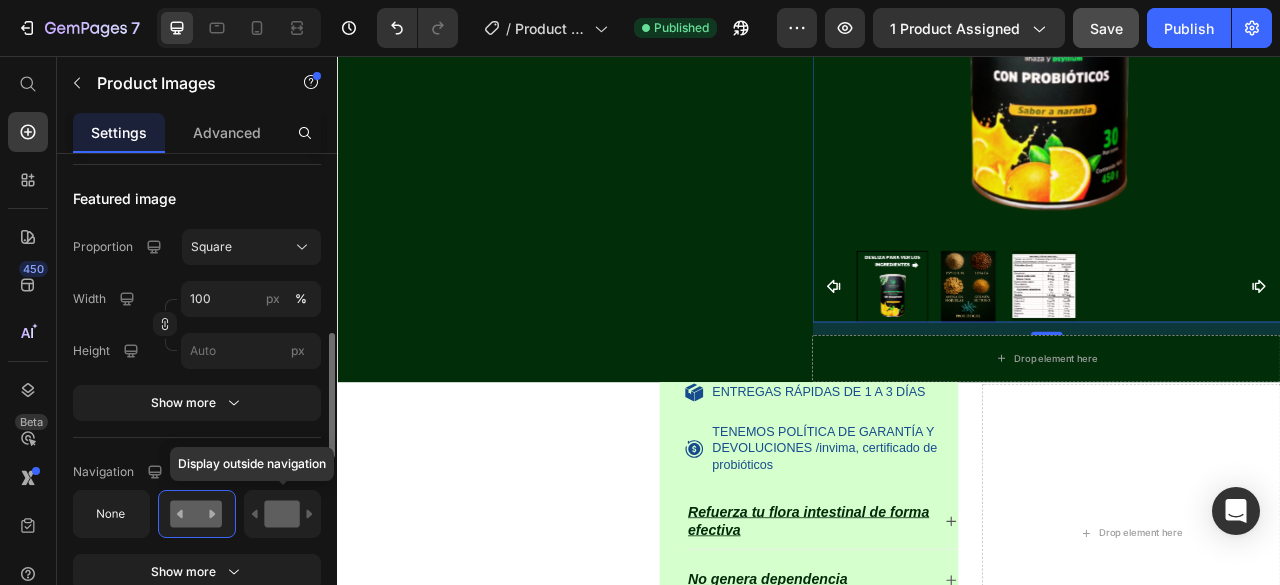 click 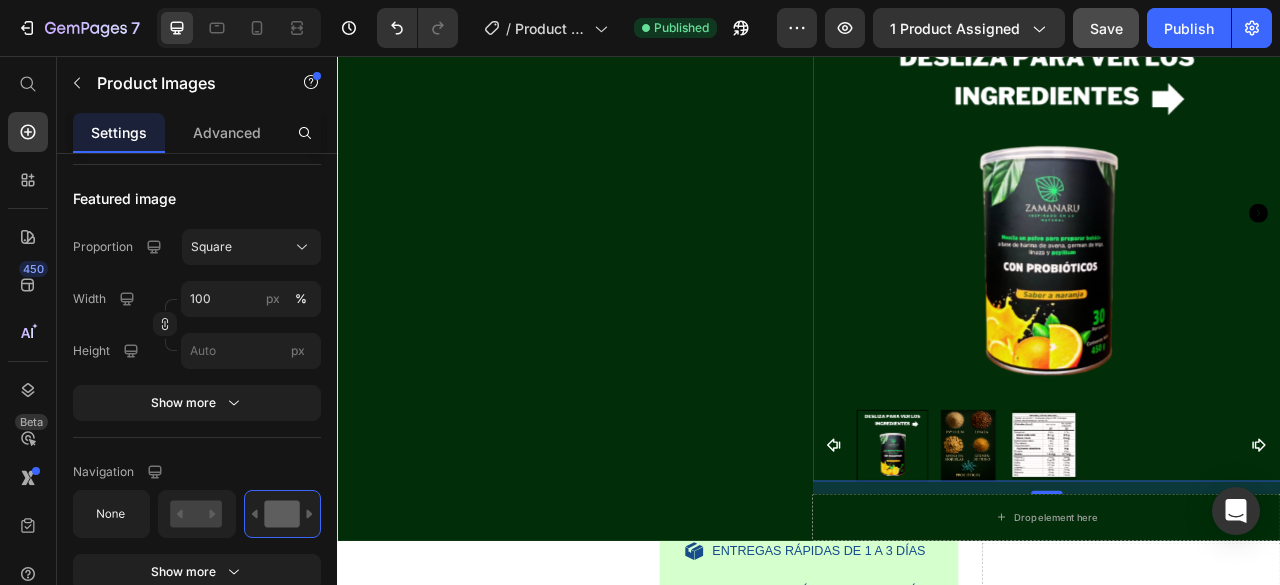 scroll, scrollTop: 800, scrollLeft: 0, axis: vertical 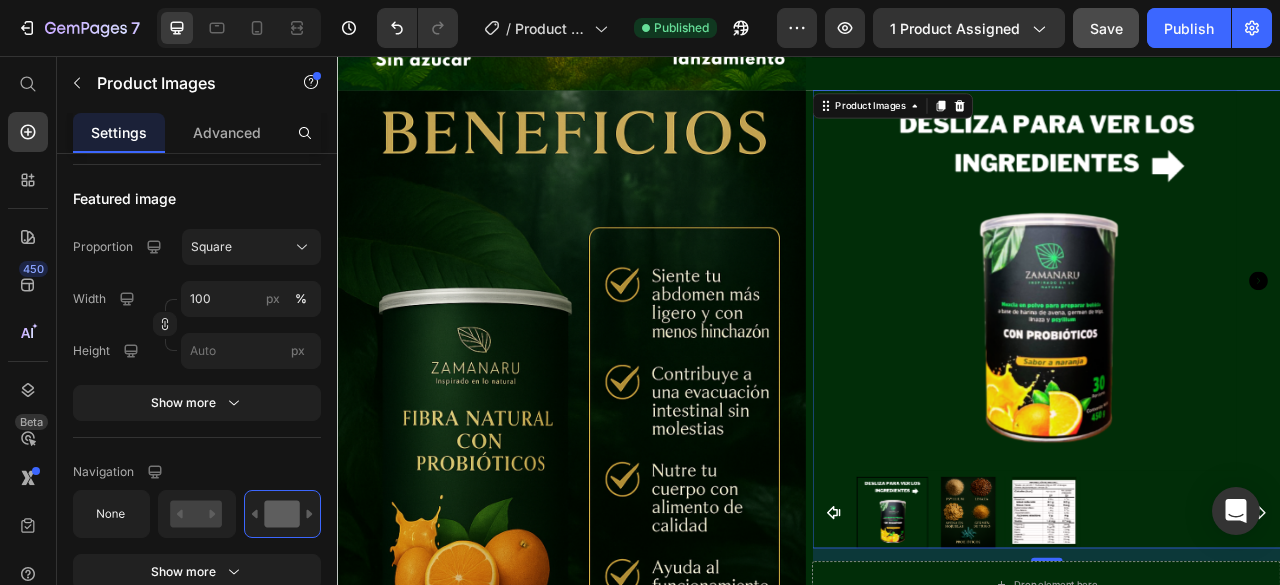 click 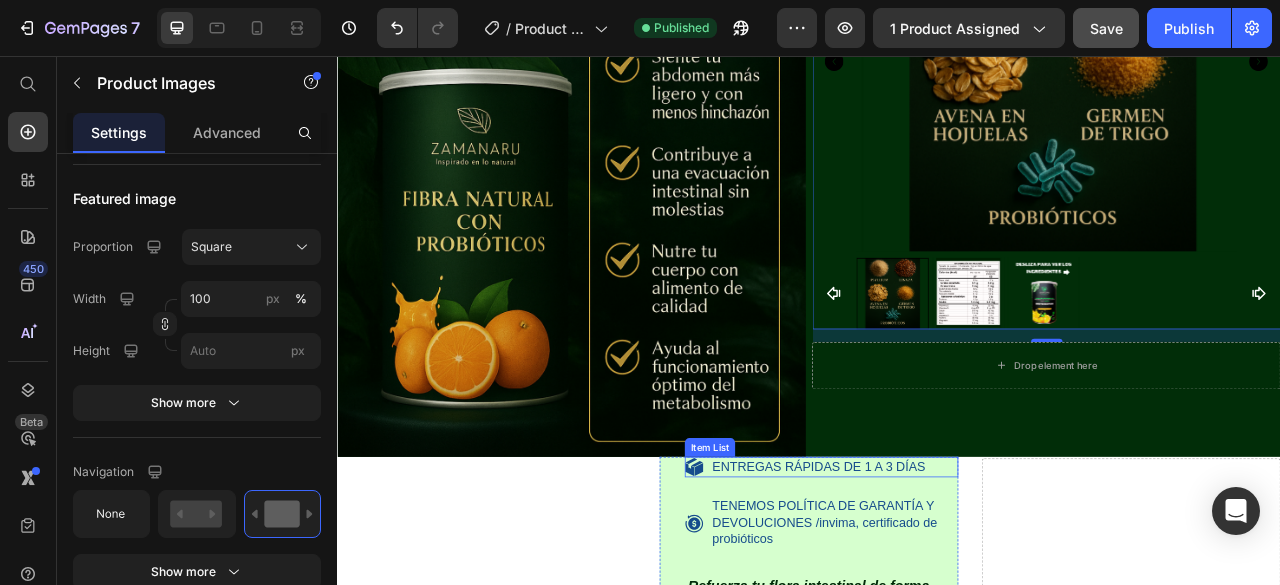 scroll, scrollTop: 1200, scrollLeft: 0, axis: vertical 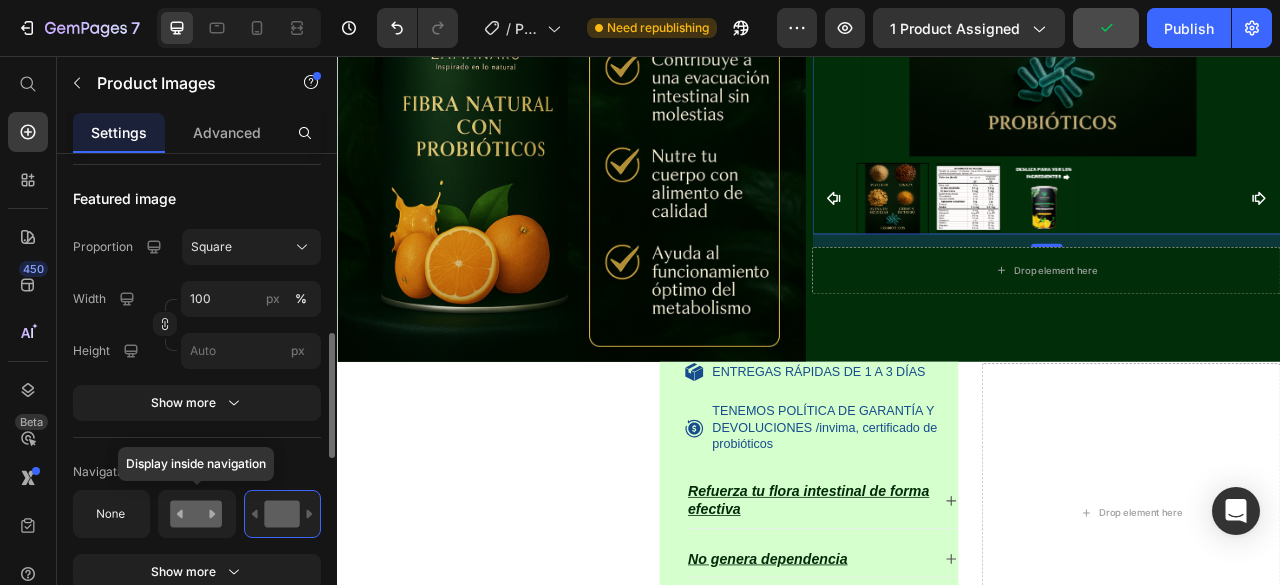 click 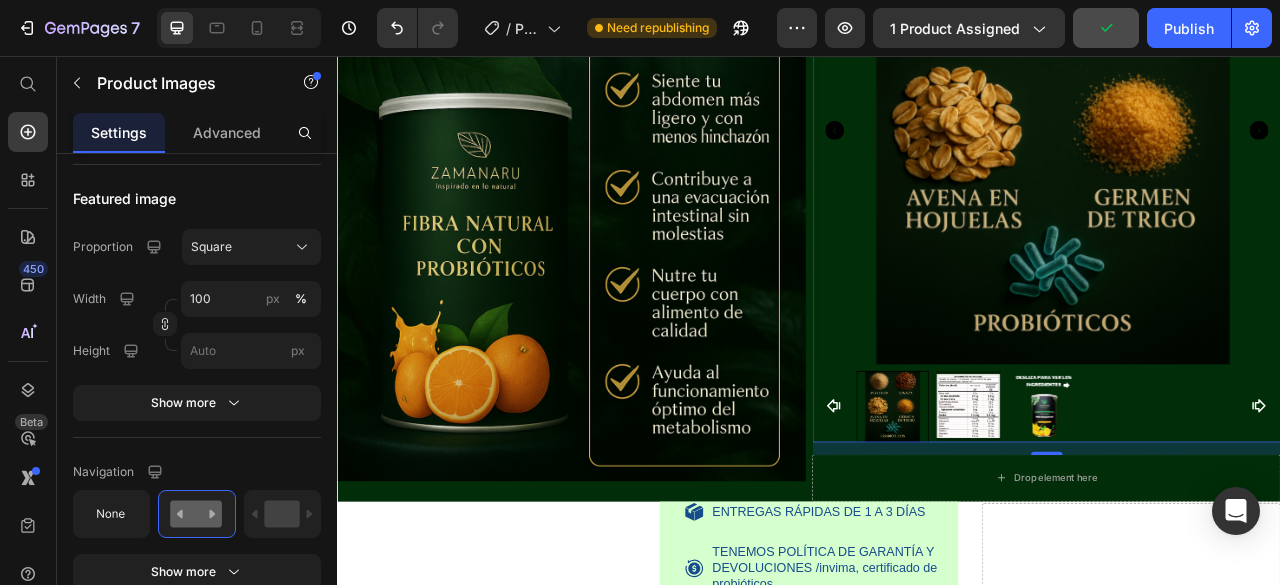 scroll, scrollTop: 900, scrollLeft: 0, axis: vertical 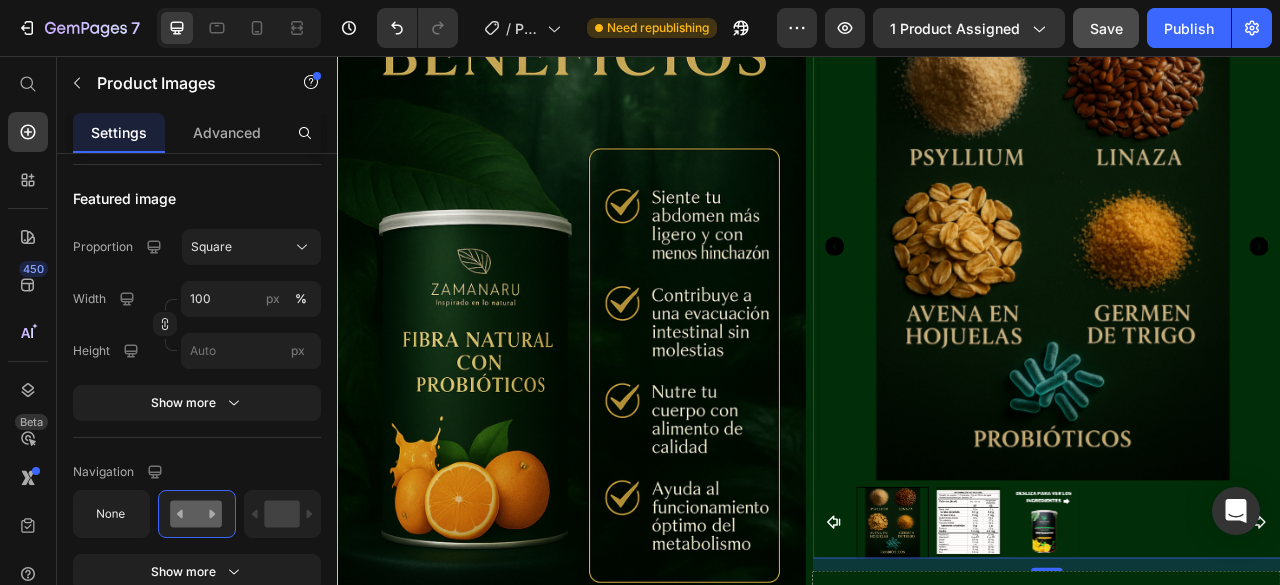 click 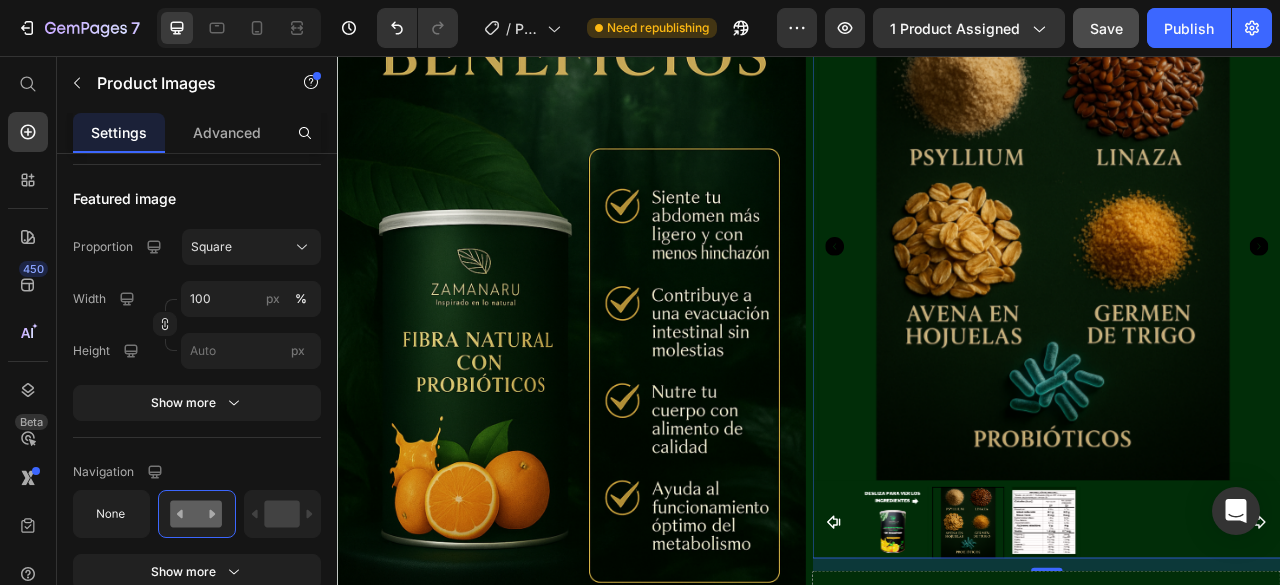 click 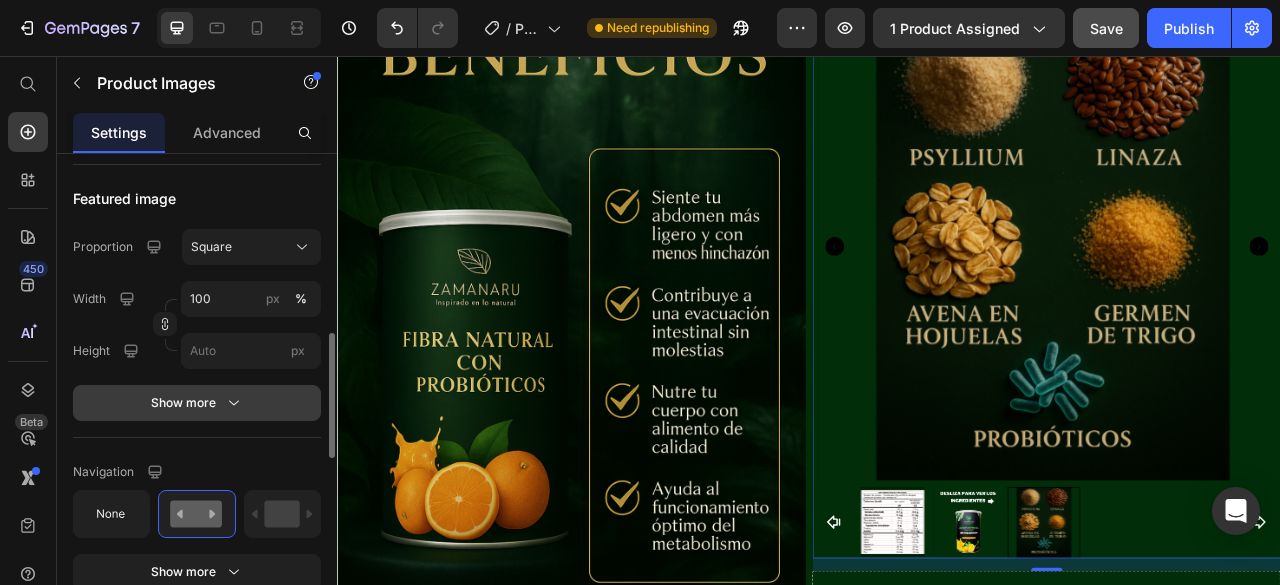 scroll, scrollTop: 900, scrollLeft: 0, axis: vertical 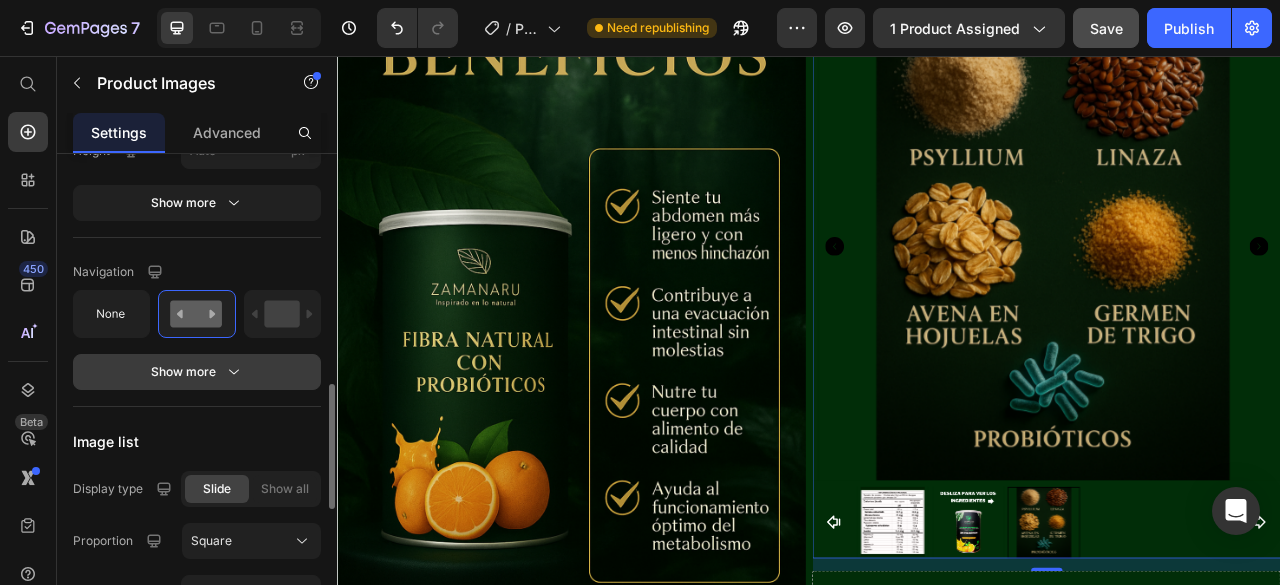 click on "Show more" at bounding box center [197, 372] 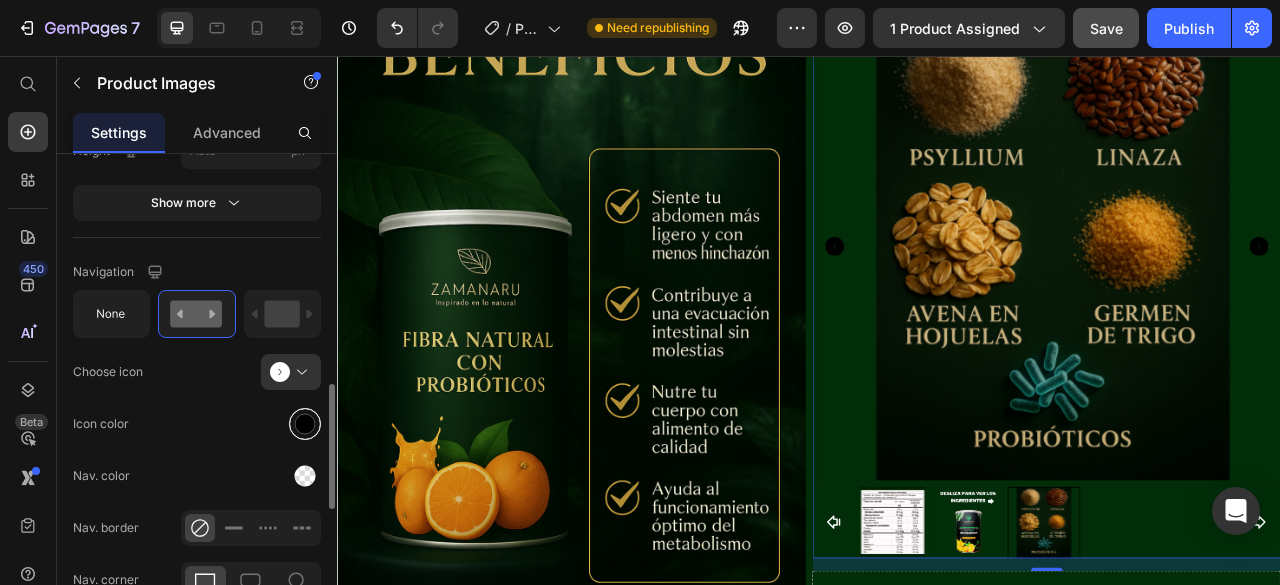 click at bounding box center (305, 424) 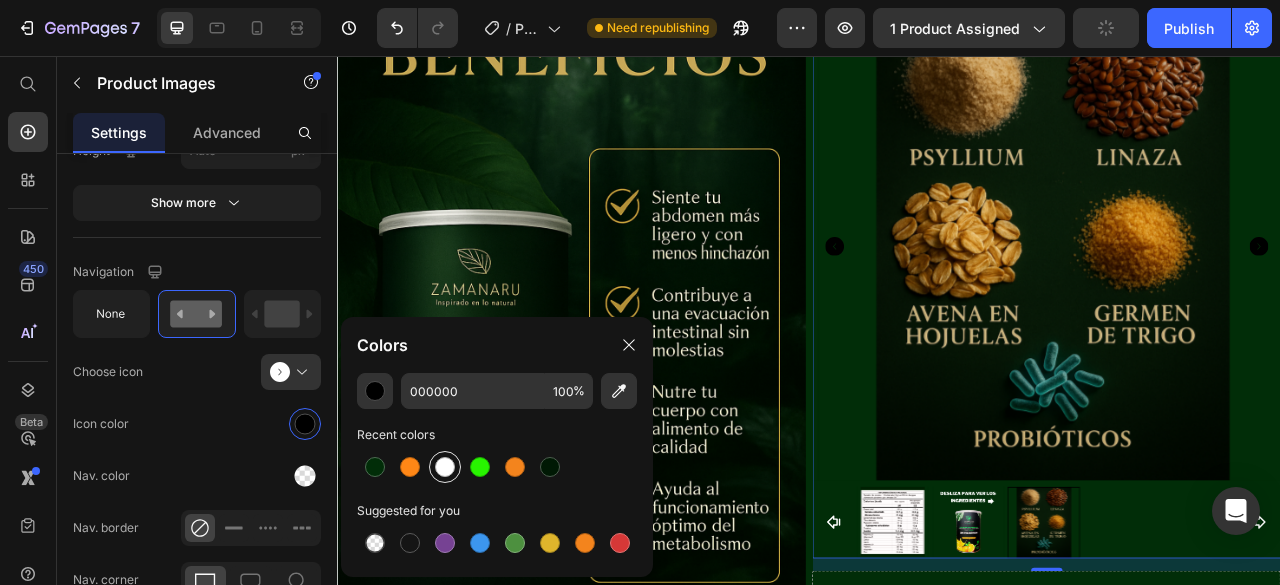 click at bounding box center [445, 467] 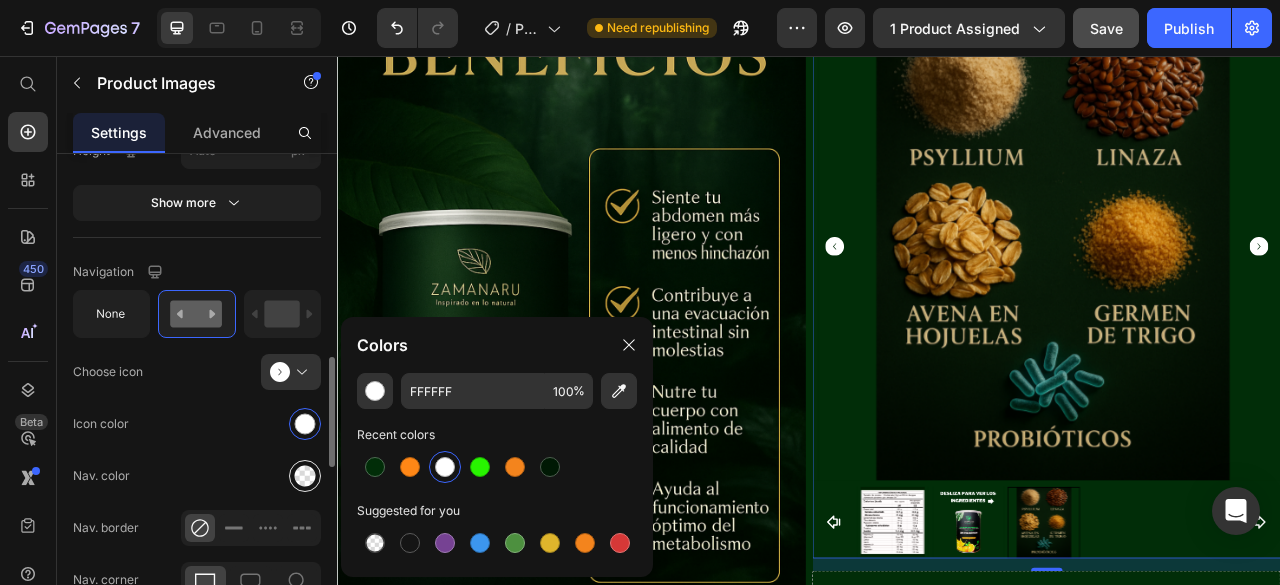 click at bounding box center [305, 476] 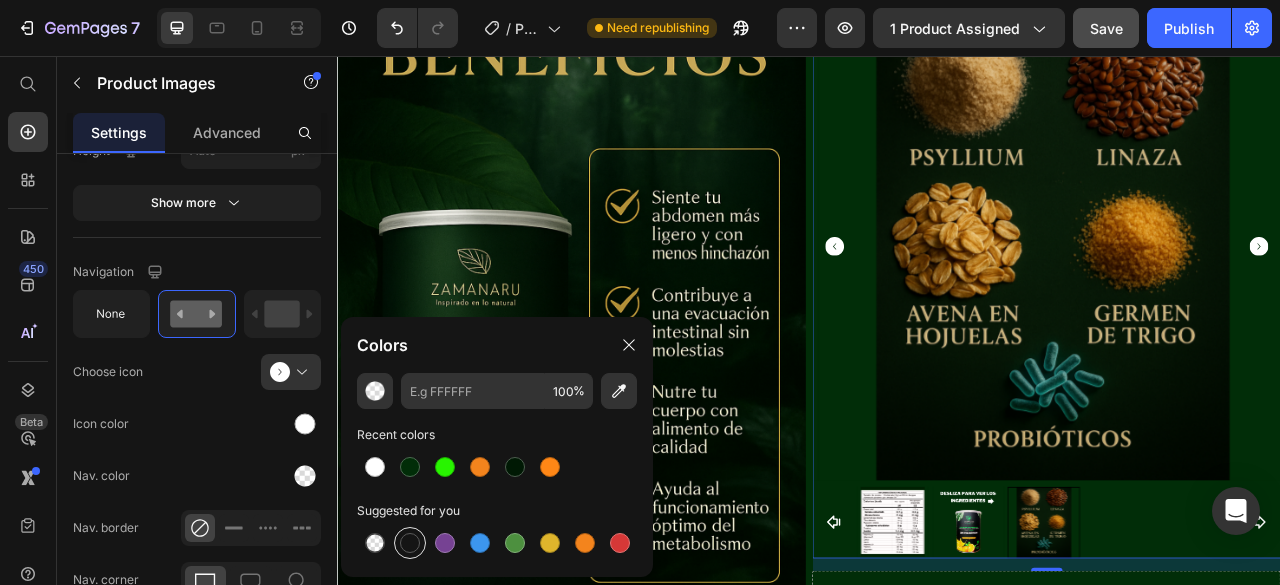 click at bounding box center (410, 543) 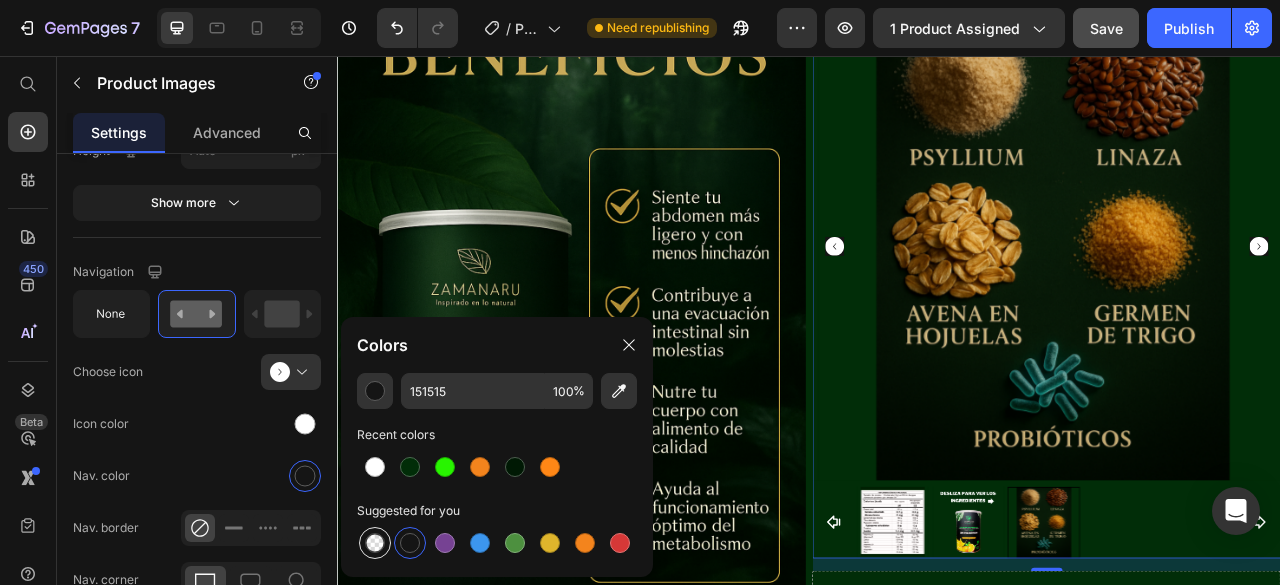 click at bounding box center (375, 543) 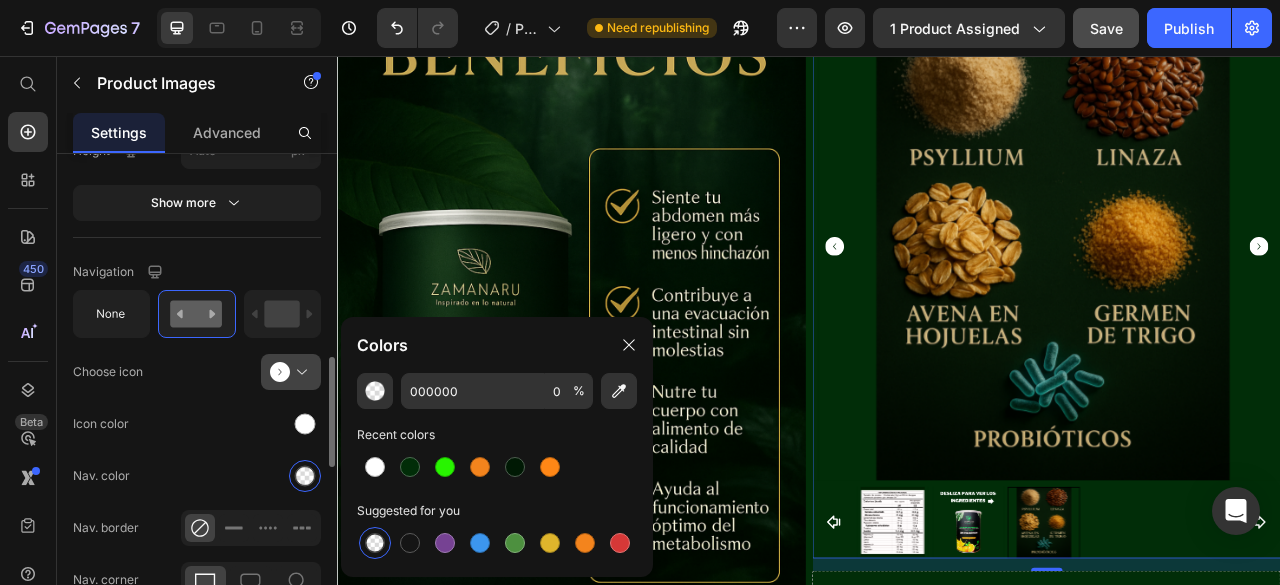 click at bounding box center (299, 372) 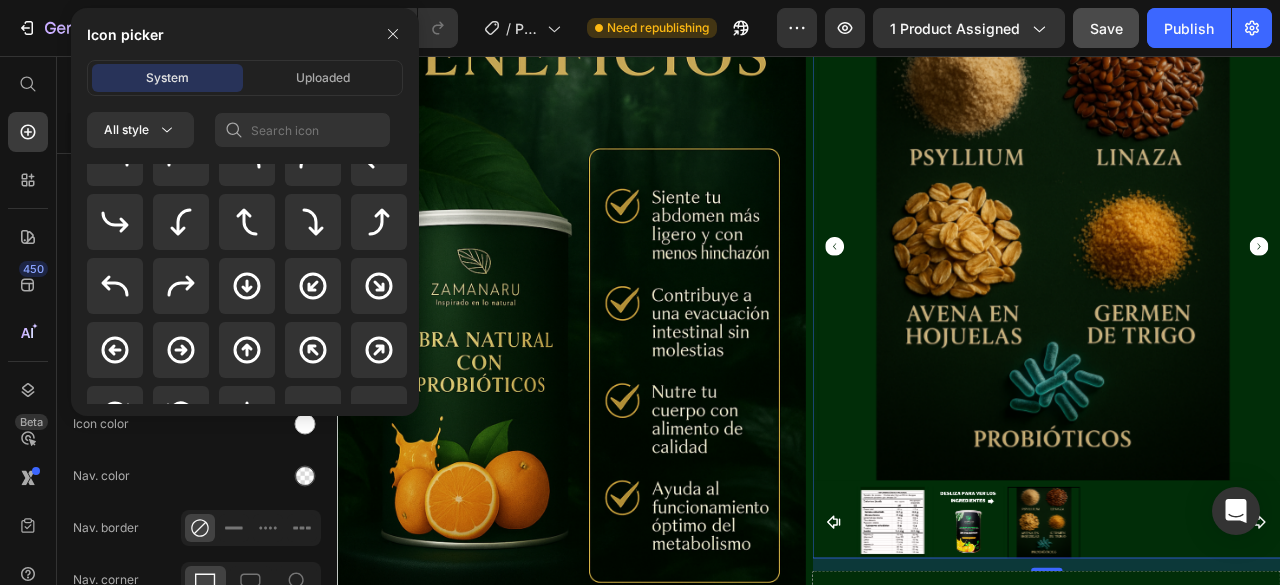 scroll, scrollTop: 600, scrollLeft: 0, axis: vertical 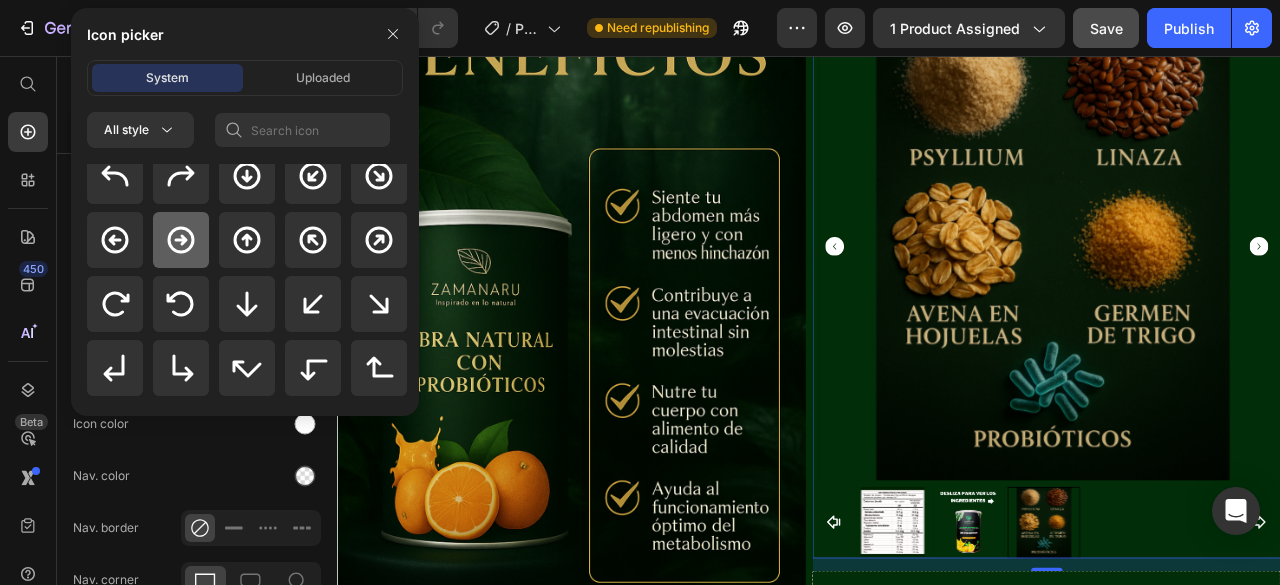 click 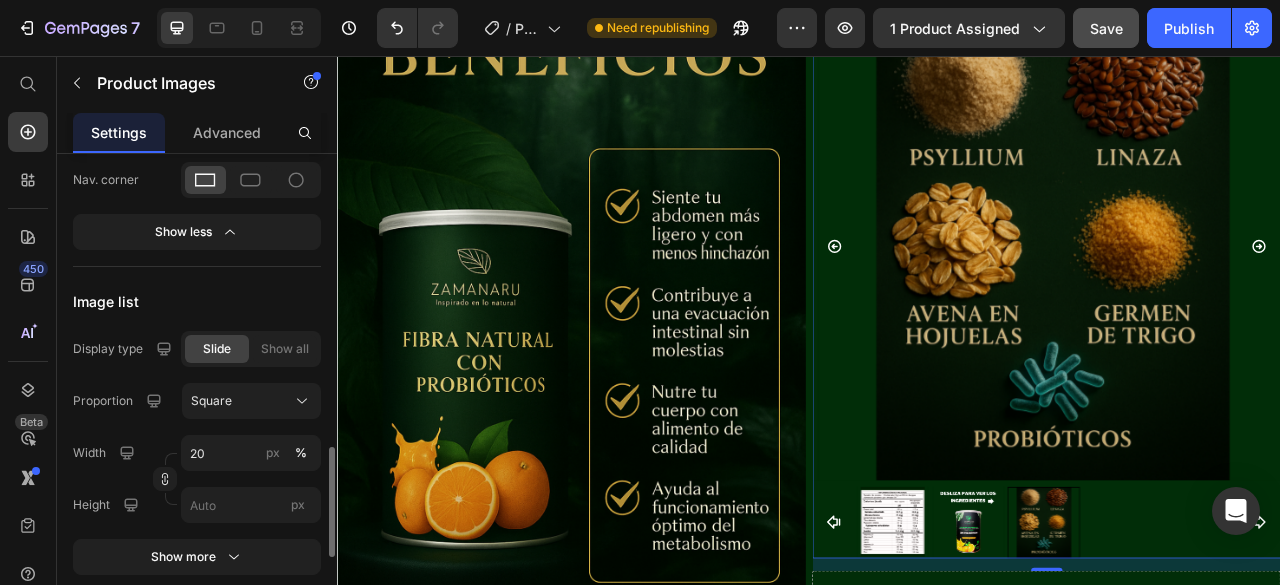 scroll, scrollTop: 1200, scrollLeft: 0, axis: vertical 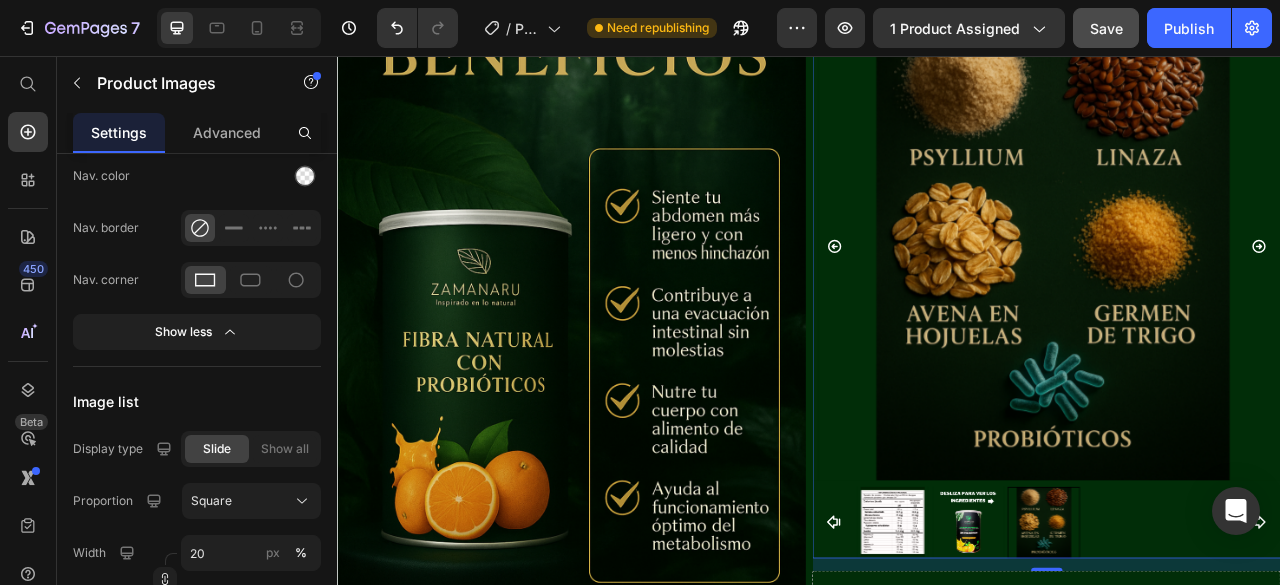 click 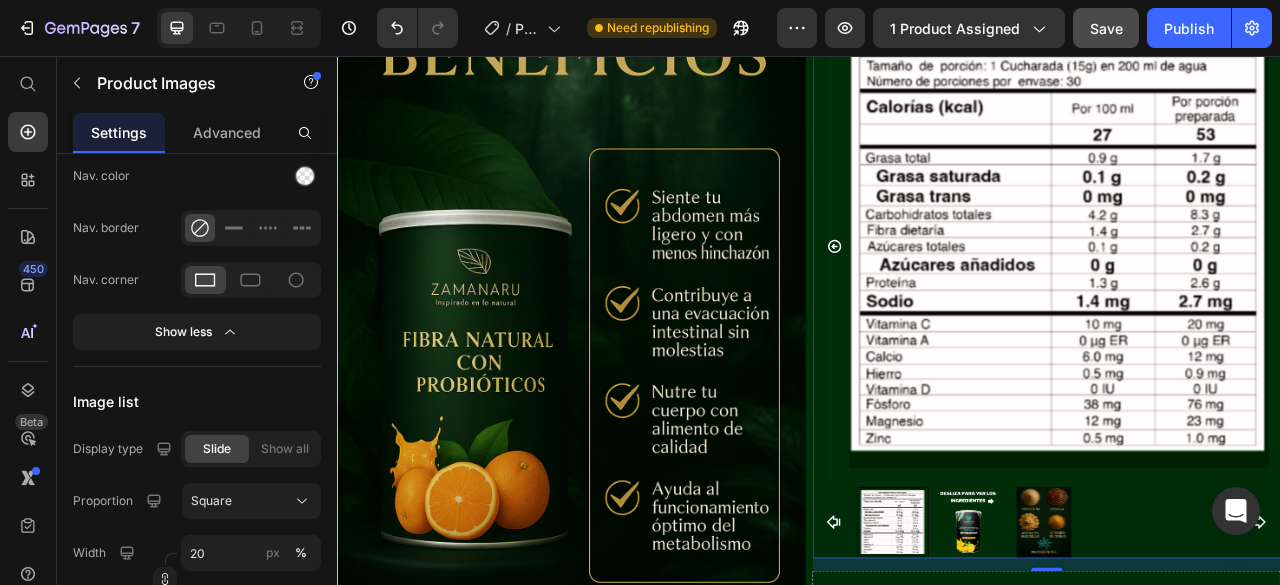 click 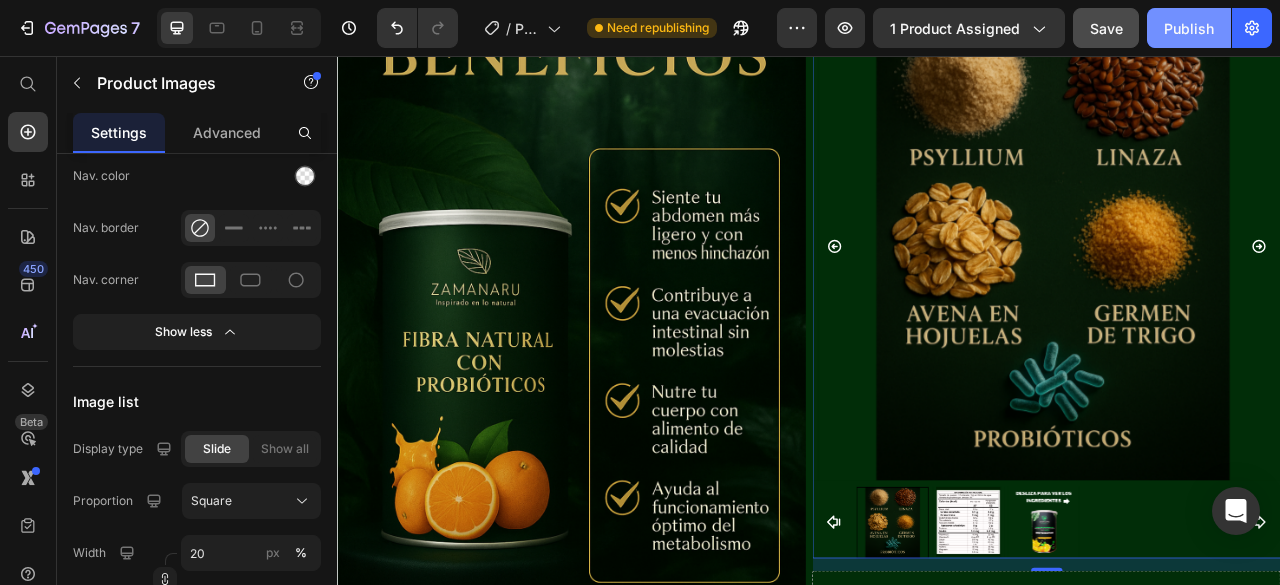 click on "Publish" at bounding box center (1189, 28) 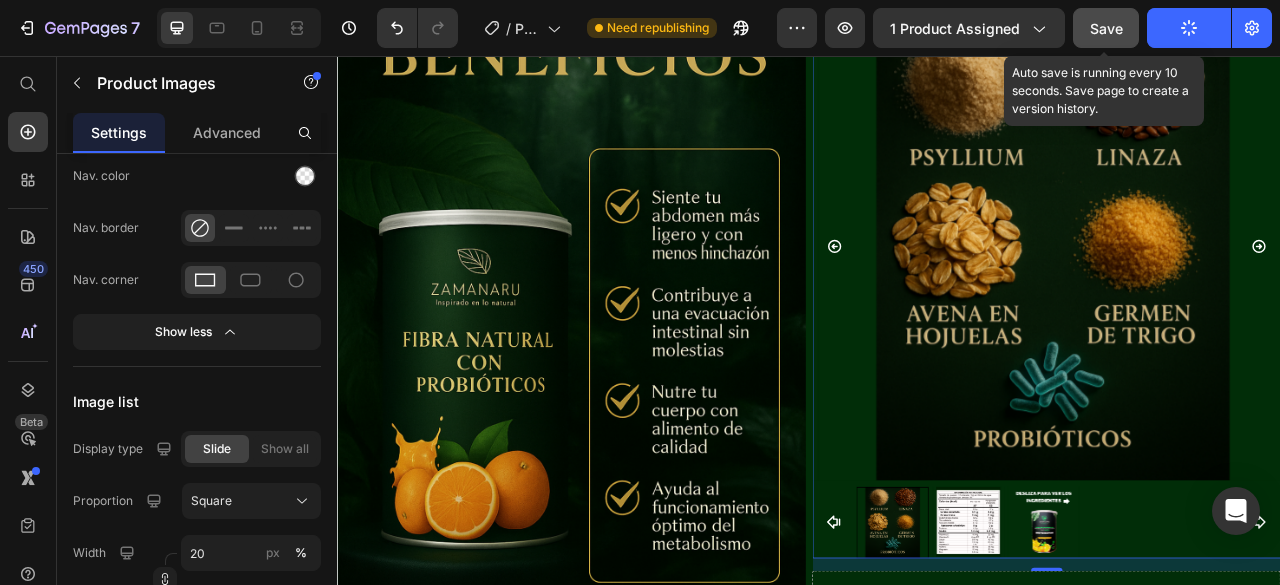 click on "Save" at bounding box center (1106, 28) 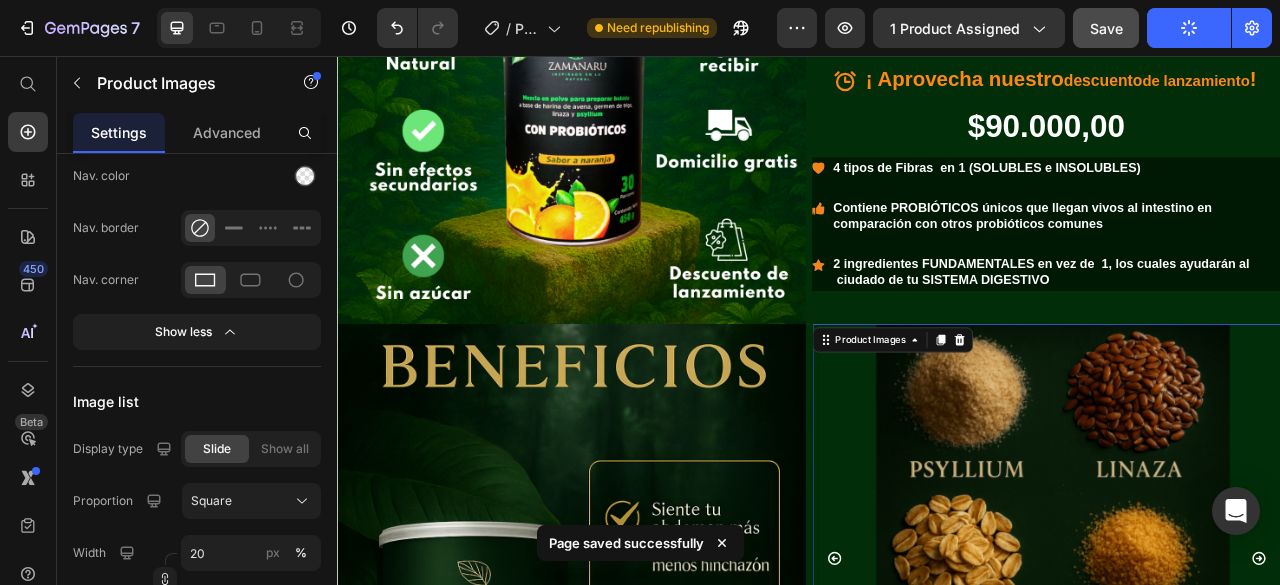 scroll, scrollTop: 500, scrollLeft: 0, axis: vertical 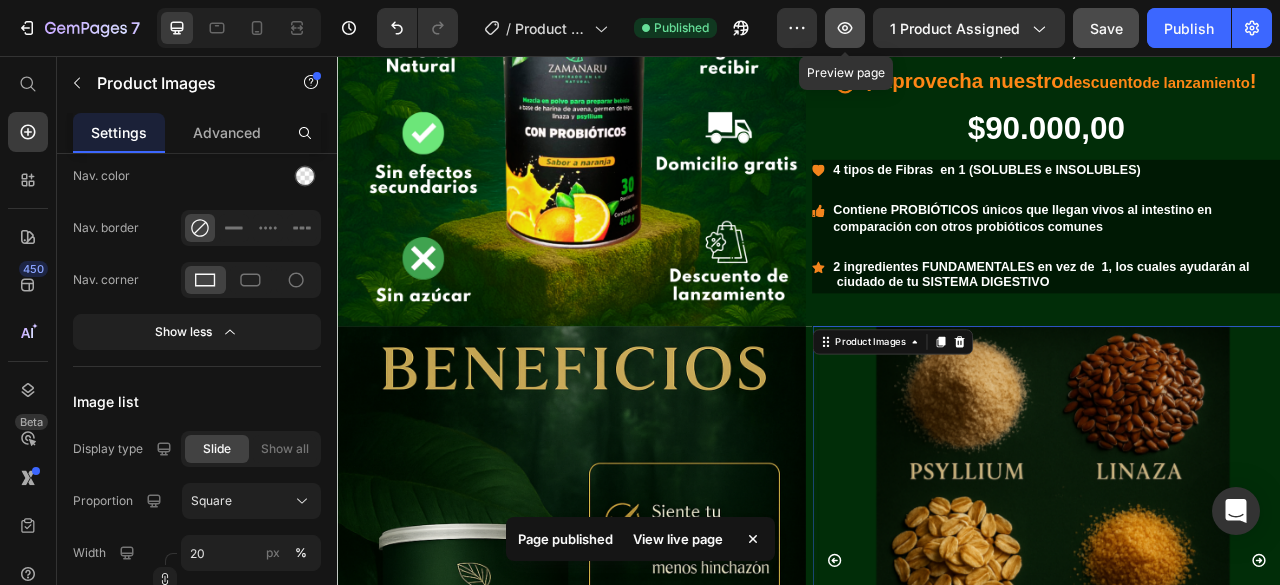 click 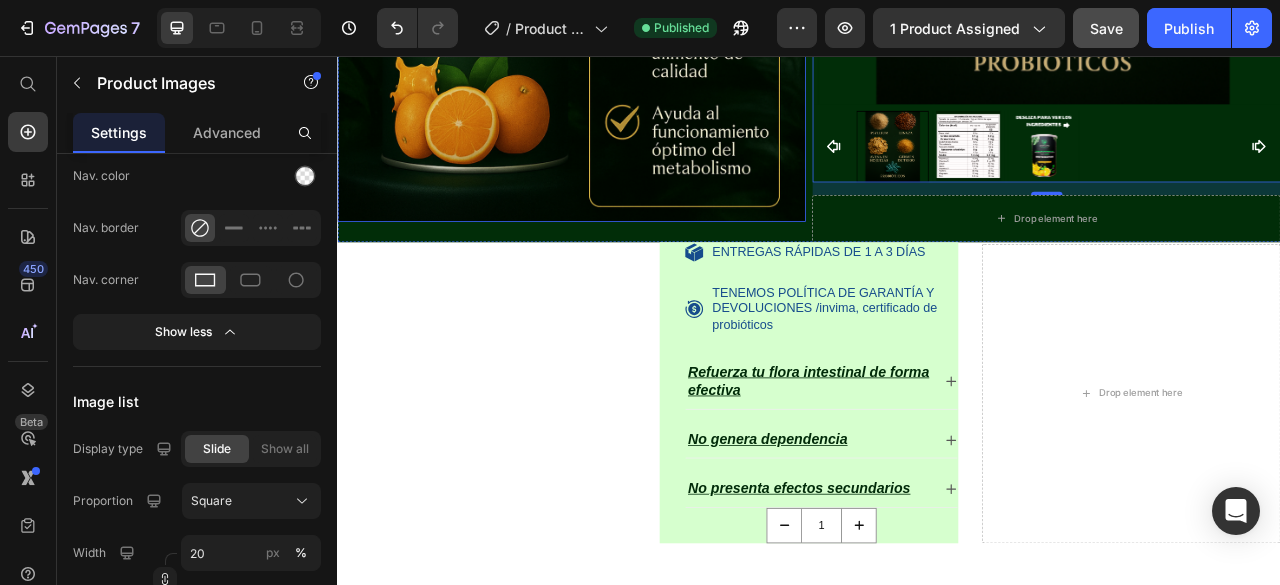 scroll, scrollTop: 1500, scrollLeft: 0, axis: vertical 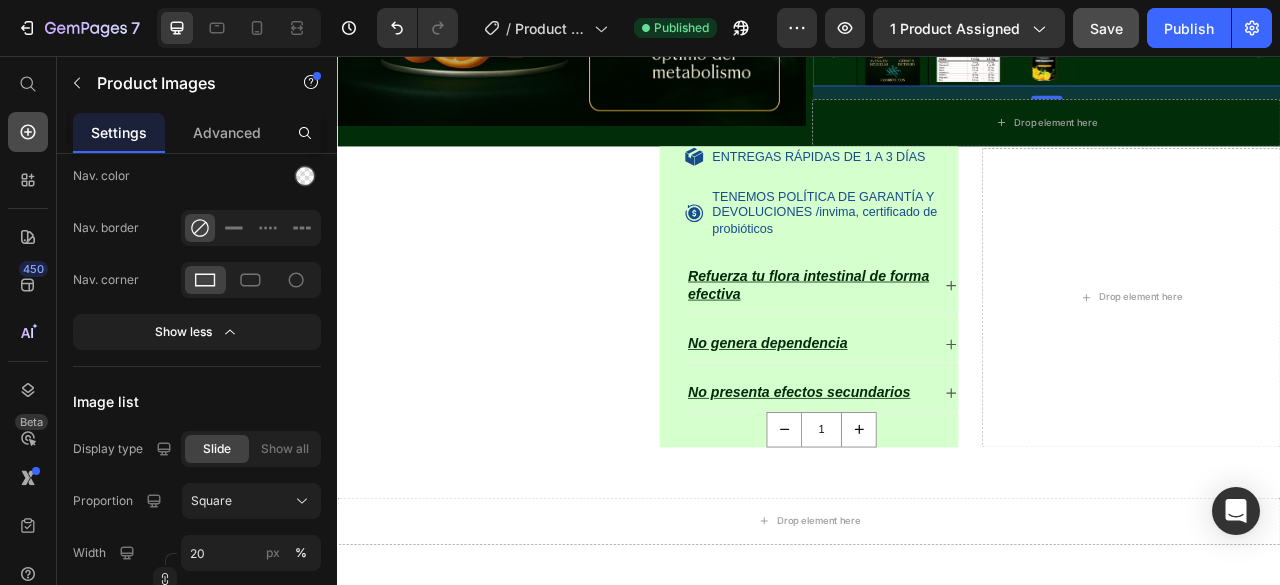 click 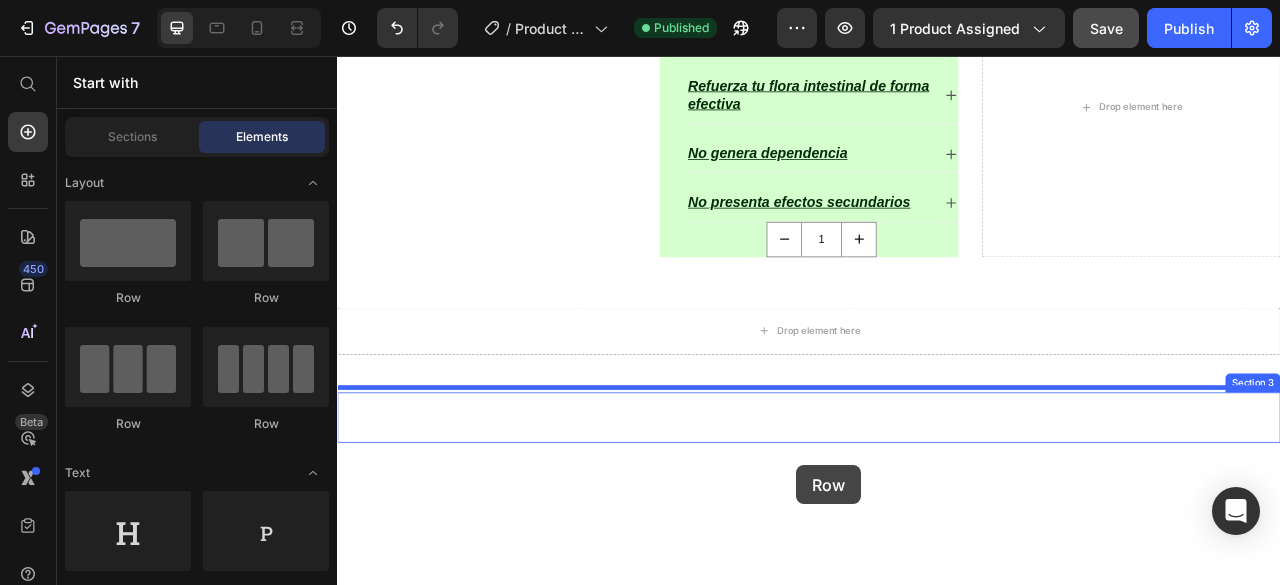 scroll, scrollTop: 1867, scrollLeft: 0, axis: vertical 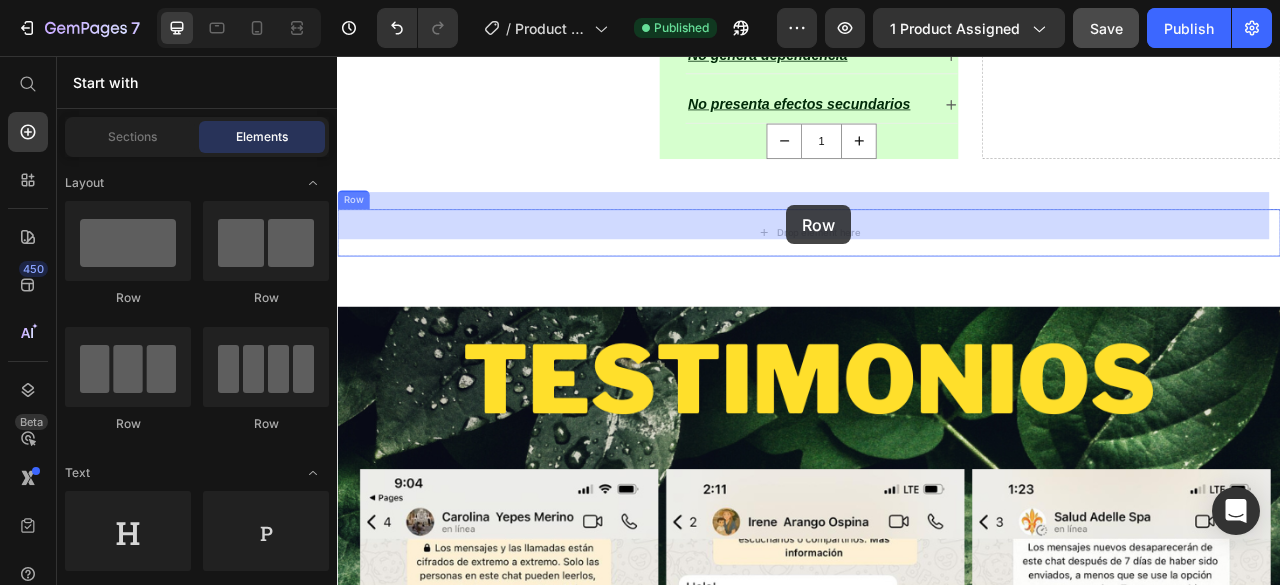 drag, startPoint x: 587, startPoint y: 309, endPoint x: 908, endPoint y: 246, distance: 327.12384 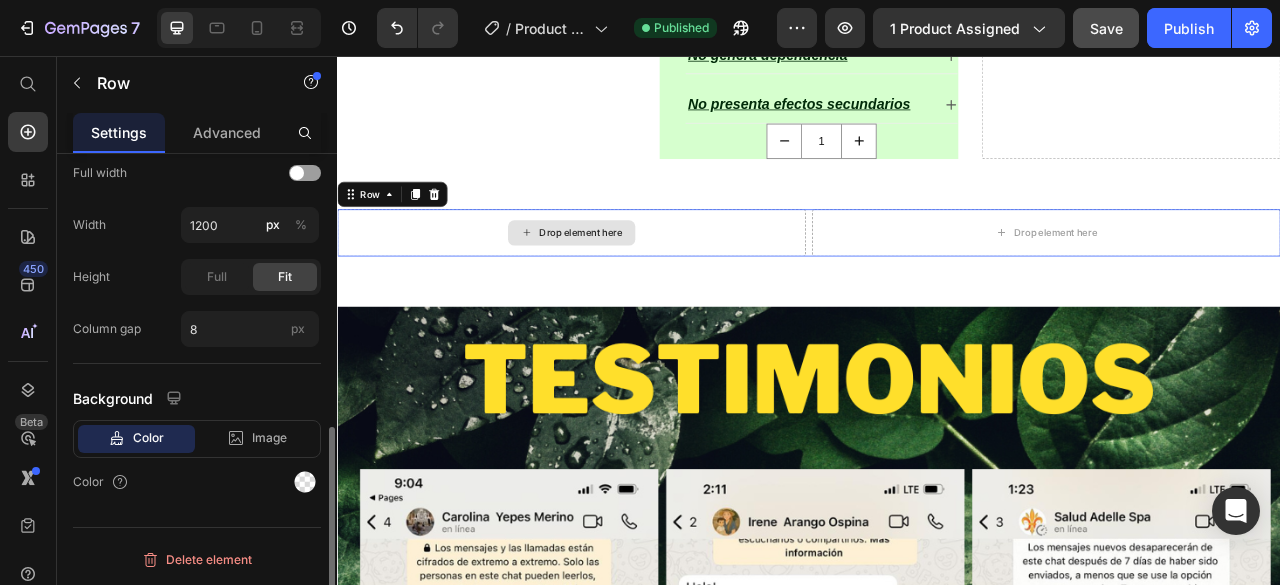 scroll, scrollTop: 0, scrollLeft: 0, axis: both 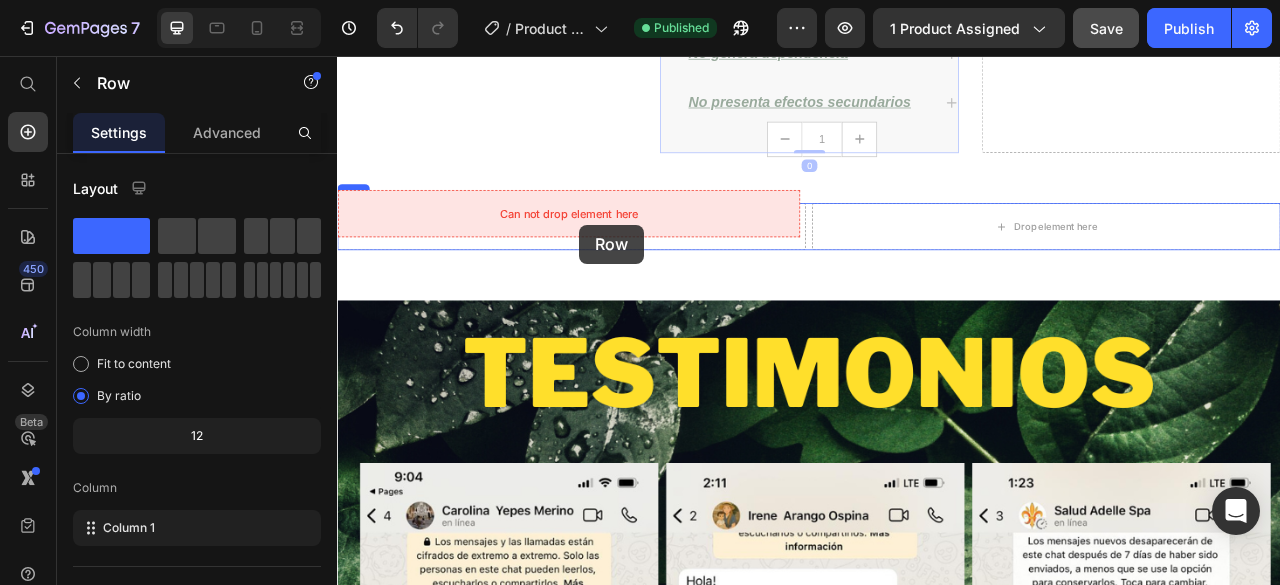 drag, startPoint x: 762, startPoint y: 101, endPoint x: 645, endPoint y: 271, distance: 206.37103 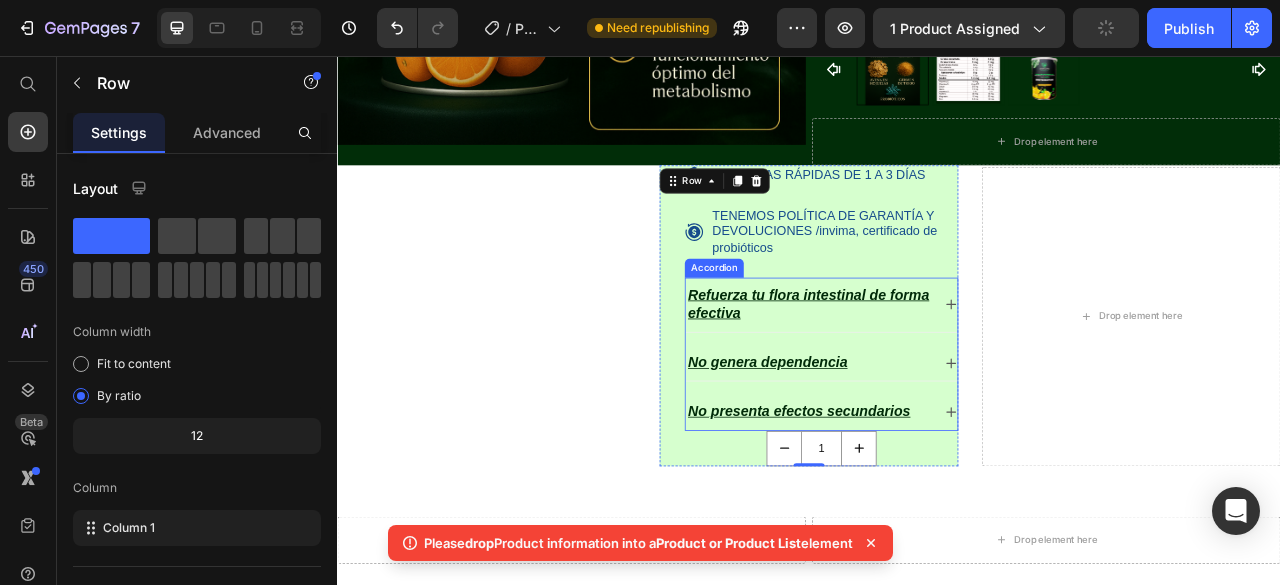scroll, scrollTop: 1470, scrollLeft: 0, axis: vertical 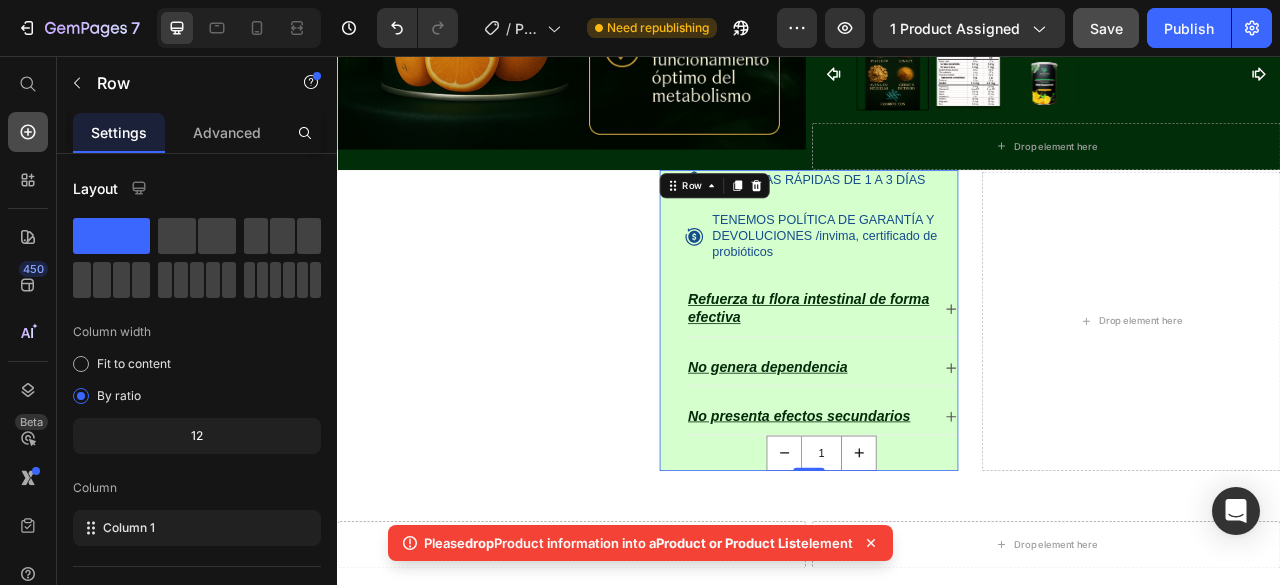 click 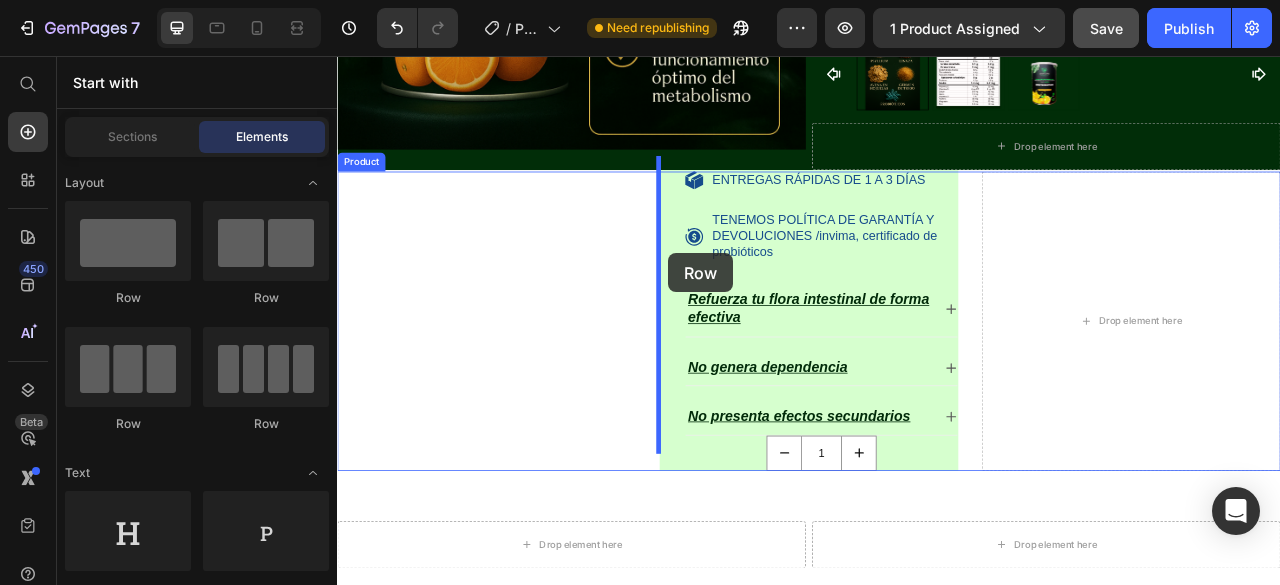 drag, startPoint x: 629, startPoint y: 307, endPoint x: 758, endPoint y: 307, distance: 129 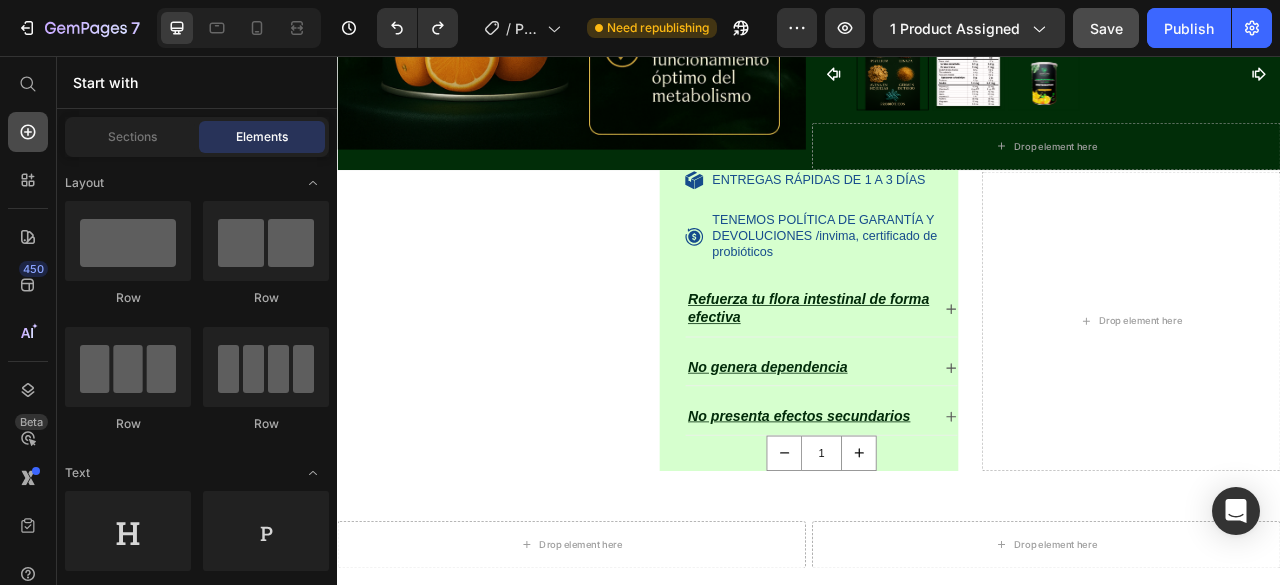 click 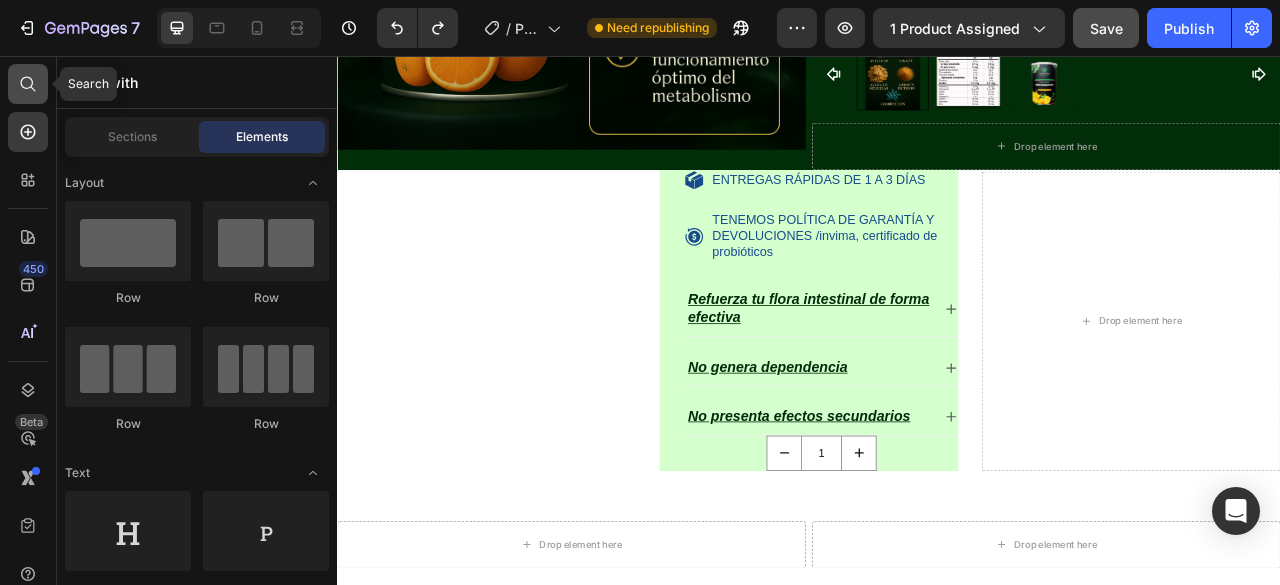 click 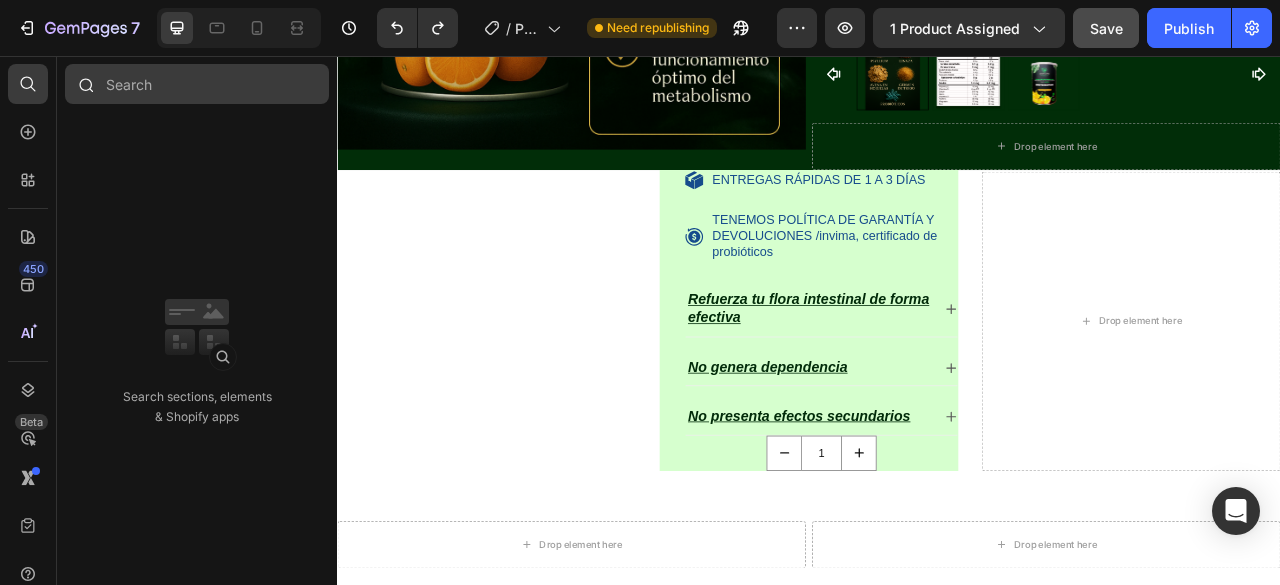click at bounding box center [197, 84] 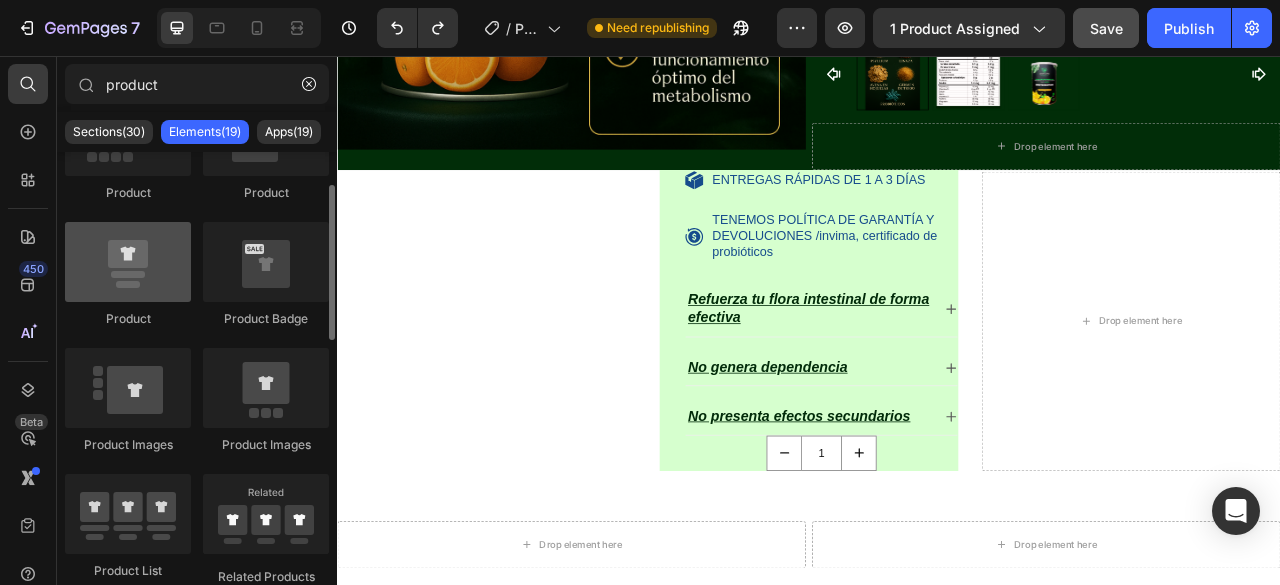 scroll, scrollTop: 0, scrollLeft: 0, axis: both 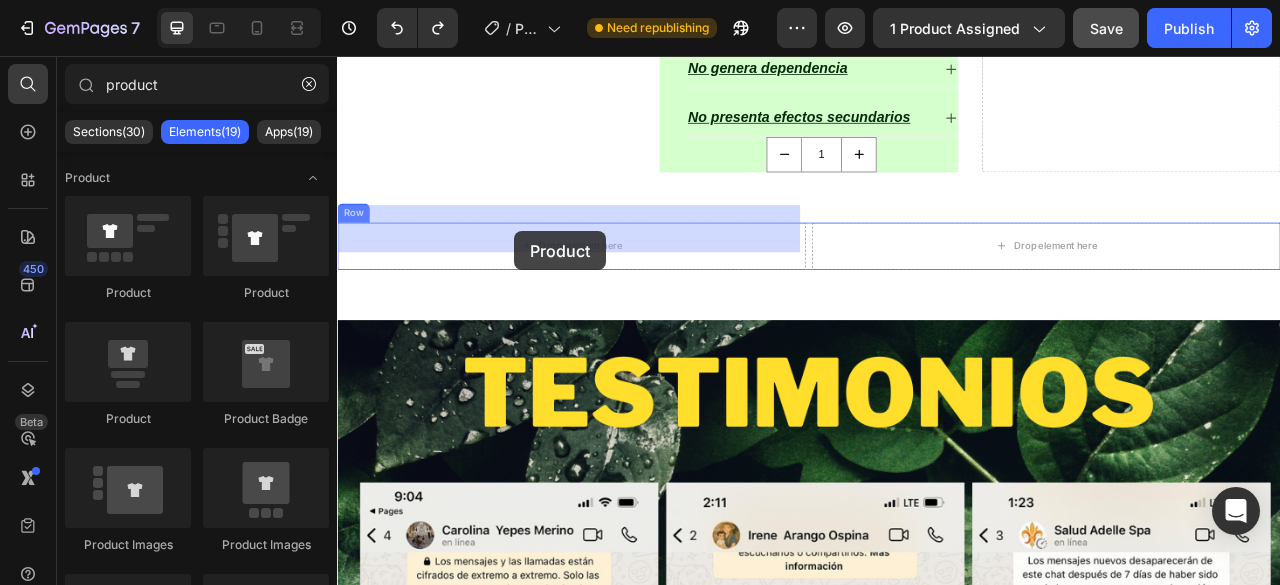 drag, startPoint x: 478, startPoint y: 435, endPoint x: 562, endPoint y: 279, distance: 177.17787 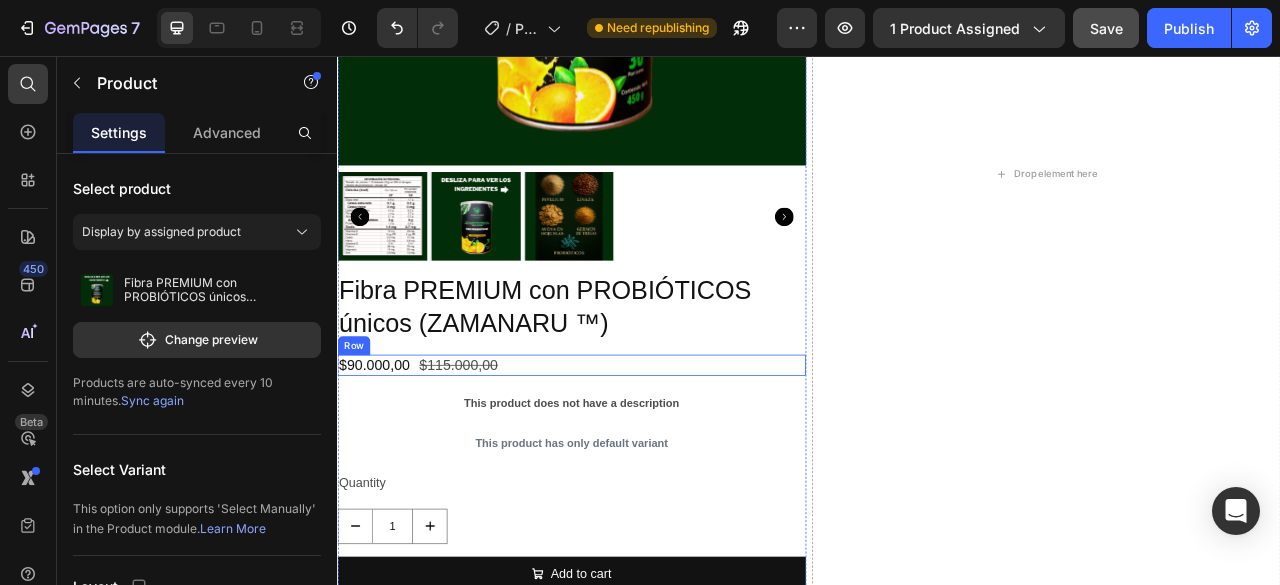 scroll, scrollTop: 2250, scrollLeft: 0, axis: vertical 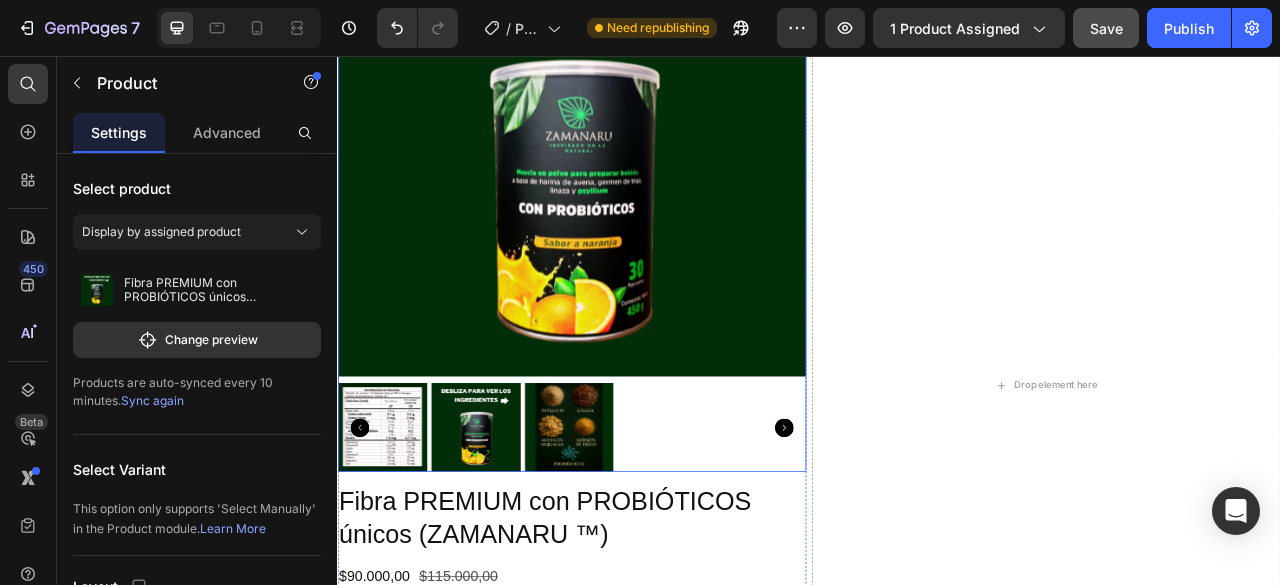 type on "produc" 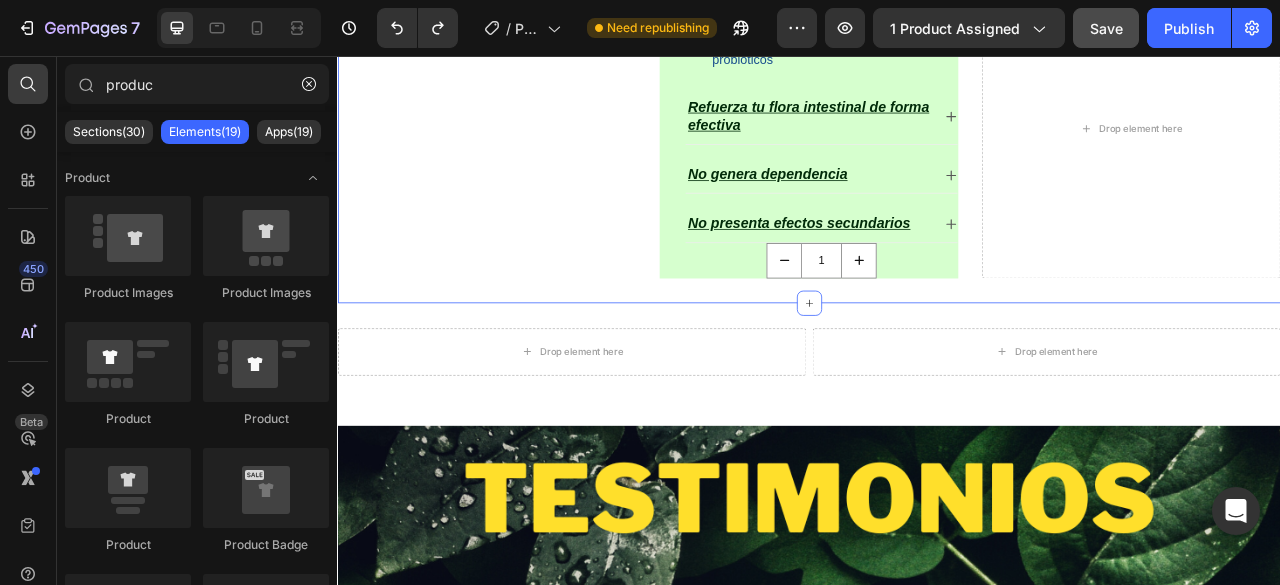 scroll, scrollTop: 1650, scrollLeft: 0, axis: vertical 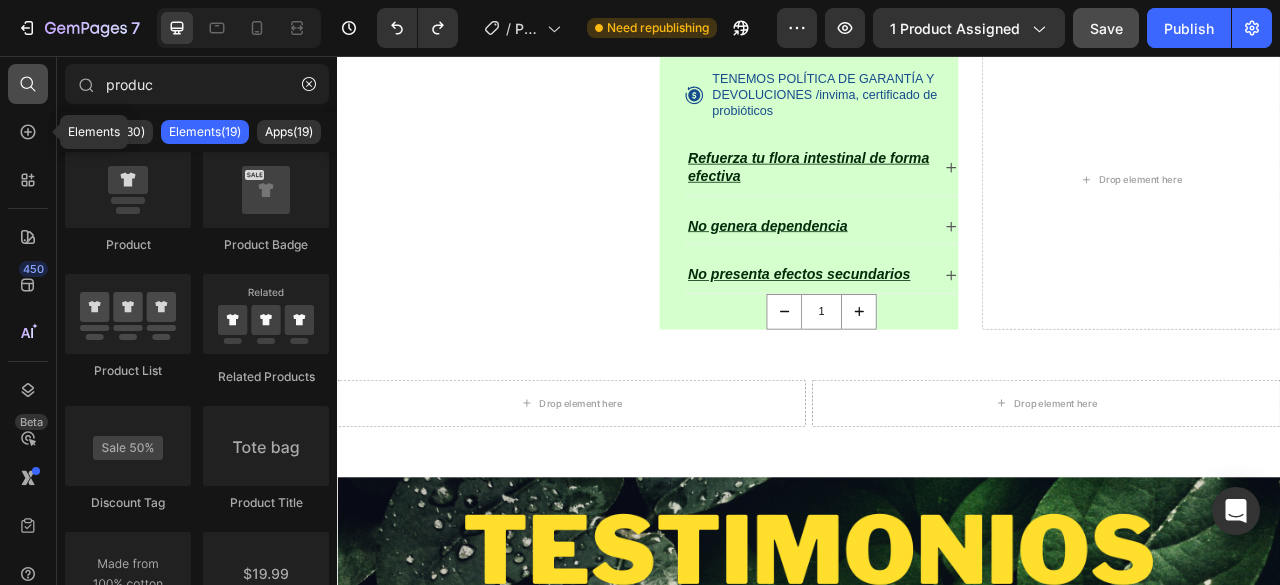 click 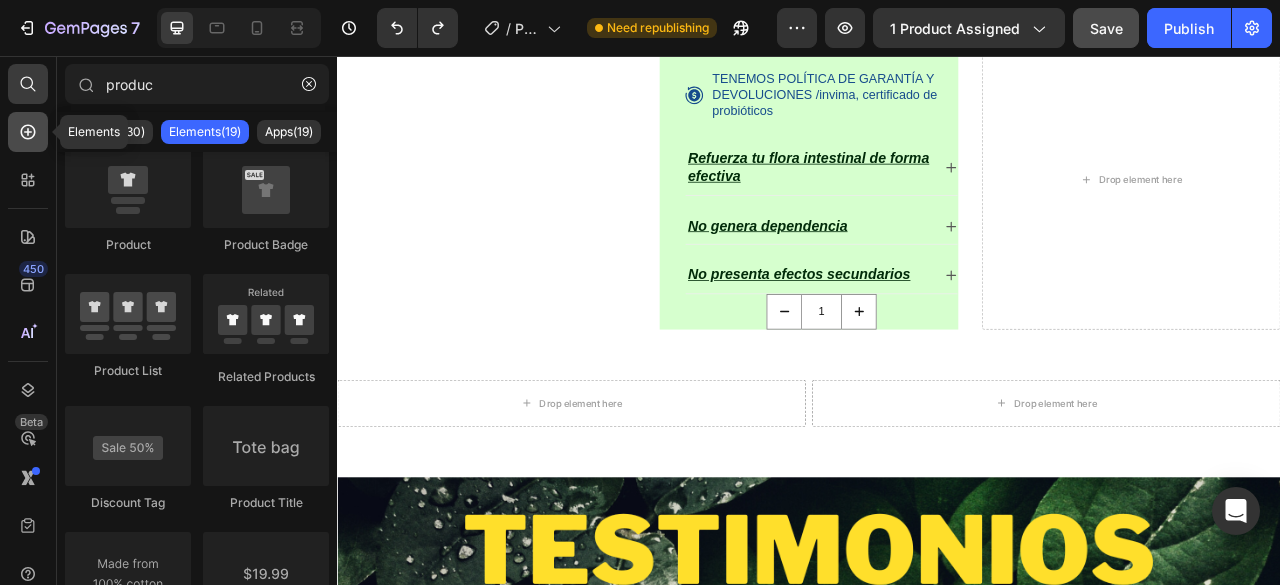 click 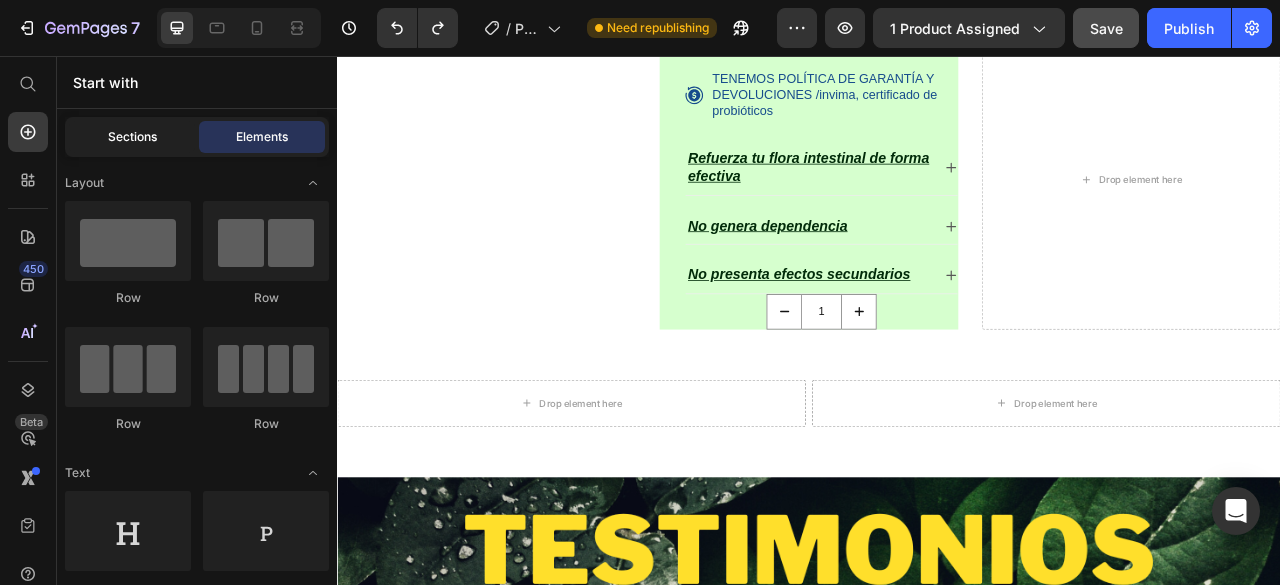 click on "Sections" at bounding box center (132, 137) 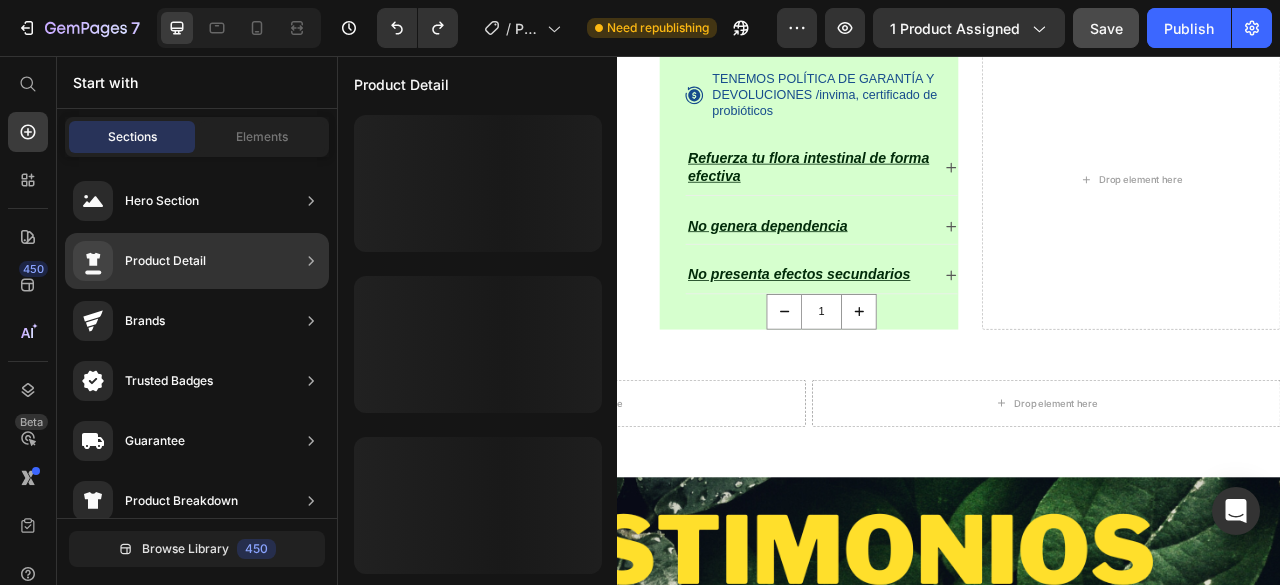 click on "Product Detail" at bounding box center (165, 261) 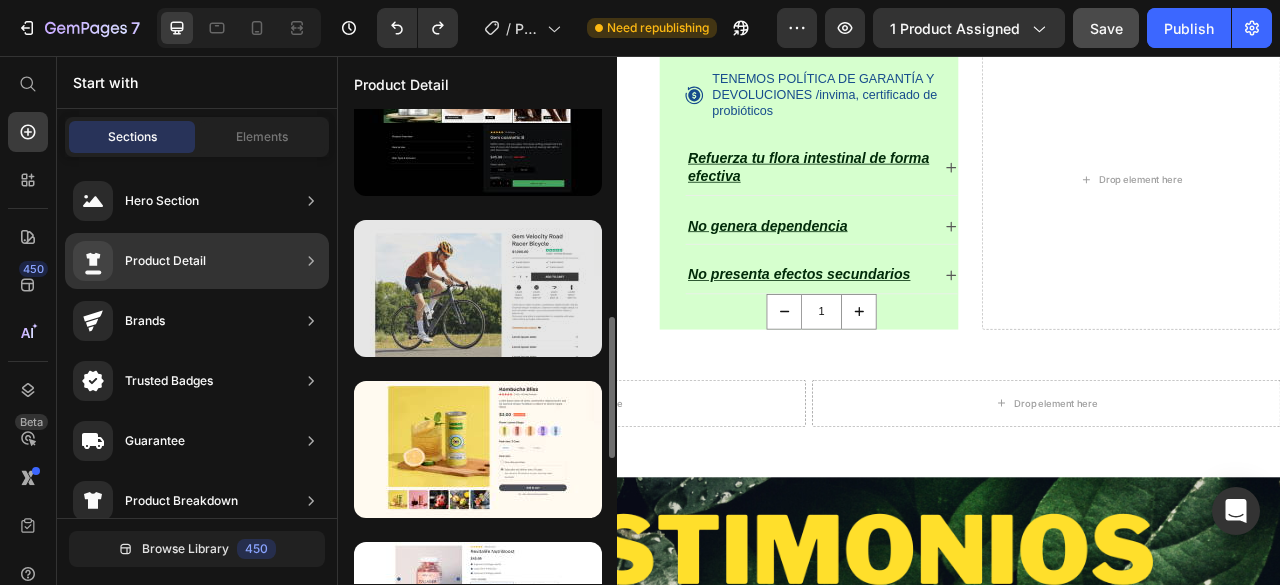 scroll, scrollTop: 900, scrollLeft: 0, axis: vertical 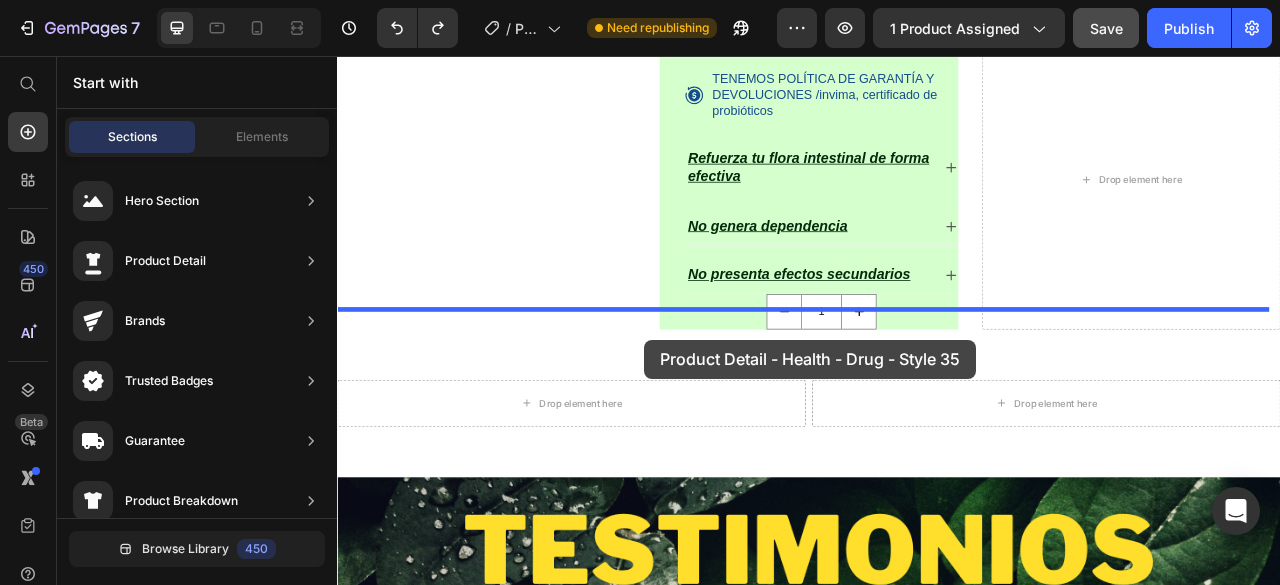 drag, startPoint x: 773, startPoint y: 459, endPoint x: 728, endPoint y: 417, distance: 61.554855 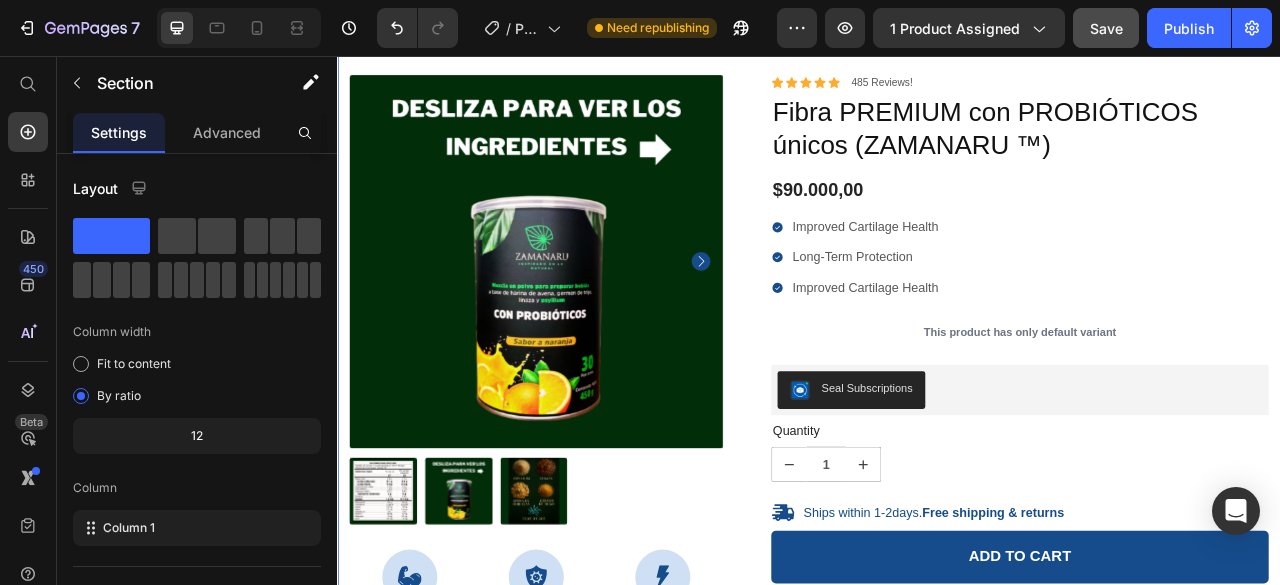 scroll, scrollTop: 2186, scrollLeft: 0, axis: vertical 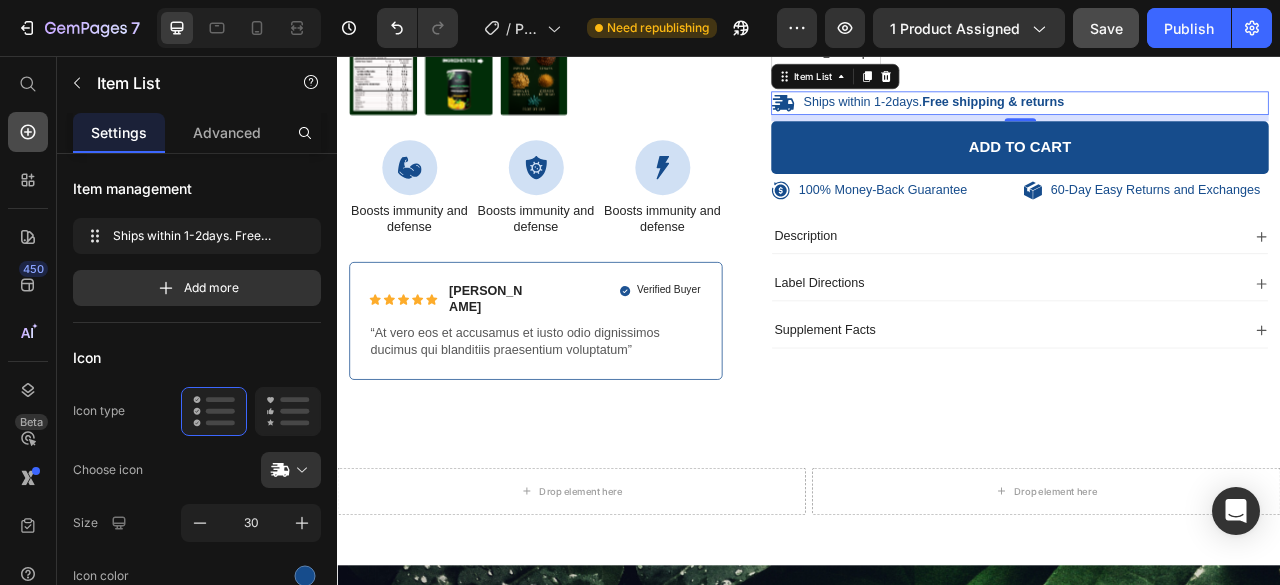 click 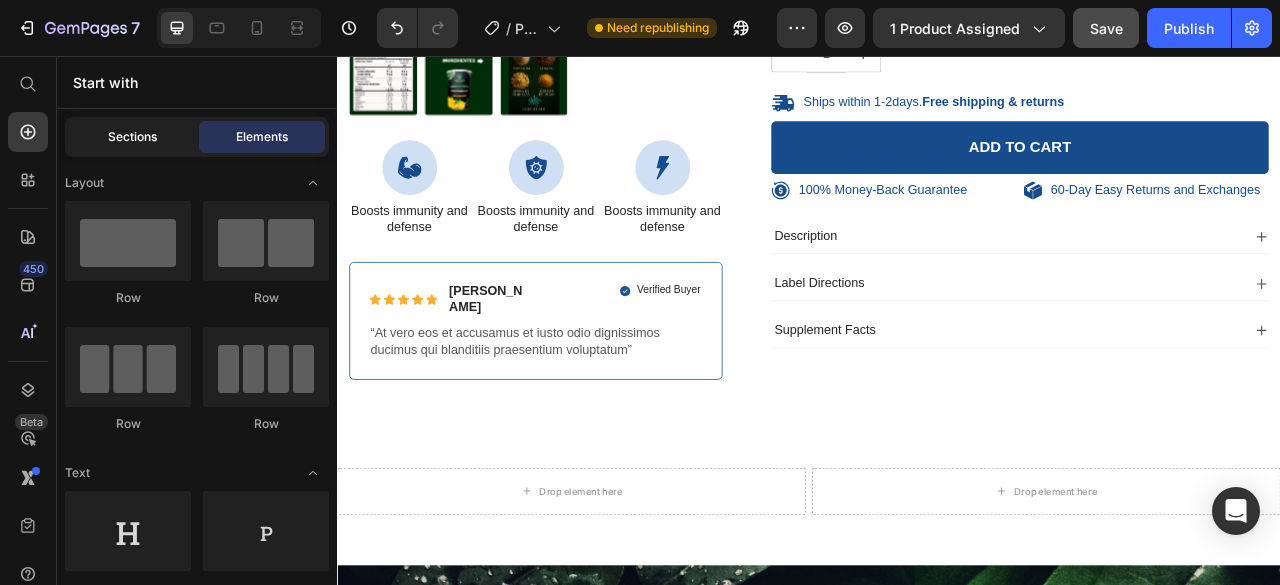 click on "Sections" at bounding box center (132, 137) 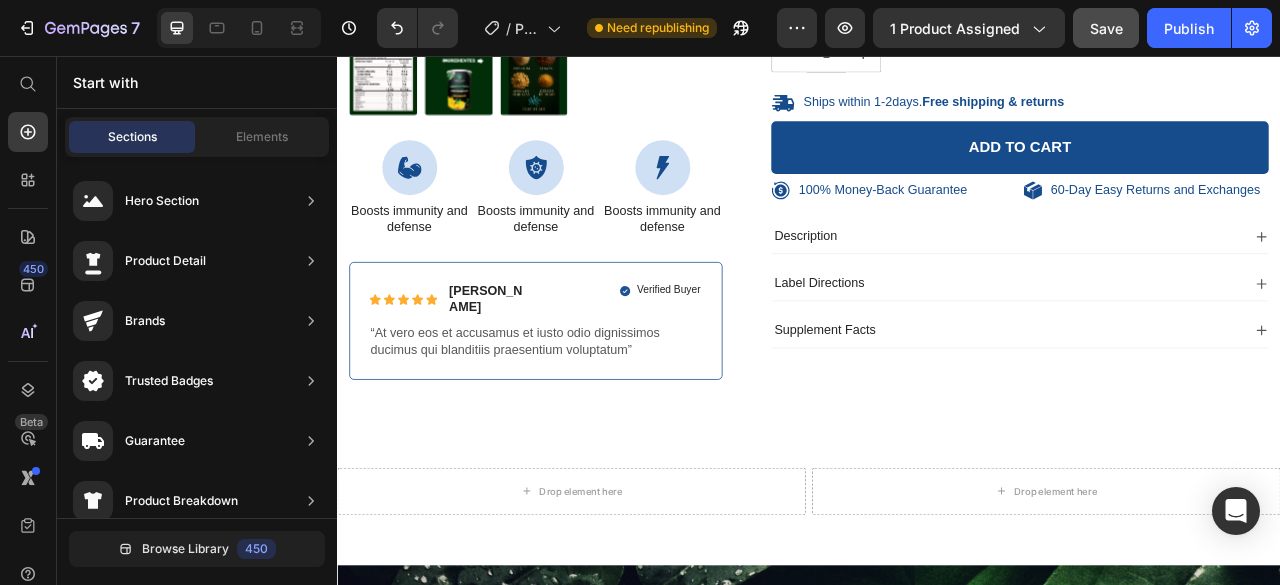 scroll, scrollTop: 318, scrollLeft: 0, axis: vertical 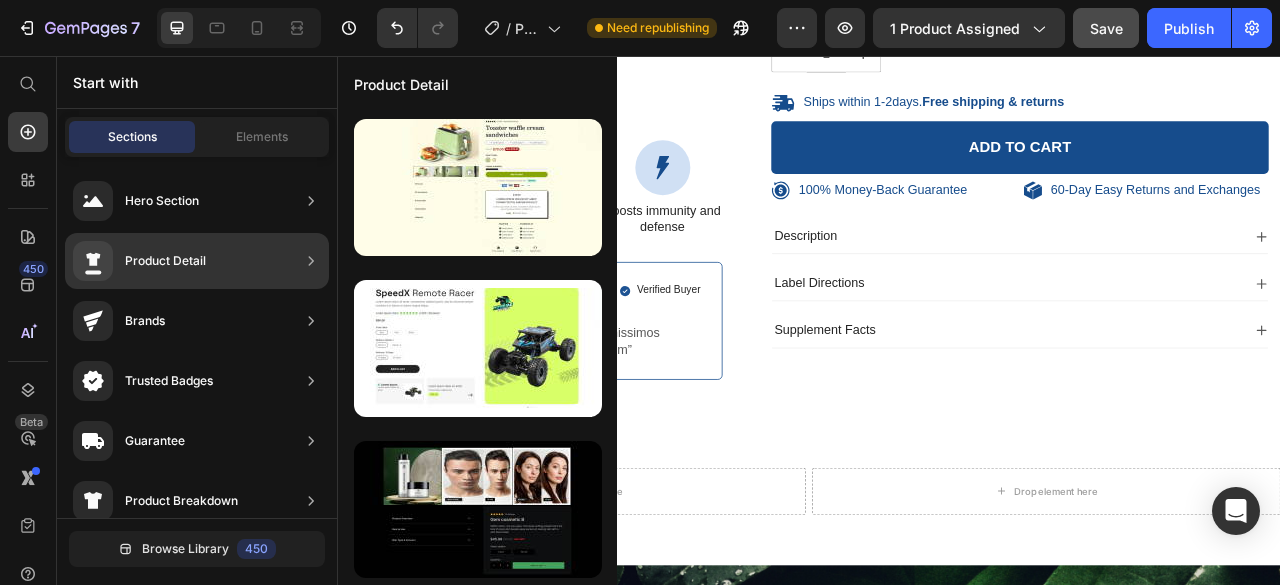 click on "Product Detail" at bounding box center (165, 261) 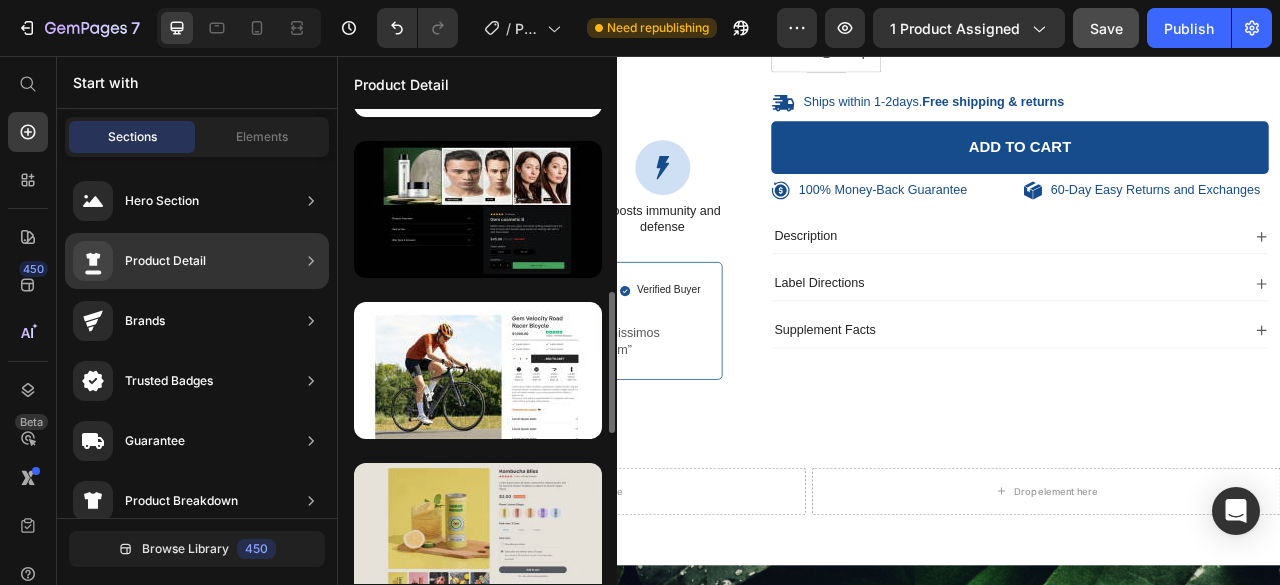 scroll, scrollTop: 918, scrollLeft: 0, axis: vertical 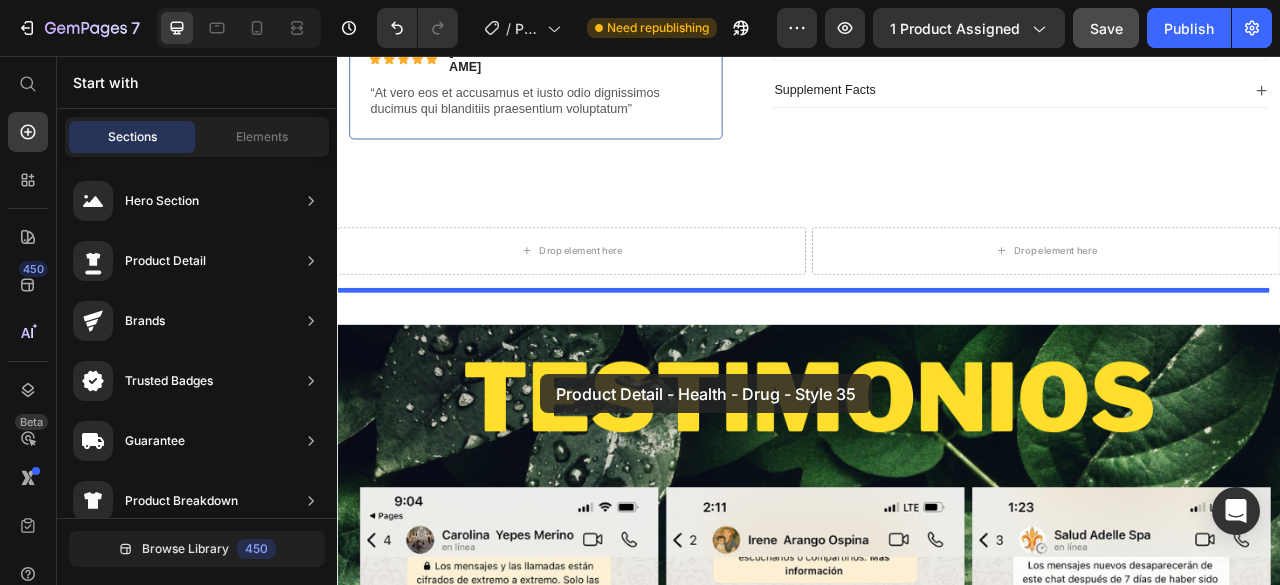 drag, startPoint x: 761, startPoint y: 436, endPoint x: 583, endPoint y: 420, distance: 178.71765 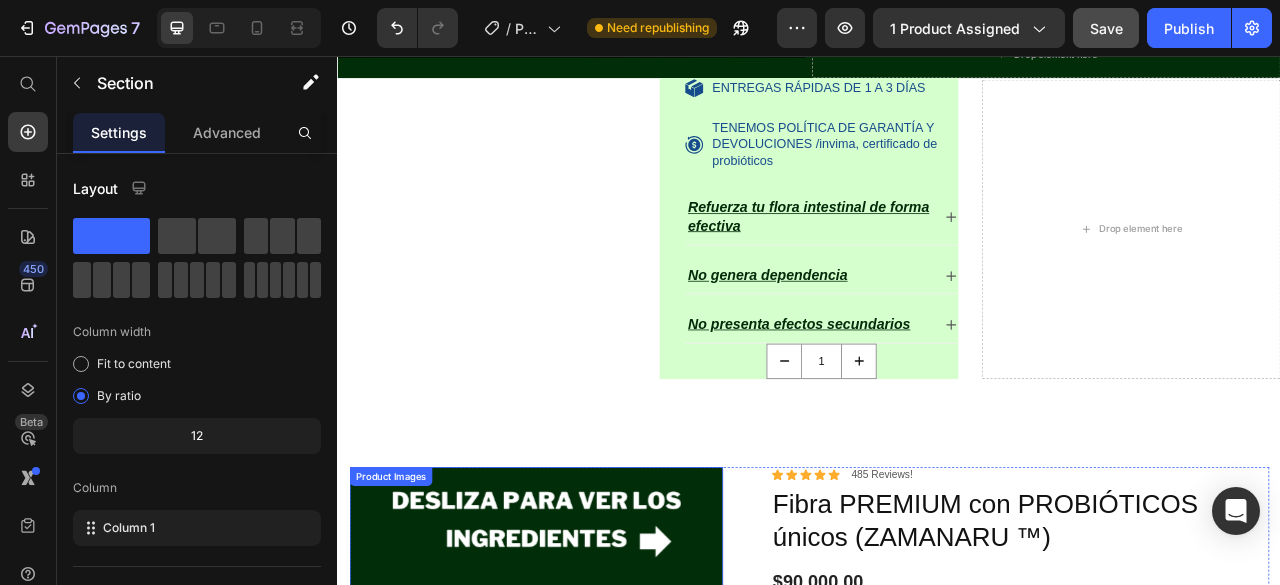 scroll, scrollTop: 1578, scrollLeft: 0, axis: vertical 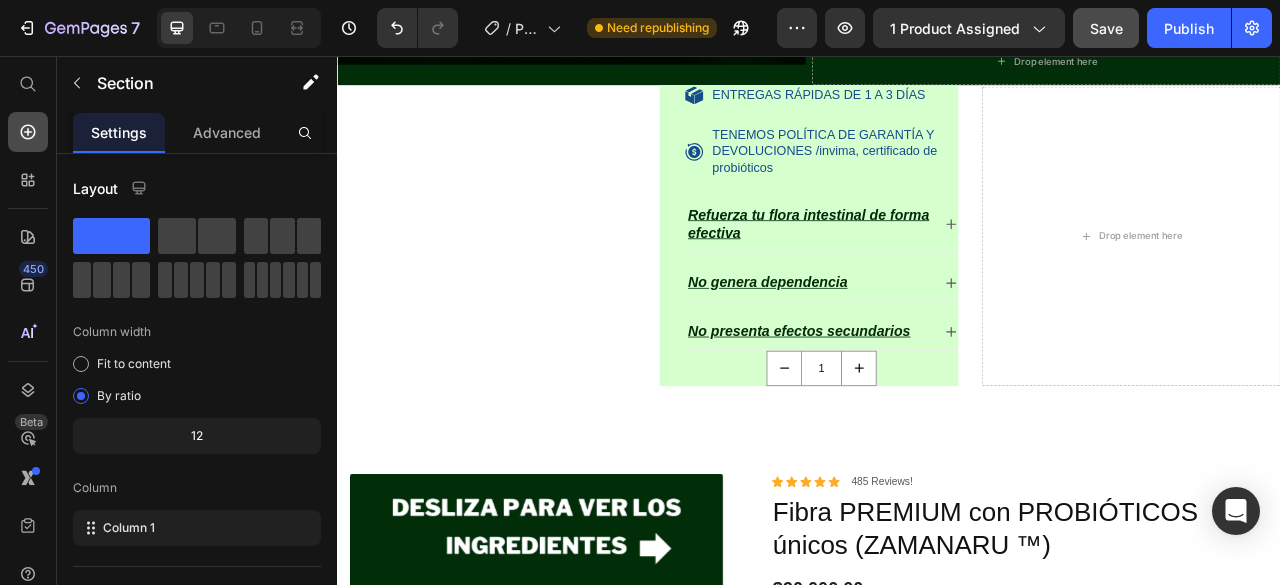 click 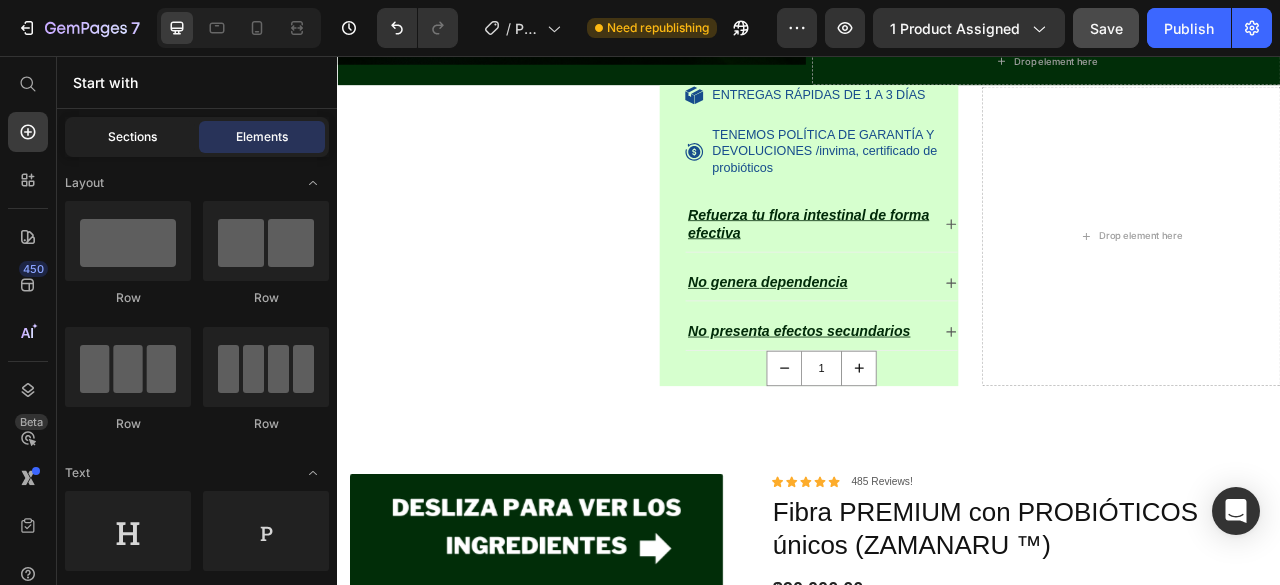 click on "Sections" at bounding box center (132, 137) 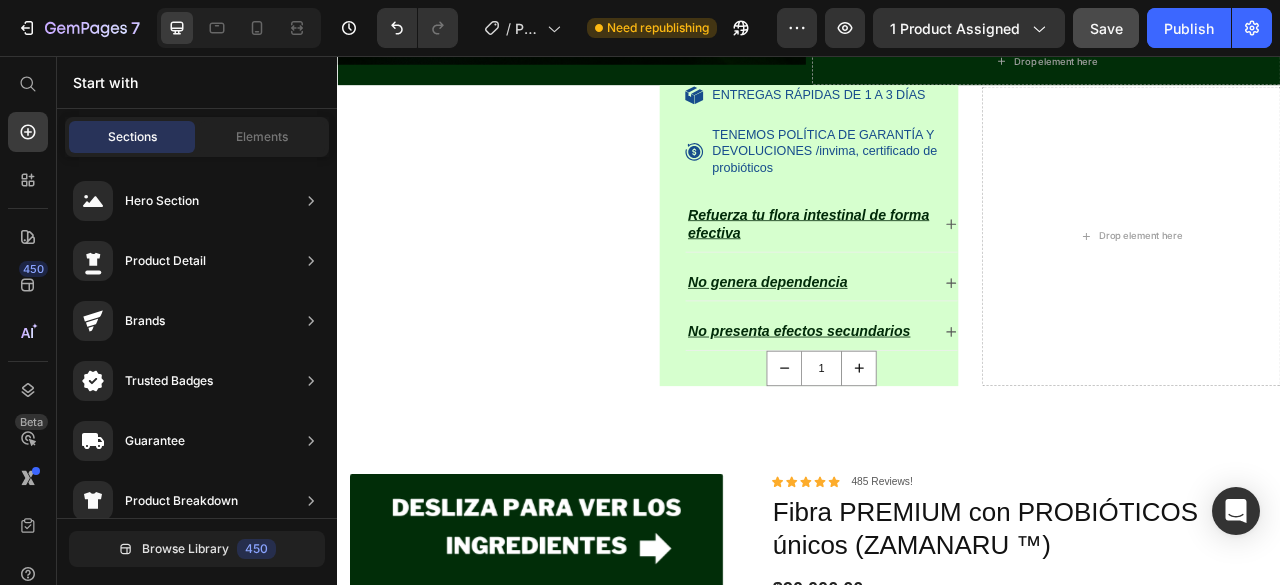 click on "Start with" at bounding box center [197, 82] 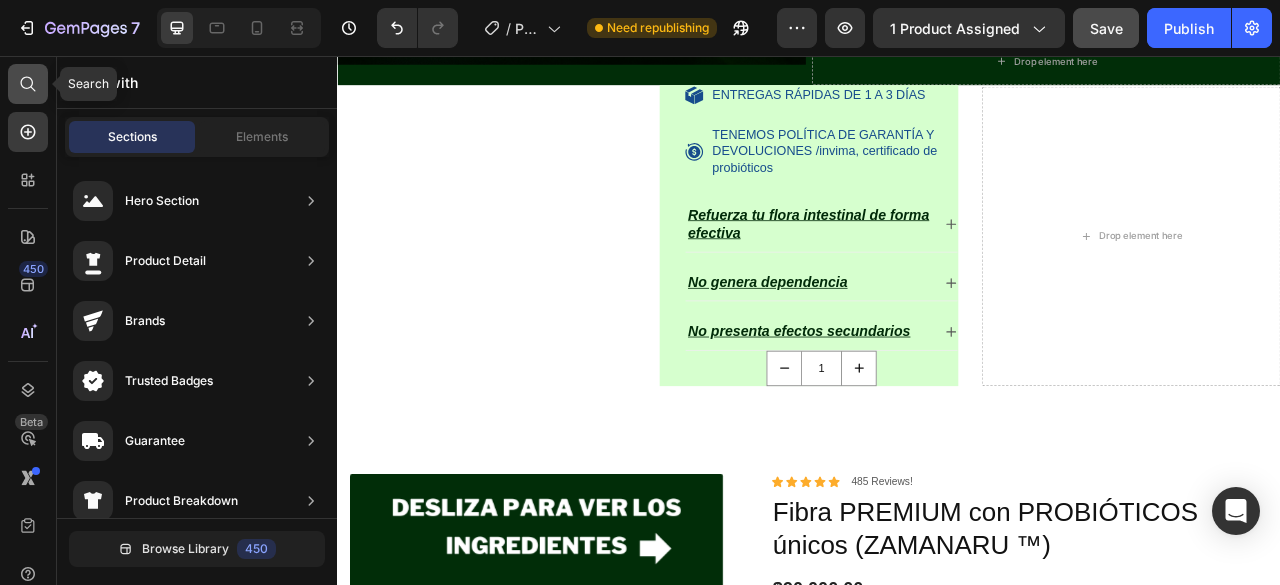 click 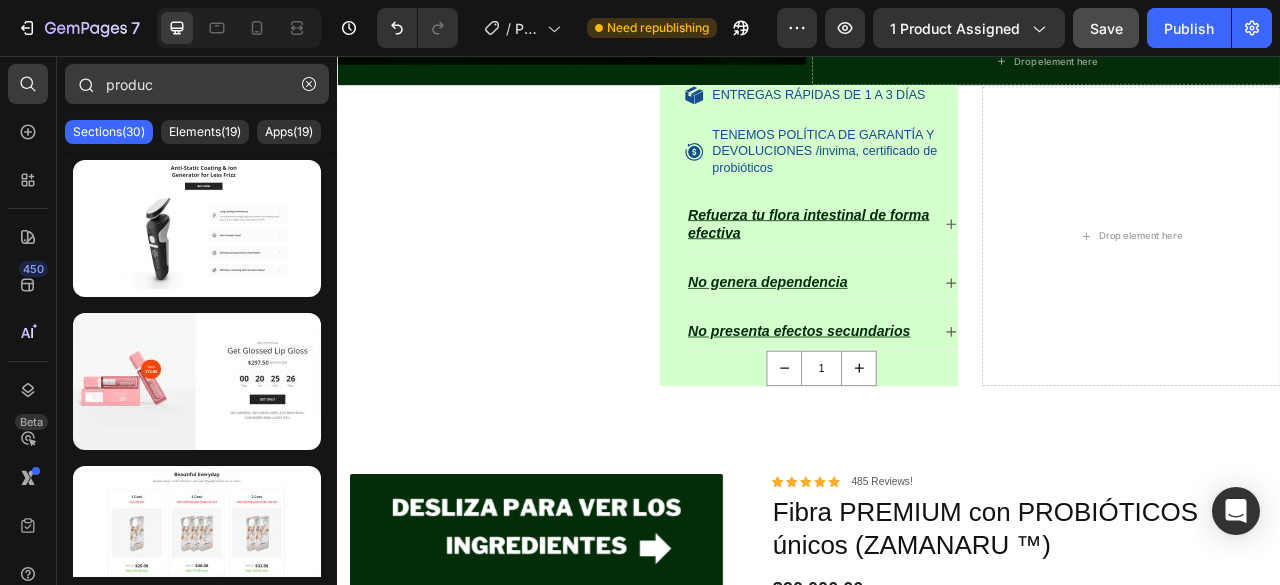 click on "produc" at bounding box center [197, 84] 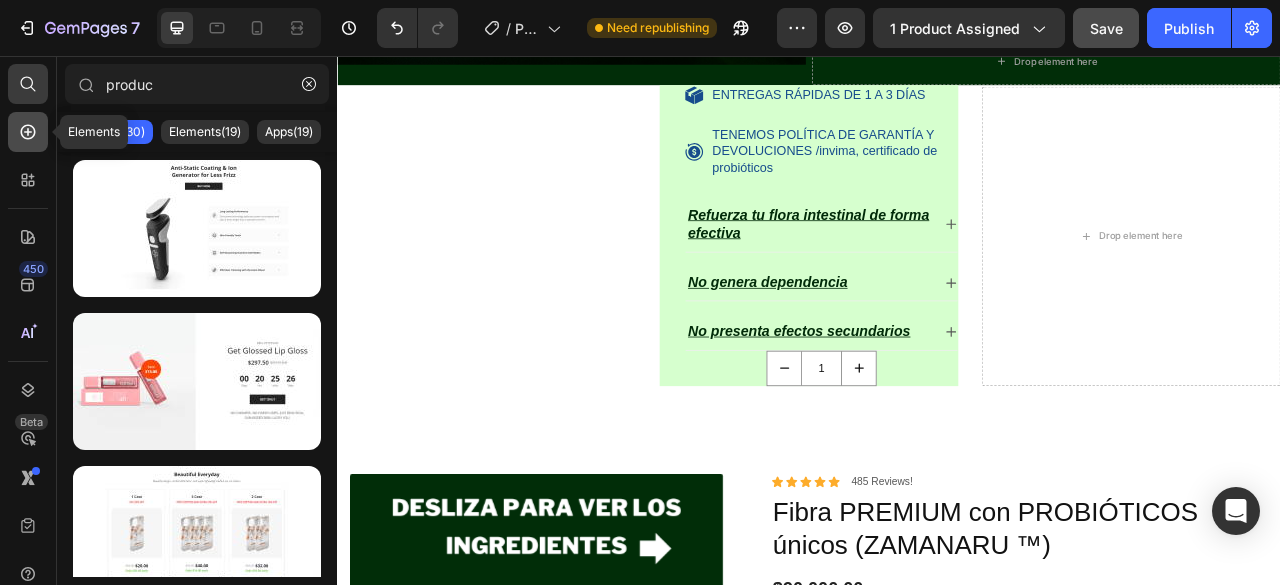 click 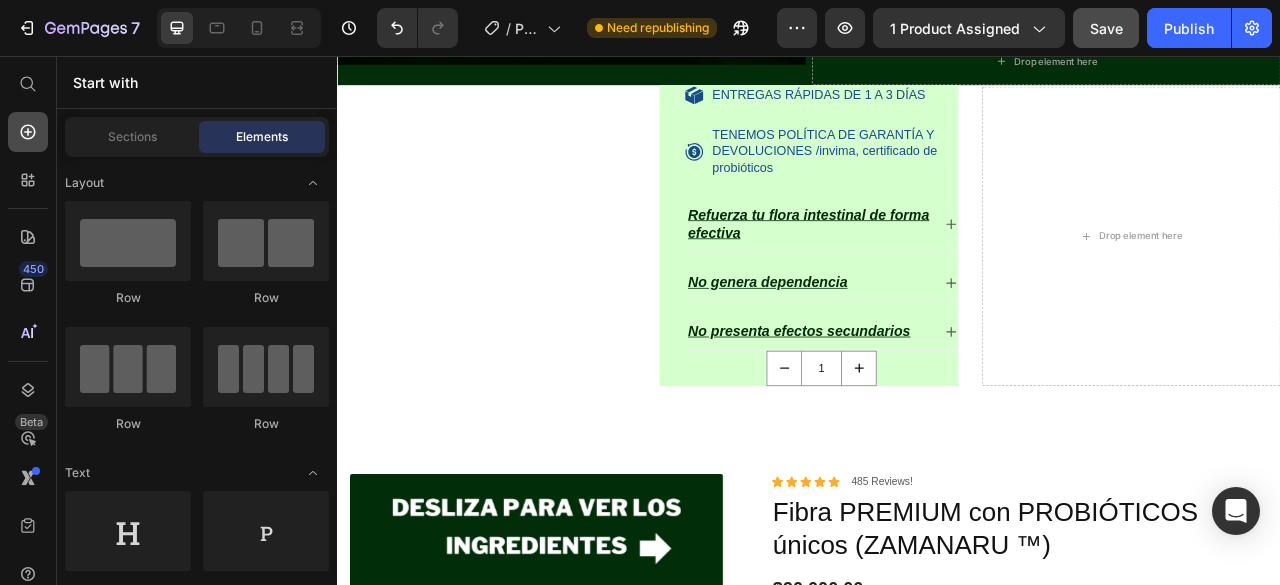 click 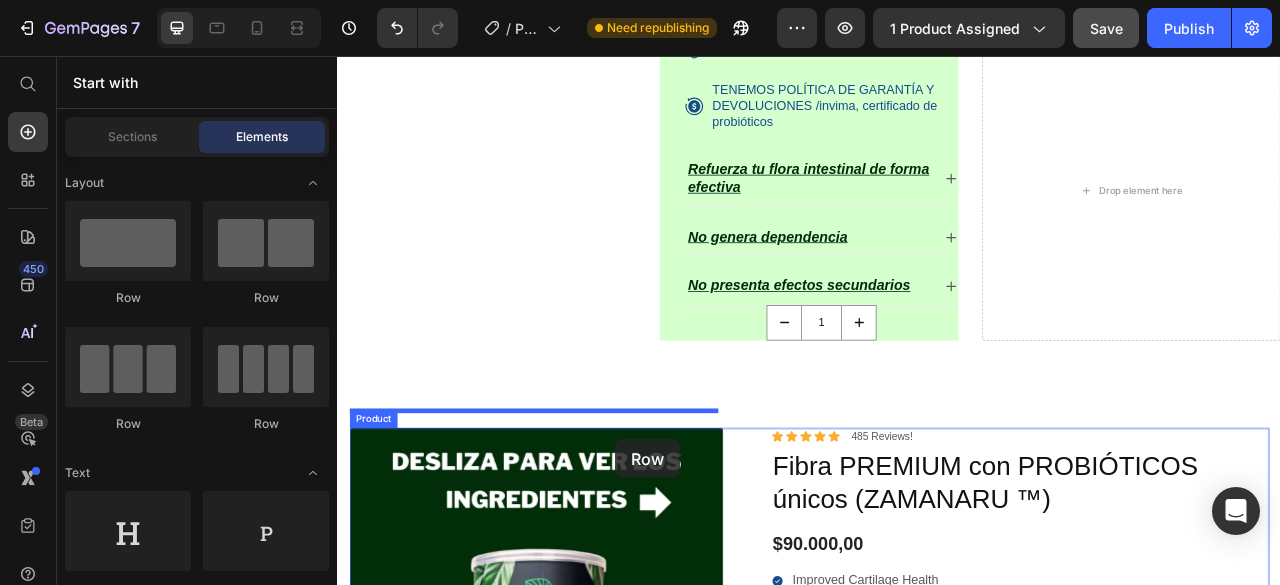 scroll, scrollTop: 1728, scrollLeft: 0, axis: vertical 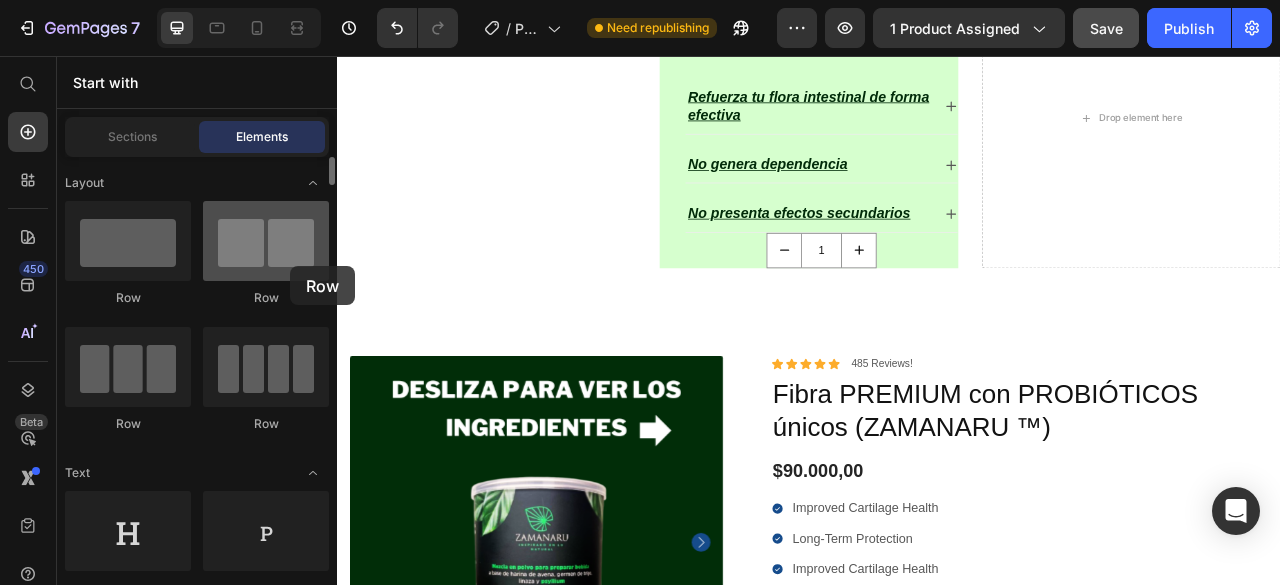 drag, startPoint x: 120, startPoint y: 263, endPoint x: 293, endPoint y: 266, distance: 173.02602 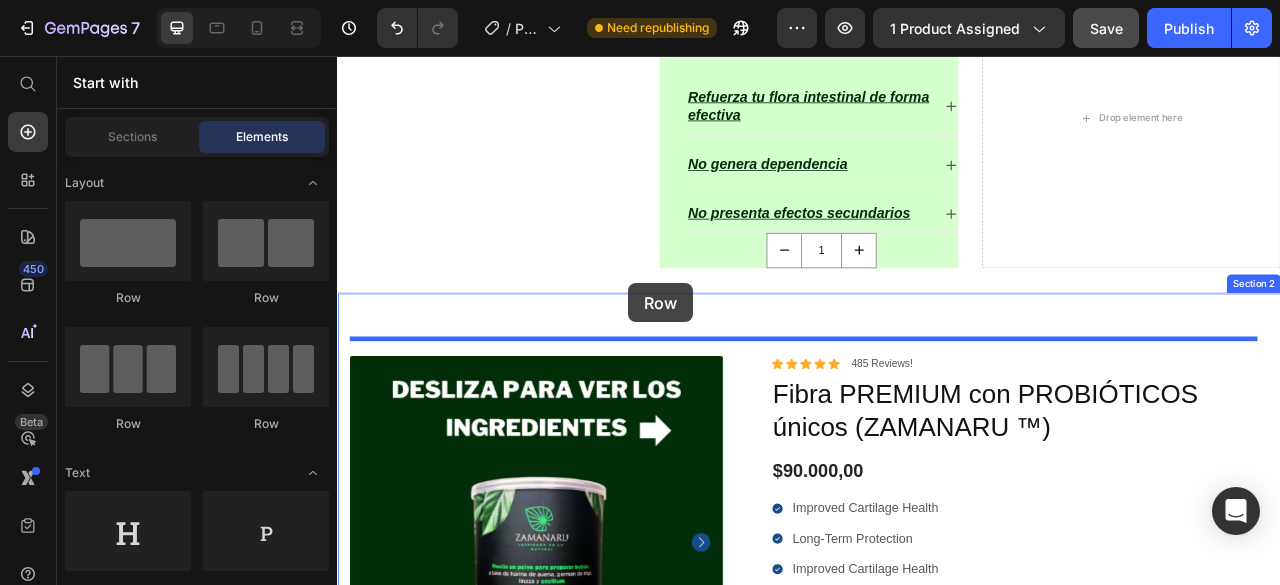 drag, startPoint x: 339, startPoint y: 316, endPoint x: 707, endPoint y: 345, distance: 369.1409 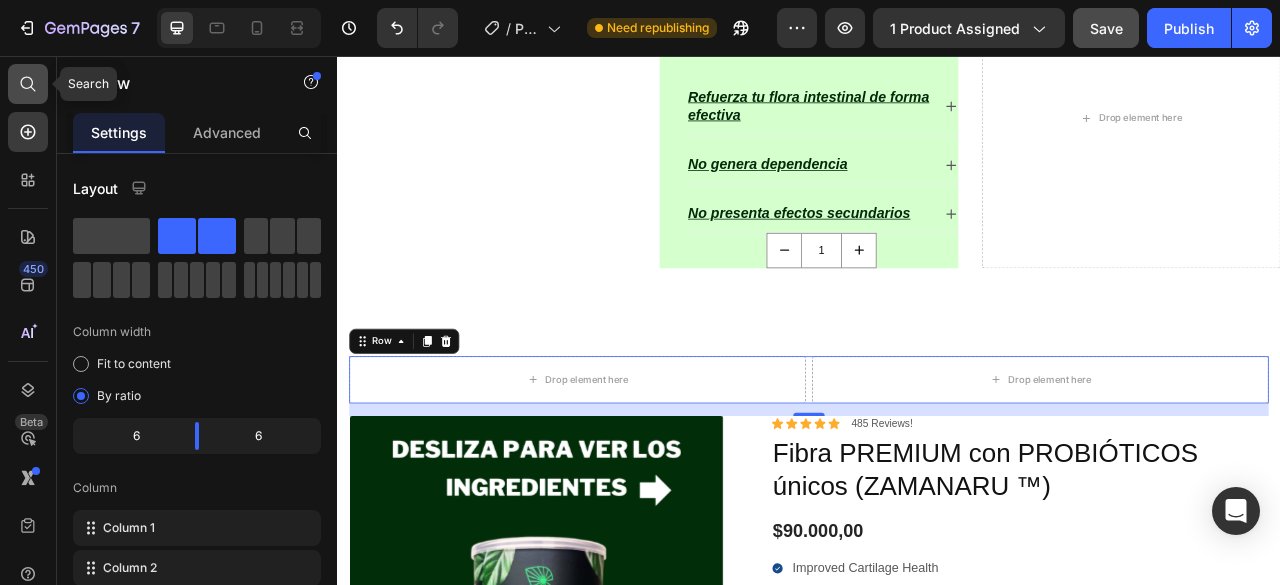 click 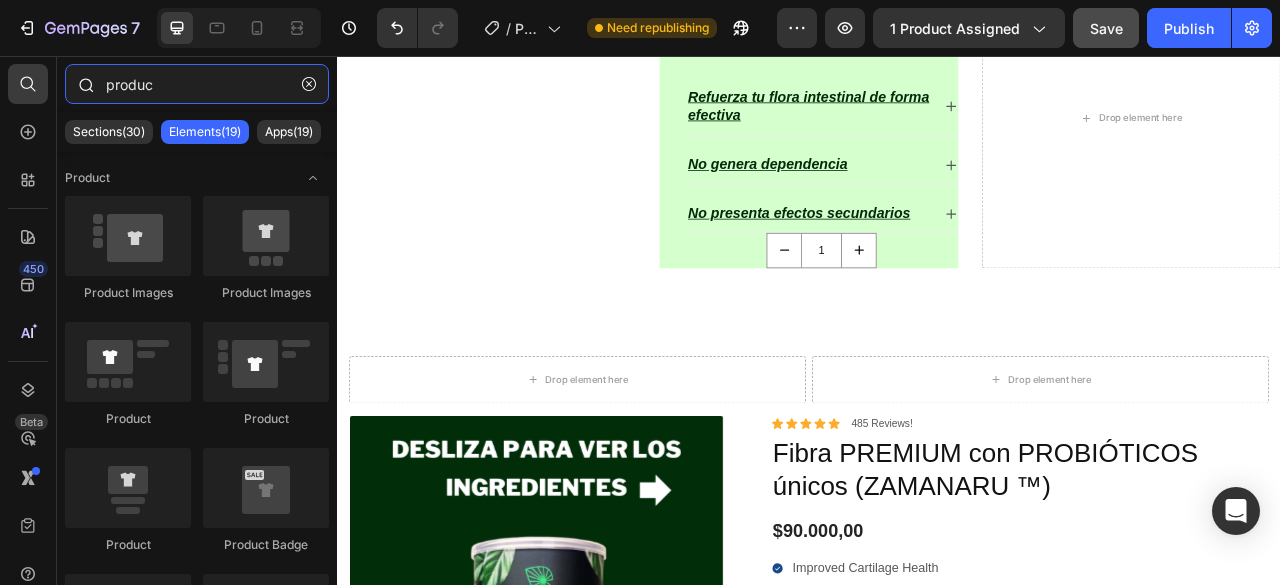 click on "produc" at bounding box center (197, 84) 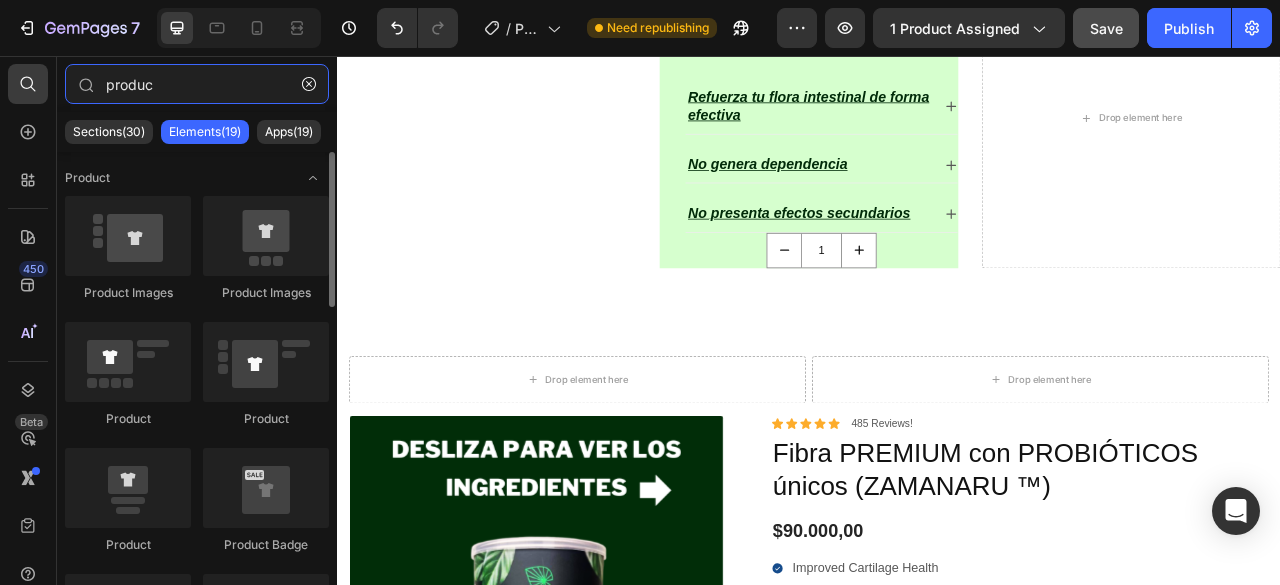 scroll, scrollTop: 200, scrollLeft: 0, axis: vertical 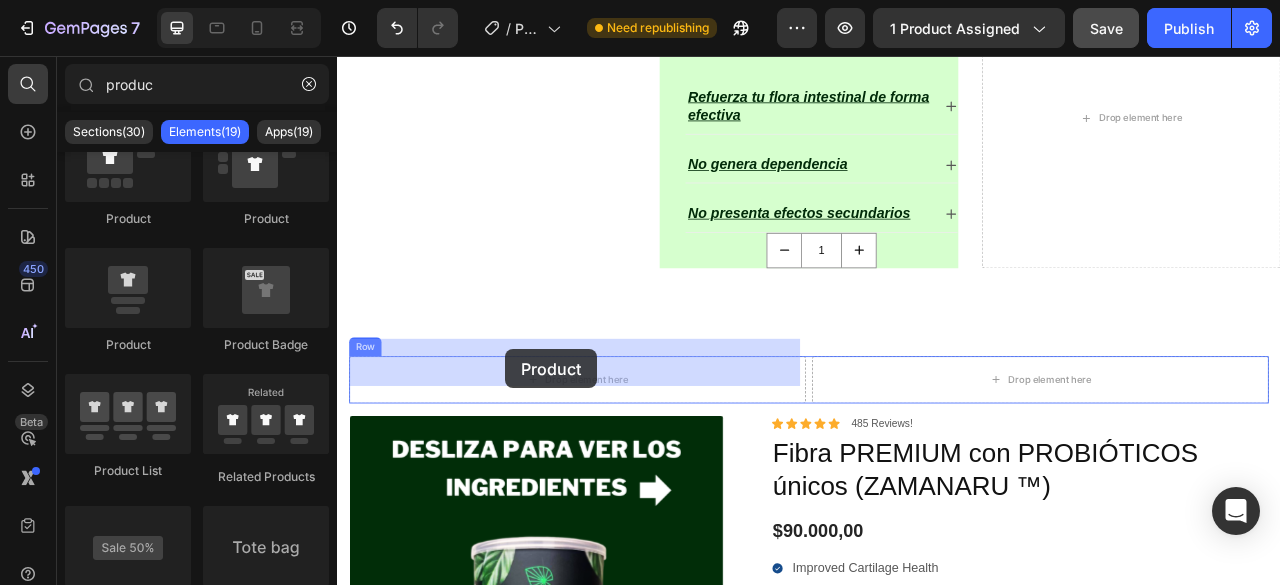 drag, startPoint x: 463, startPoint y: 348, endPoint x: 551, endPoint y: 429, distance: 119.60351 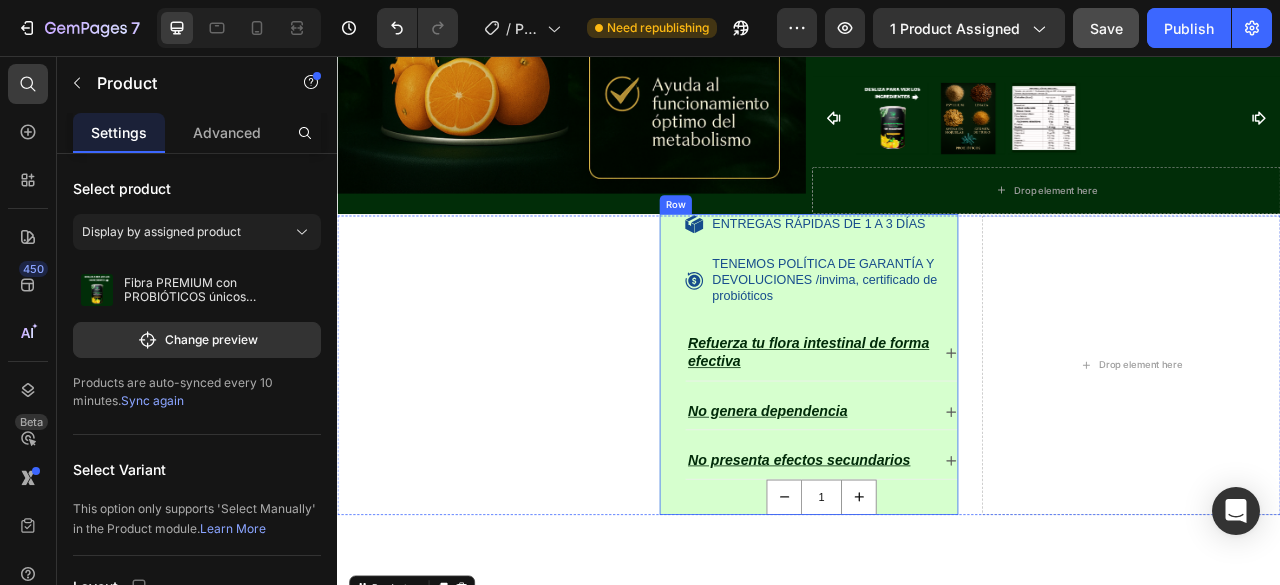 scroll, scrollTop: 1528, scrollLeft: 0, axis: vertical 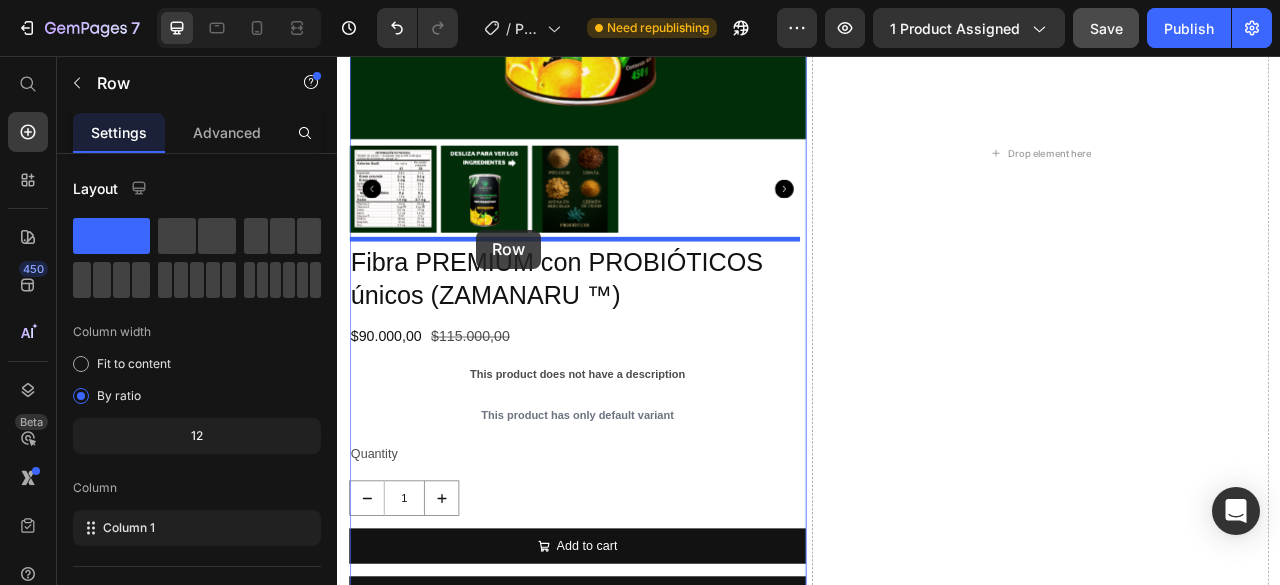 drag, startPoint x: 762, startPoint y: 114, endPoint x: 514, endPoint y: 277, distance: 296.77097 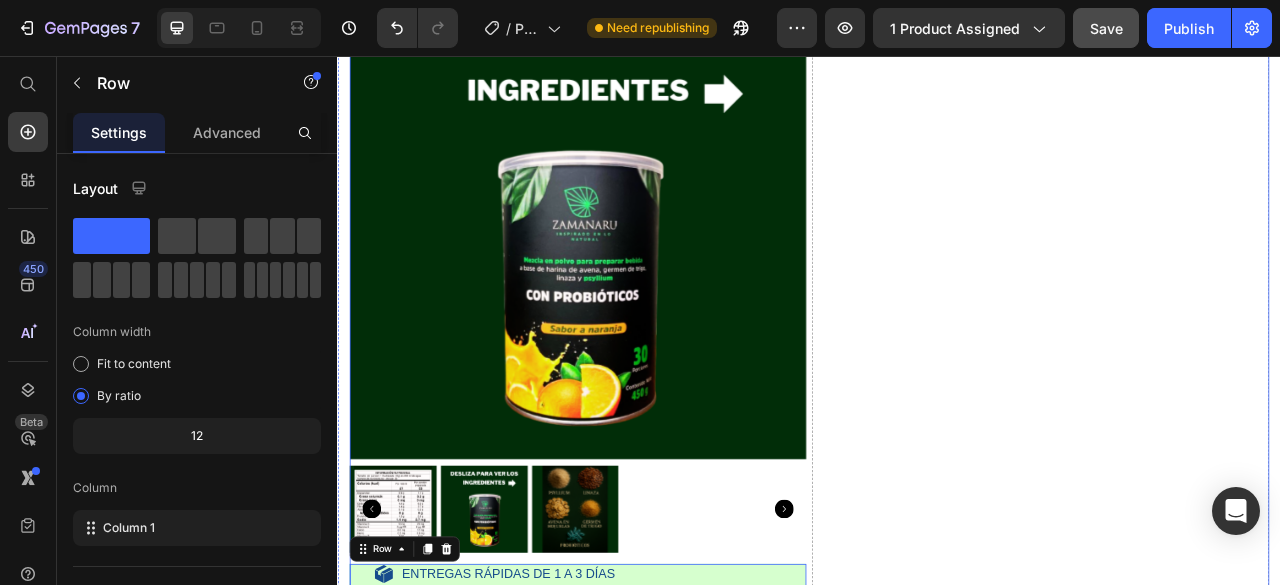 scroll, scrollTop: 1998, scrollLeft: 0, axis: vertical 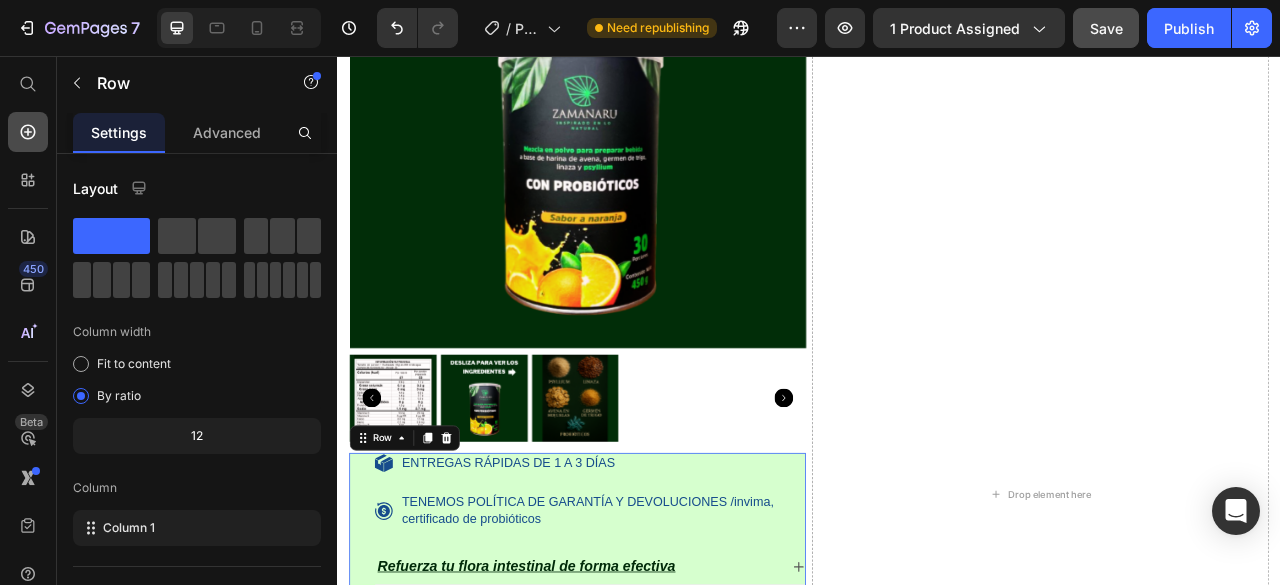 click 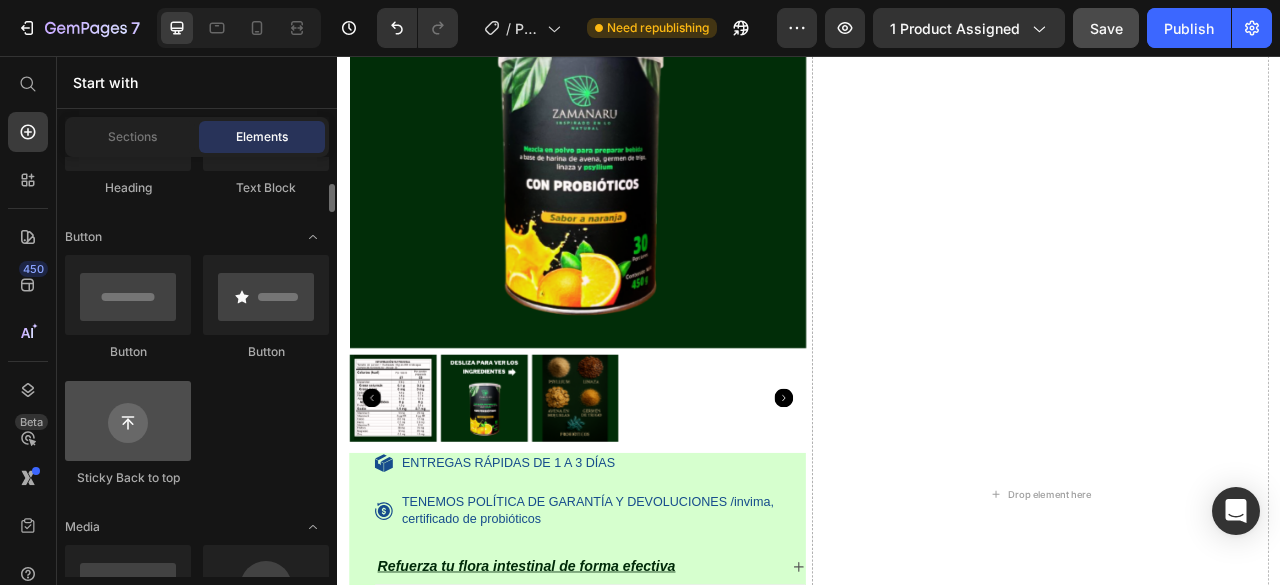 scroll, scrollTop: 700, scrollLeft: 0, axis: vertical 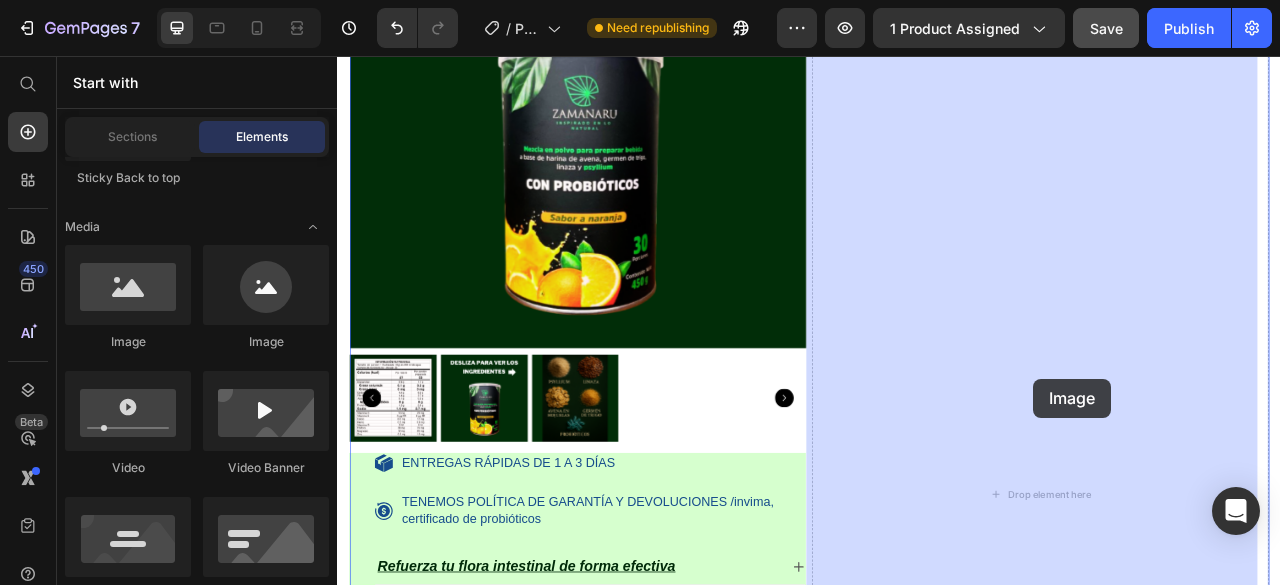 drag, startPoint x: 449, startPoint y: 351, endPoint x: 1223, endPoint y: 467, distance: 782.6442 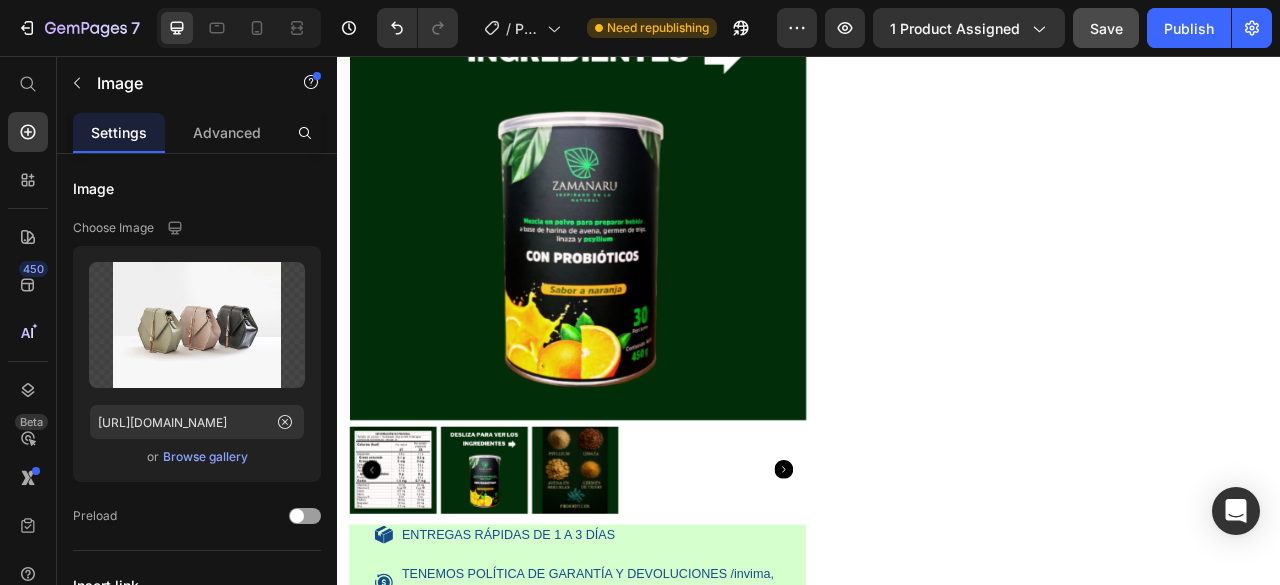 scroll, scrollTop: 1698, scrollLeft: 0, axis: vertical 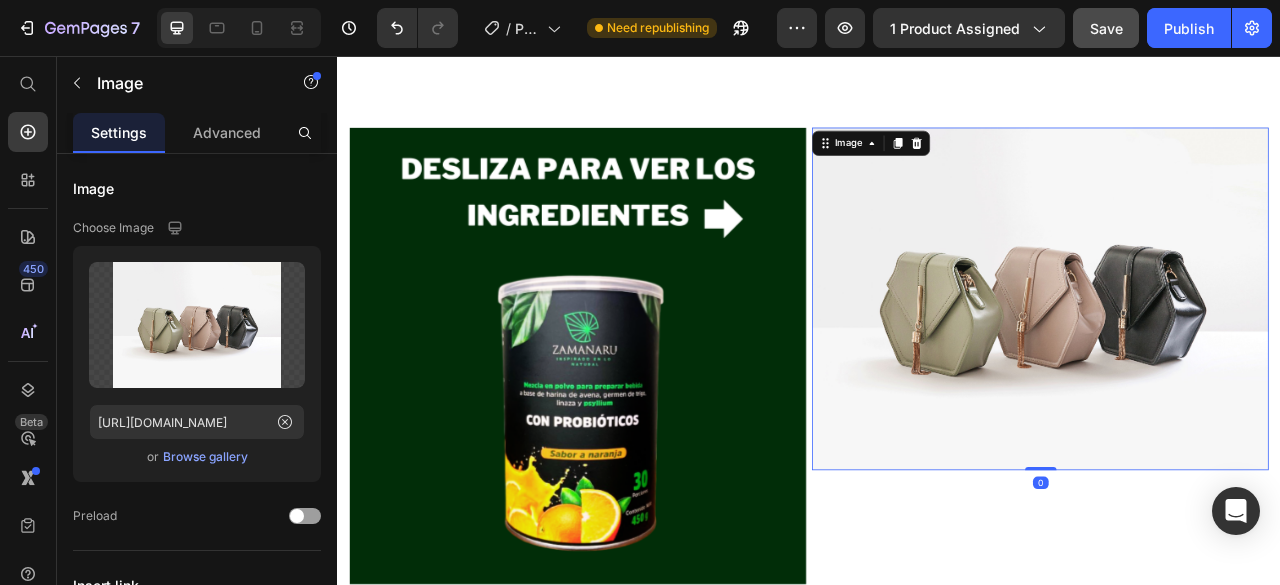 click at bounding box center (1231, 365) 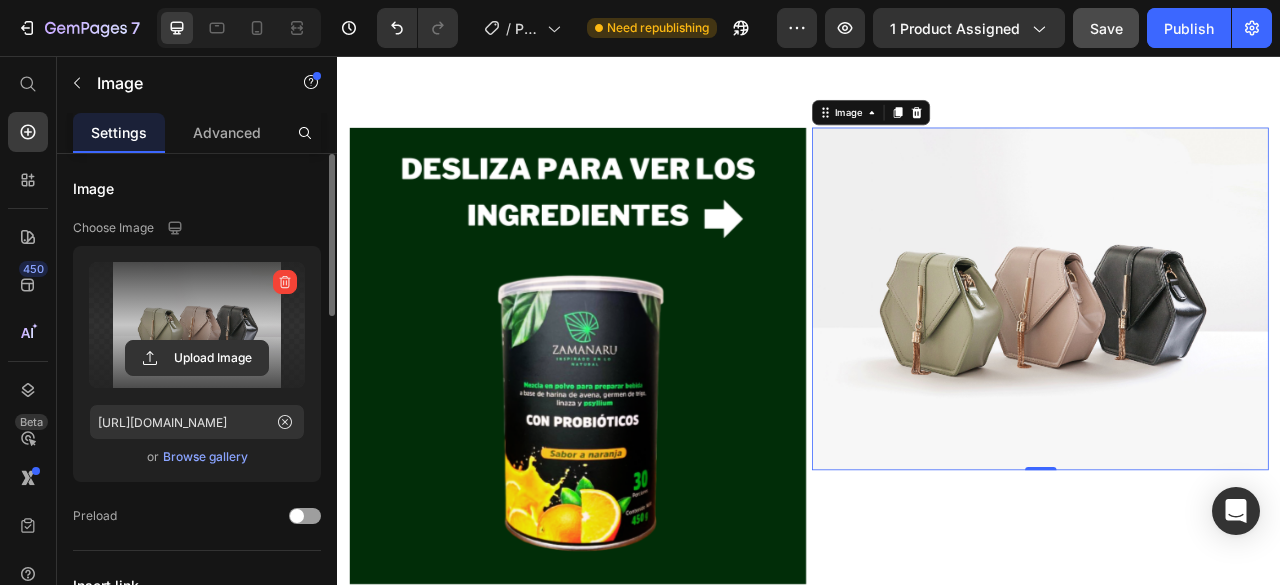 click at bounding box center (197, 325) 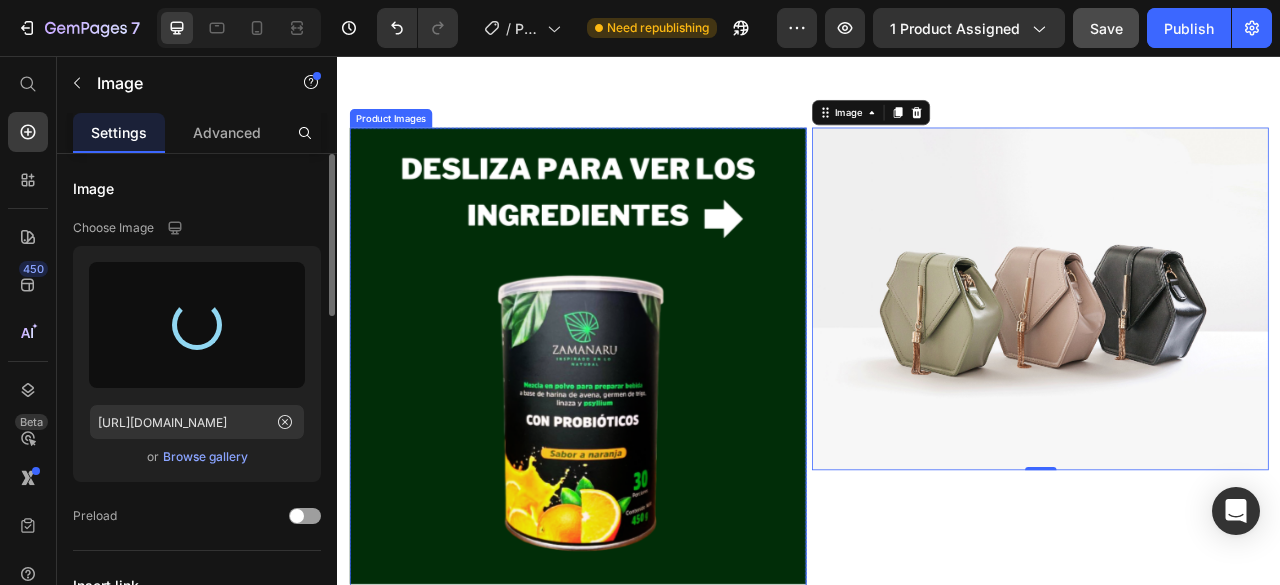 type on "[URL][DOMAIN_NAME]" 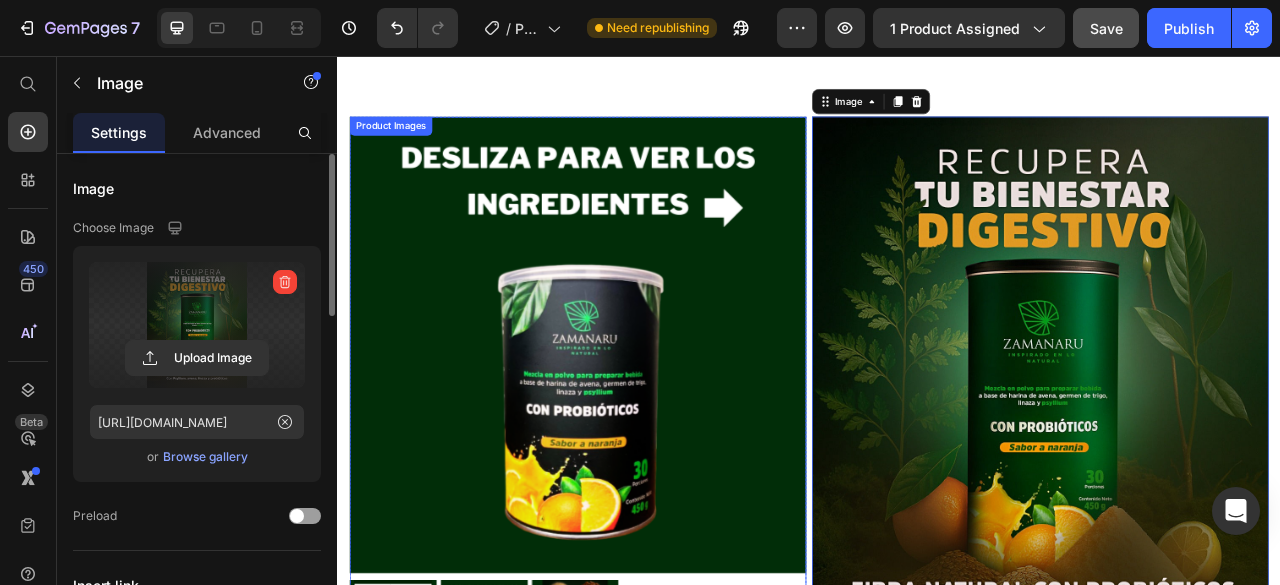 scroll, scrollTop: 1598, scrollLeft: 0, axis: vertical 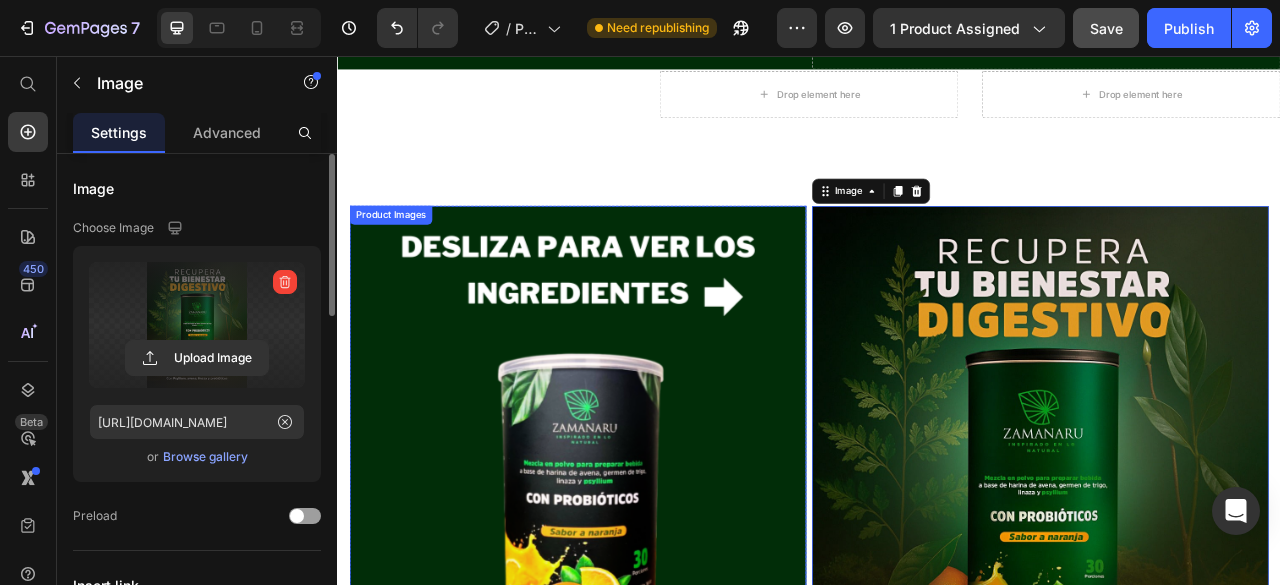 click at bounding box center [642, 537] 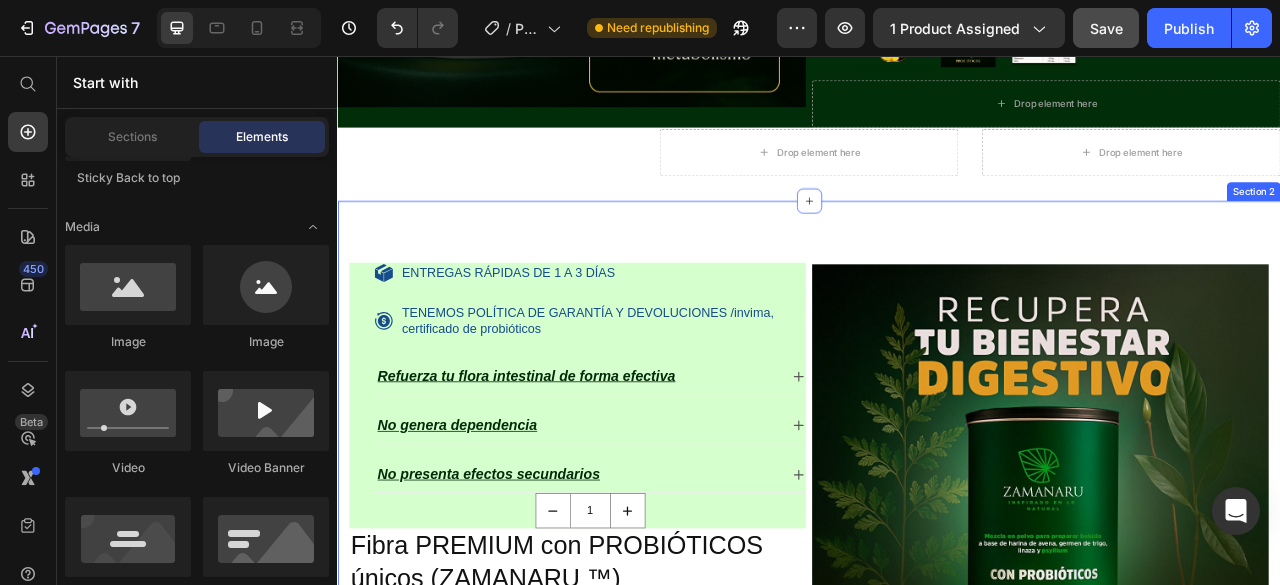 scroll, scrollTop: 1398, scrollLeft: 0, axis: vertical 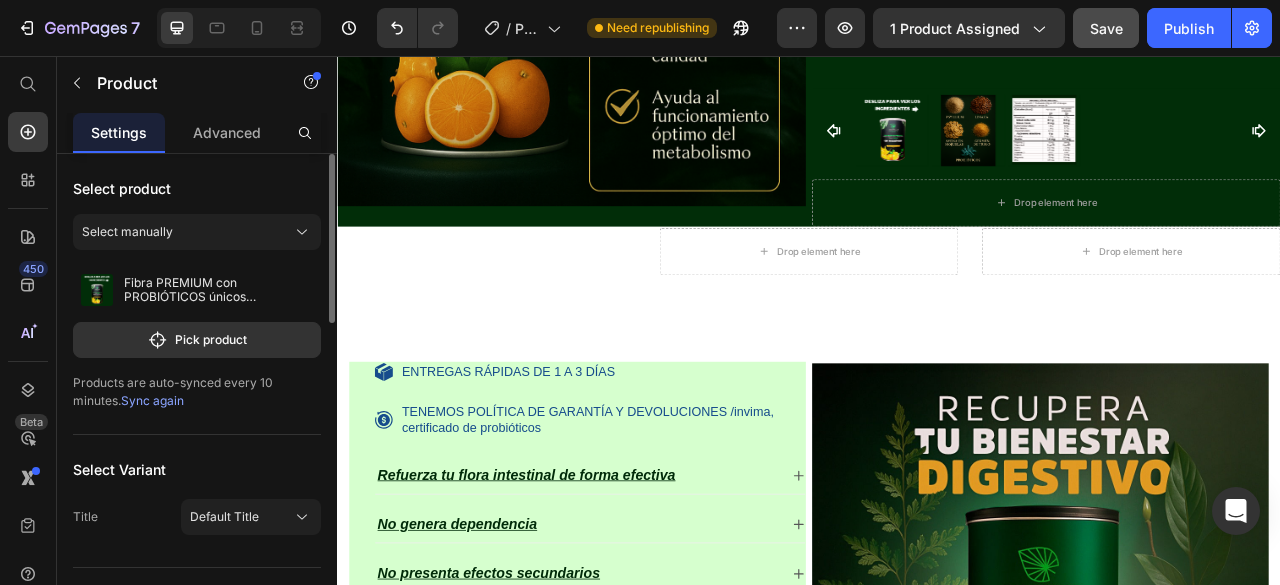 click on "PRESENTA REGISTRO  INVIMA Item List
PRESENTA  CERTIFICADO DE PROBIÓTICOS Item List Row" at bounding box center (527, 305) 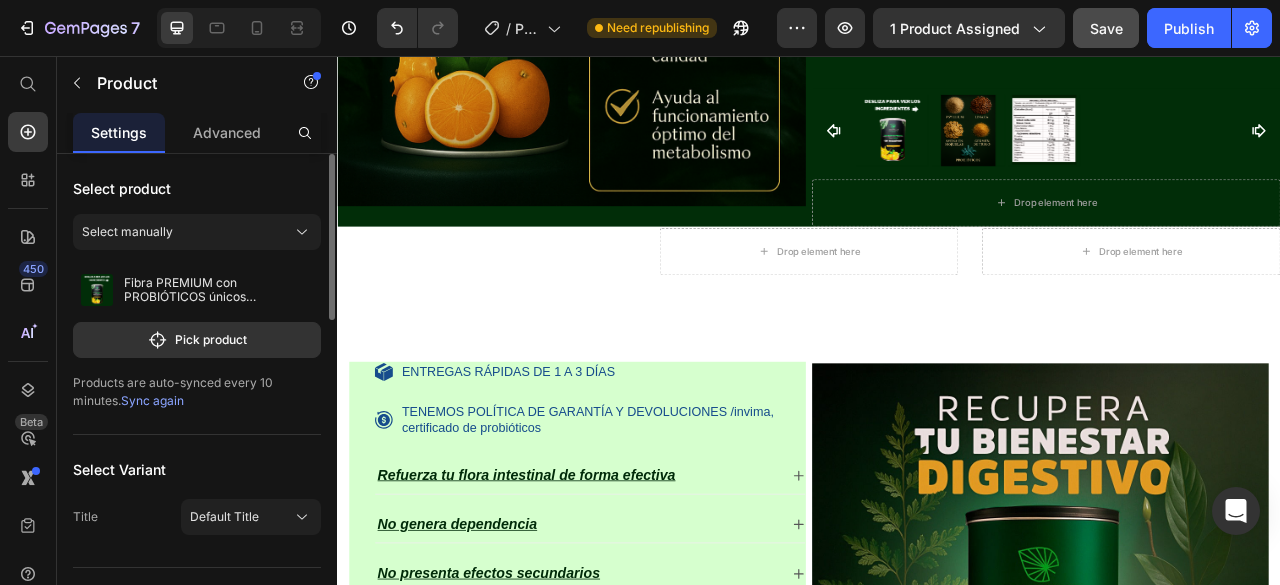 click on "PRESENTA REGISTRO  INVIMA Item List
PRESENTA  CERTIFICADO DE PROBIÓTICOS Item List Row" at bounding box center (527, 305) 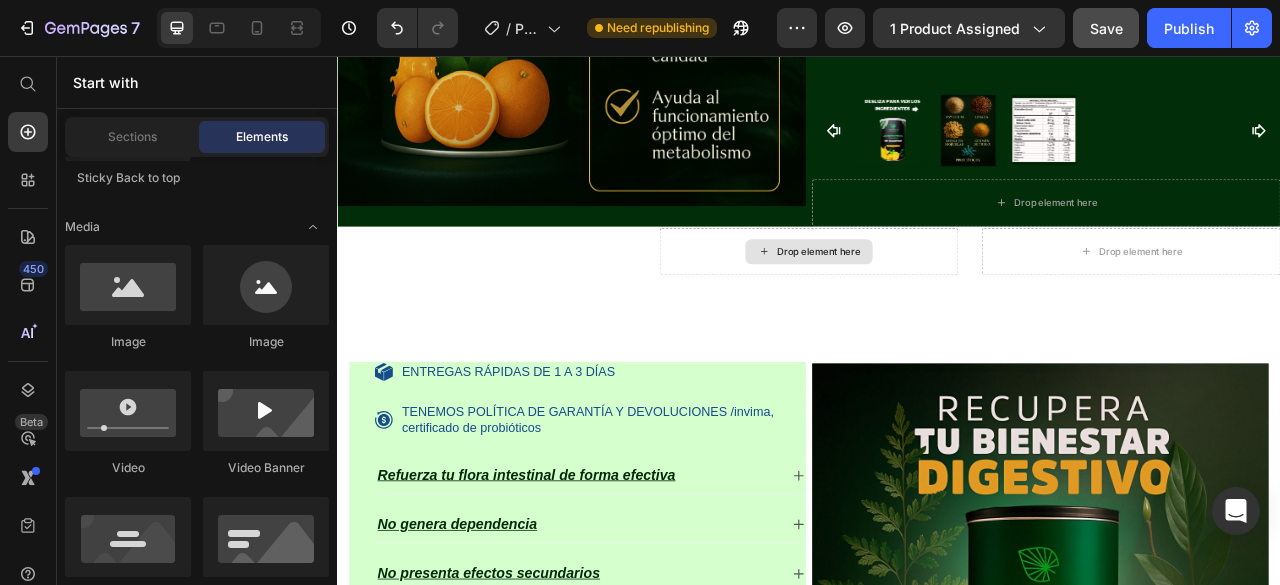 click on "Drop element here" at bounding box center (937, 305) 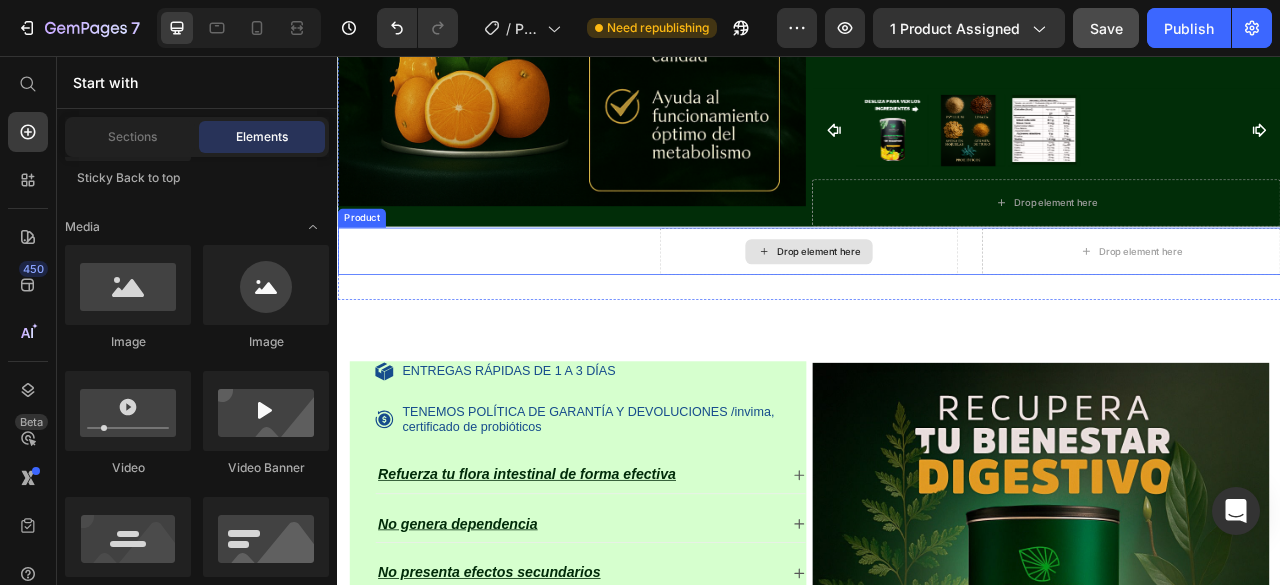 click on "Drop element here" at bounding box center (937, 305) 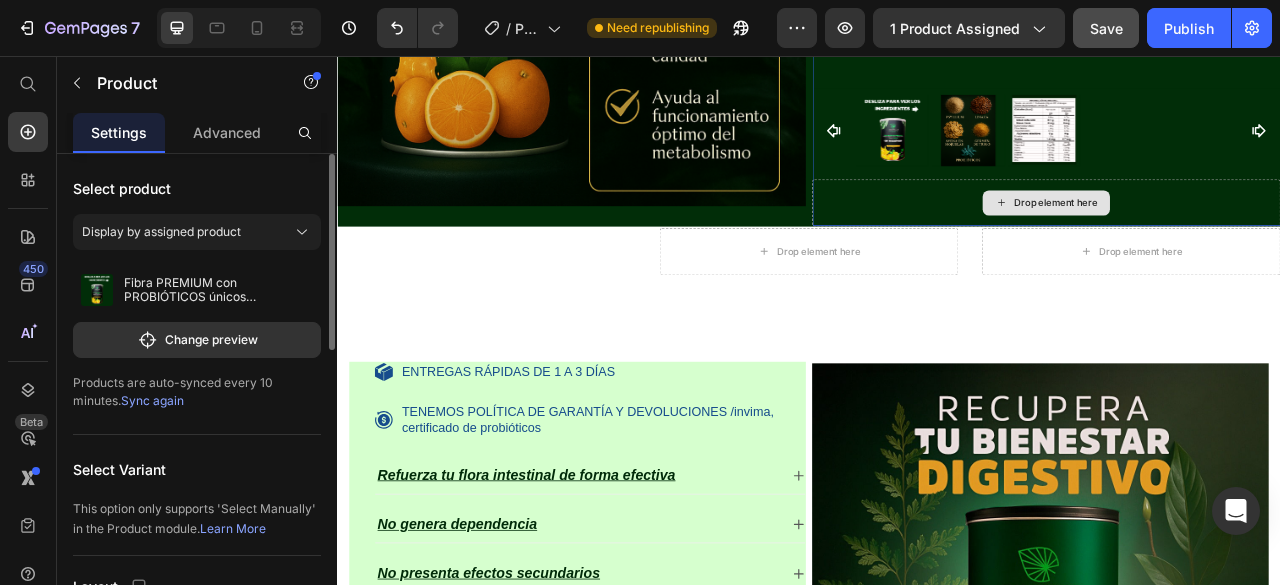 click on "Drop element here" at bounding box center [1239, 243] 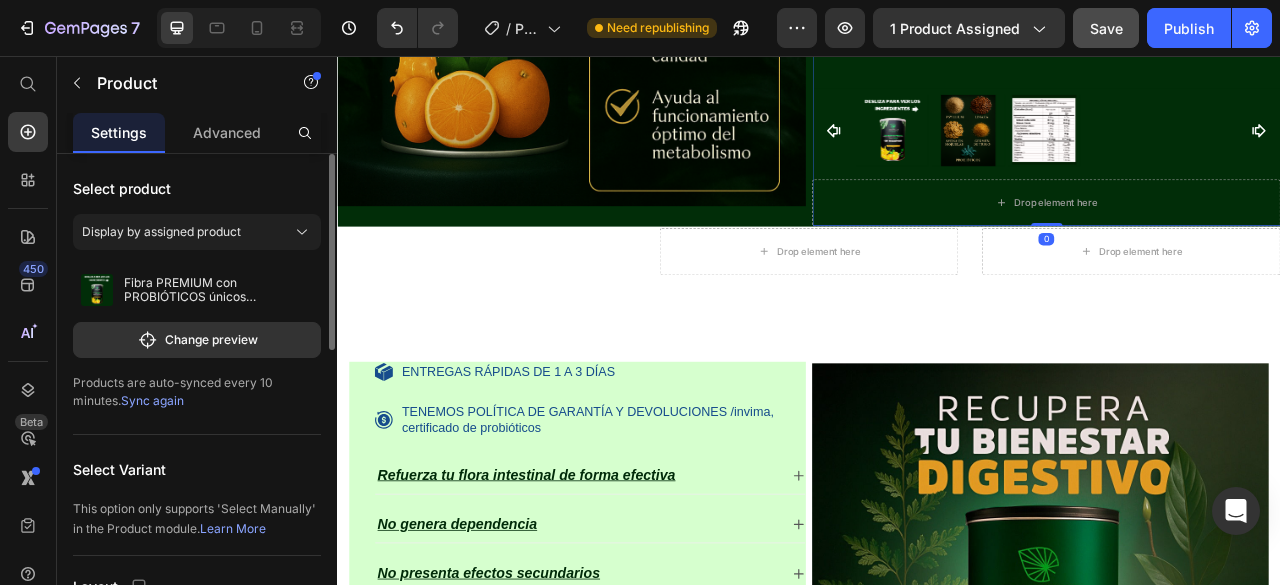 click on "0" at bounding box center [1239, 289] 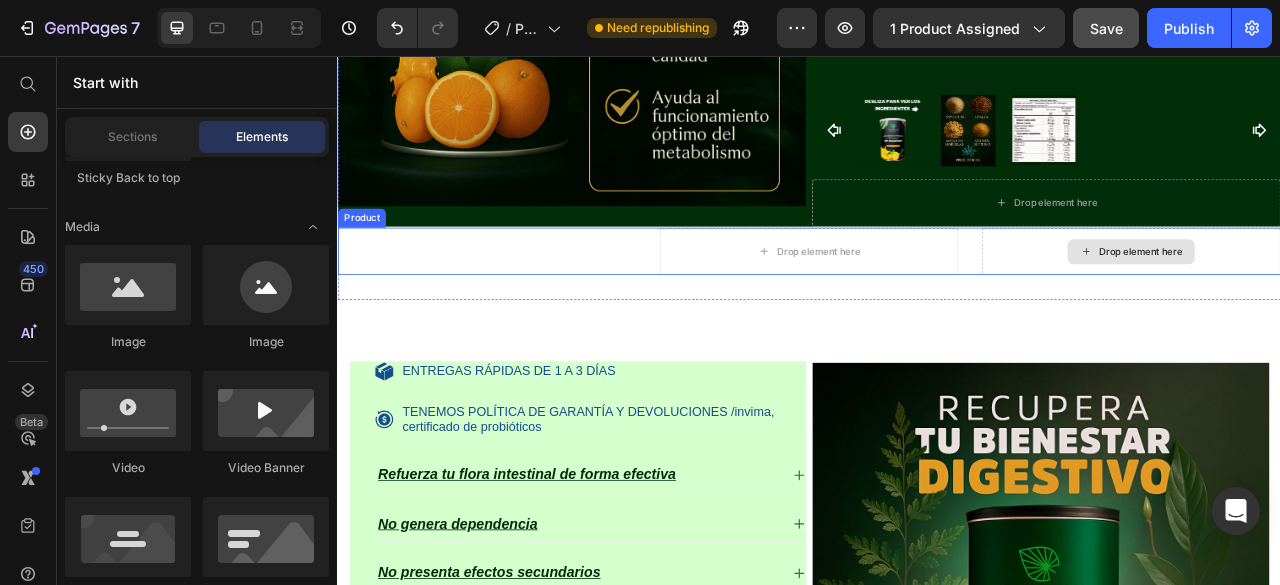 click on "Drop element here" at bounding box center [1347, 305] 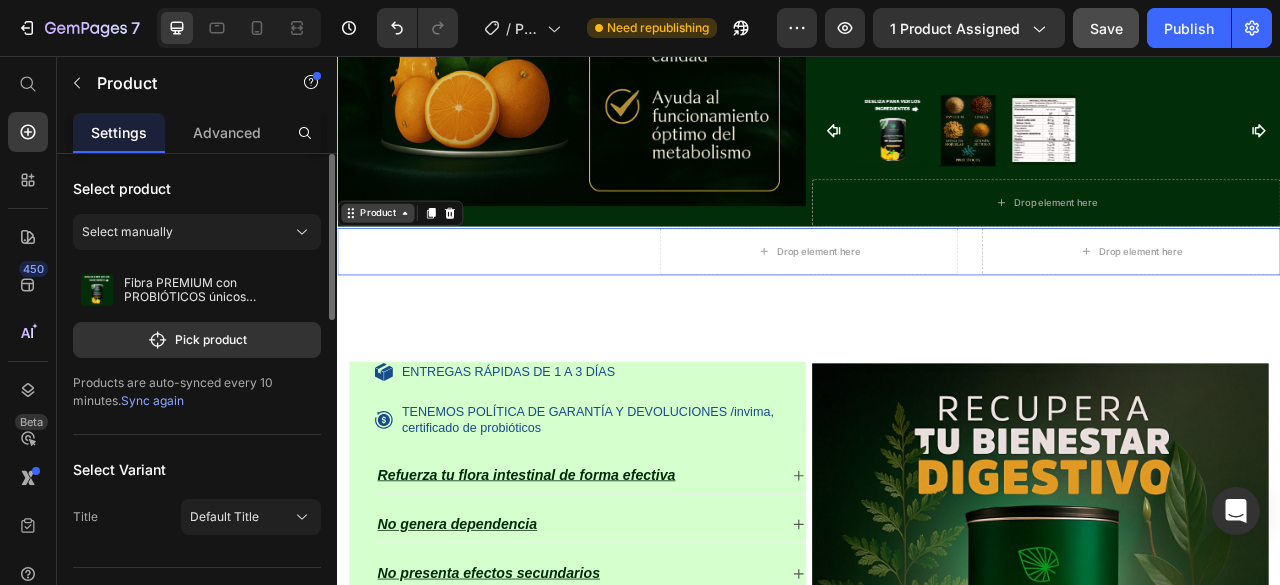 click on "Product" at bounding box center (417, 256) 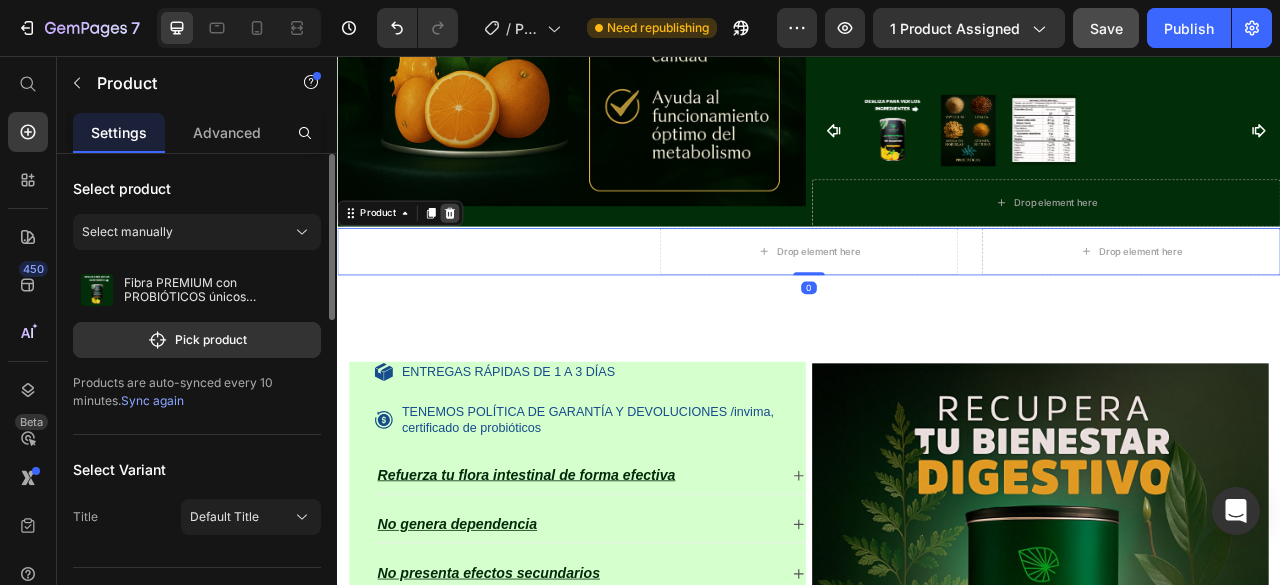 click 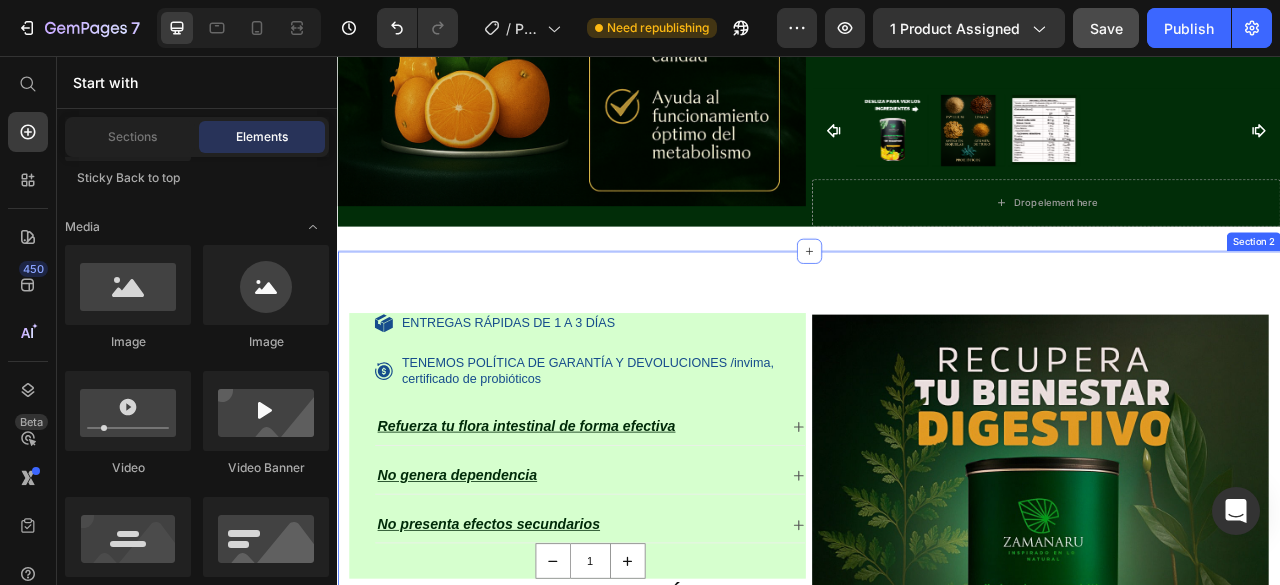 click on "ENTREGAS RÁPIDAS DE 1 A 3 DÍAS Item List
TENEMOS POLÍTICA DE GARANTÍA Y DEVOLUCIONES /invima, certificado de probióticos Item List
Refuerza tu flora intestinal de forma efectiva
No genera dependencia
No presenta efectos secundarios Accordion 1 Product Quantity Row Fibra PREMIUM con PROBIÓTICOS únicos (ZAMANARU ™) Product Title $90.000,00 Product Price $115.000,00 Product Price Row This product does not have a description Product Description This product has only default variant Product Variants & Swatches Quantity Text Block 1 Product Quantity
Add to cart Add to Cart Buy it now Dynamic Checkout Product Image Row
100% Money-Back Guarantee Item List
60-Day Easy Returns Item List Row
Product Images
Icon Boosts immunity and defense Text Block
Icon Boosts immunity and defense Text Block" at bounding box center (937, 1257) 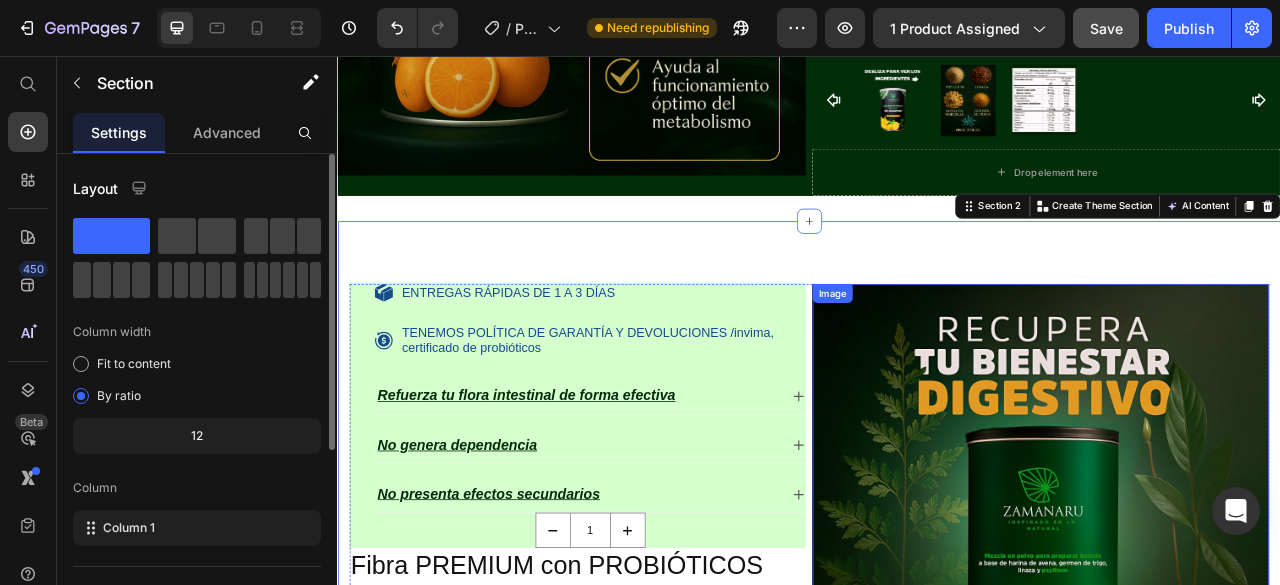 scroll, scrollTop: 1398, scrollLeft: 0, axis: vertical 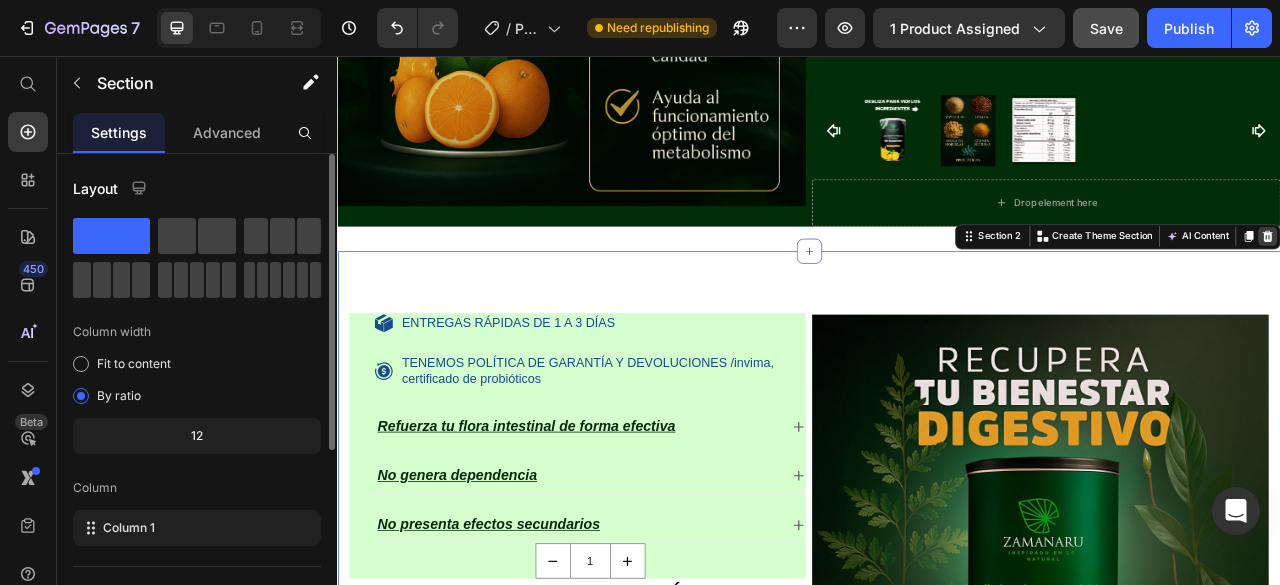 click 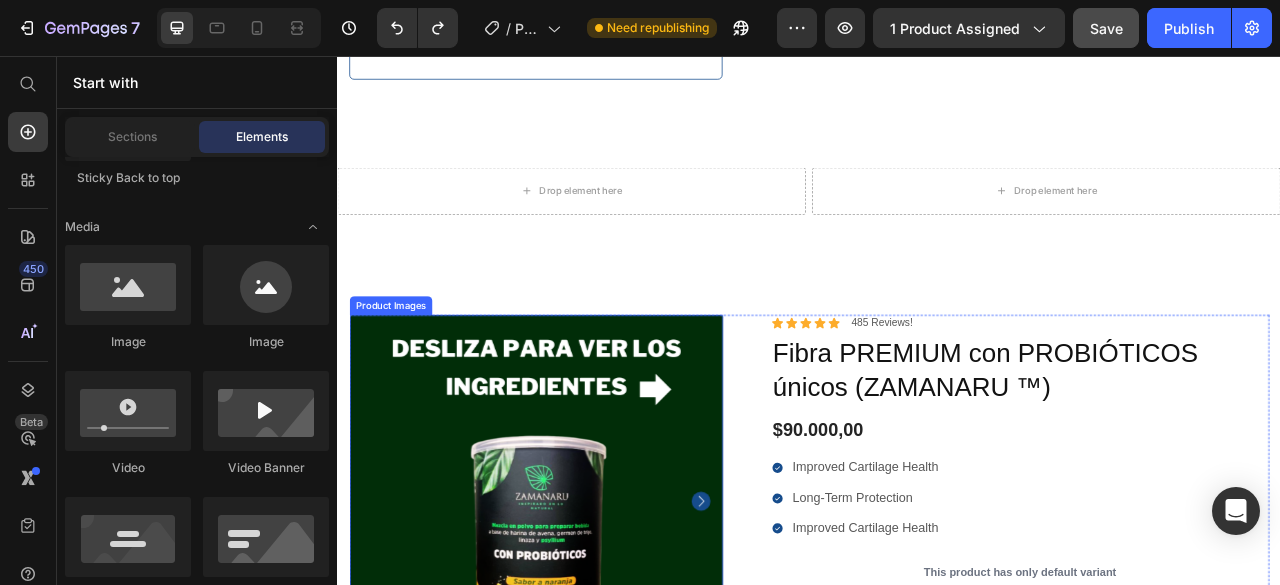 scroll, scrollTop: 3298, scrollLeft: 0, axis: vertical 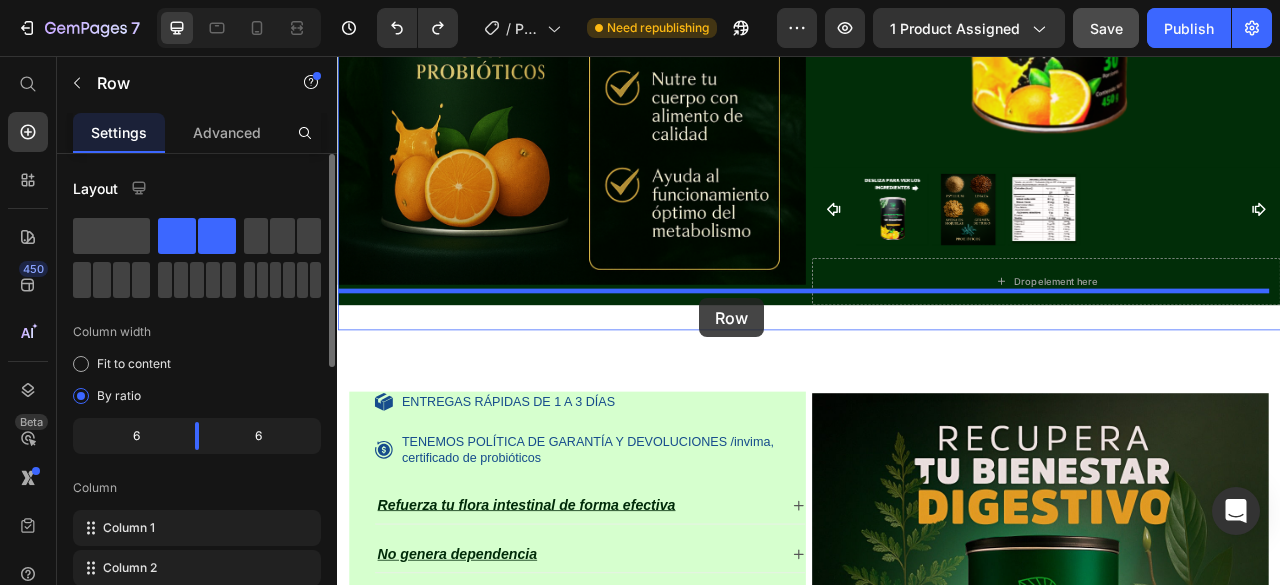 drag, startPoint x: 722, startPoint y: 307, endPoint x: 798, endPoint y: 364, distance: 95 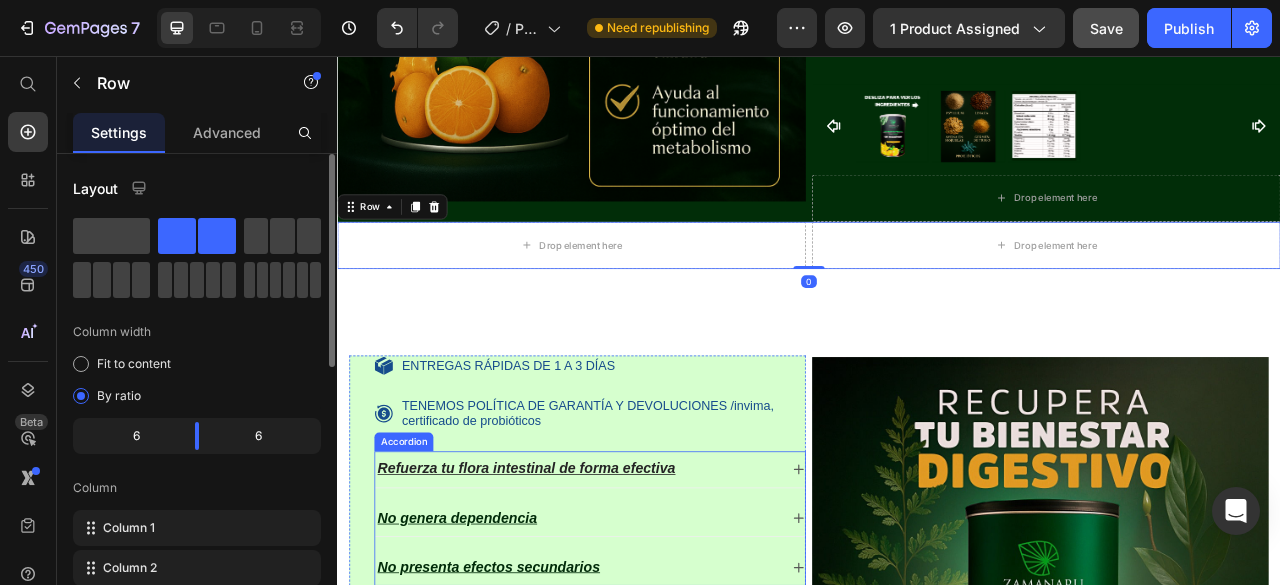 scroll, scrollTop: 1498, scrollLeft: 0, axis: vertical 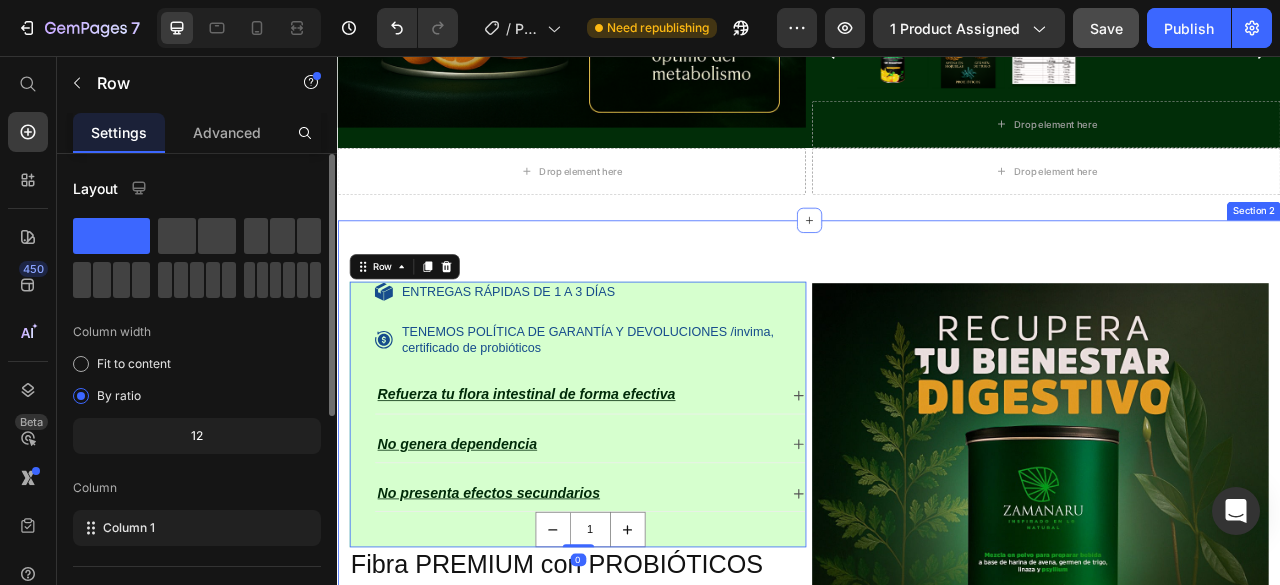 click on "ENTREGAS RÁPIDAS DE 1 A 3 DÍAS Item List
TENEMOS POLÍTICA DE GARANTÍA Y DEVOLUCIONES /invima, certificado de probióticos Item List
Refuerza tu flora intestinal de forma efectiva
No genera dependencia
No presenta efectos secundarios Accordion 1 Product Quantity Row   0 Fibra PREMIUM con PROBIÓTICOS únicos (ZAMANARU ™) Product Title $90.000,00 Product Price $115.000,00 Product Price Row This product does not have a description Product Description This product has only default variant Product Variants & Swatches Quantity Text Block 1 Product Quantity
Add to cart Add to Cart Buy it now Dynamic Checkout Product Image Row
100% Money-Back Guarantee Item List
60-Day Easy Returns Item List Row
Product Images
Icon Boosts immunity and defense Text Block
Icon Boosts immunity and defense Text Block" at bounding box center (937, 1217) 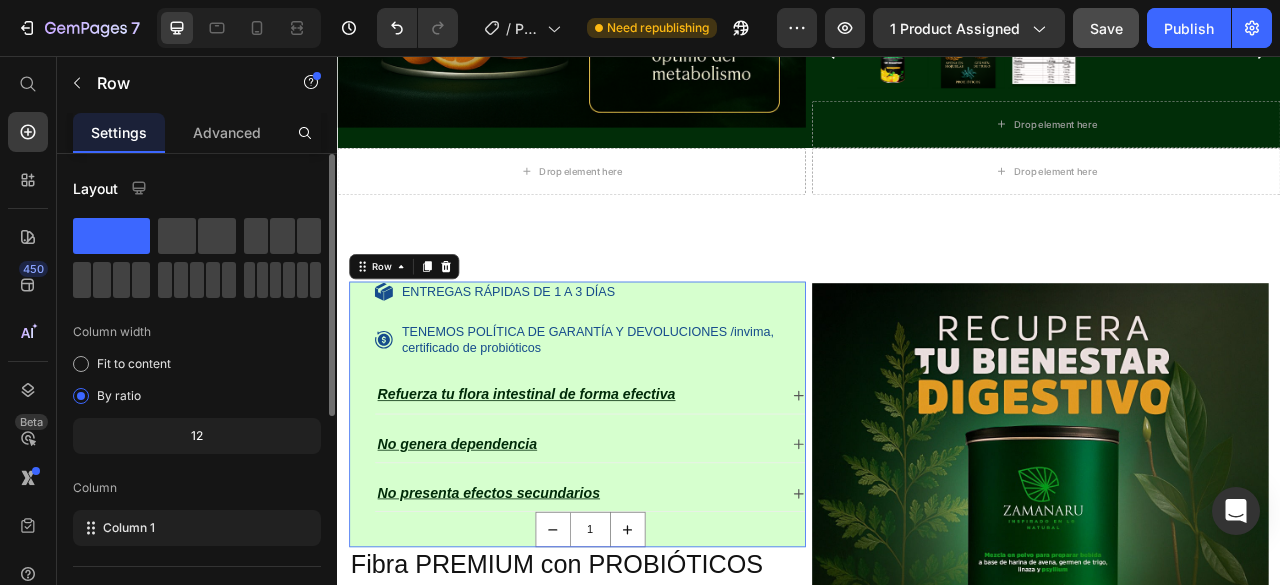 click on "ENTREGAS RÁPIDAS DE 1 A 3 DÍAS Item List
TENEMOS POLÍTICA DE GARANTÍA Y DEVOLUCIONES /invima, certificado de probióticos Item List
Refuerza tu flora intestinal de forma efectiva
No genera dependencia
No presenta efectos secundarios Accordion 1 Product Quantity Row   0" at bounding box center [642, 512] 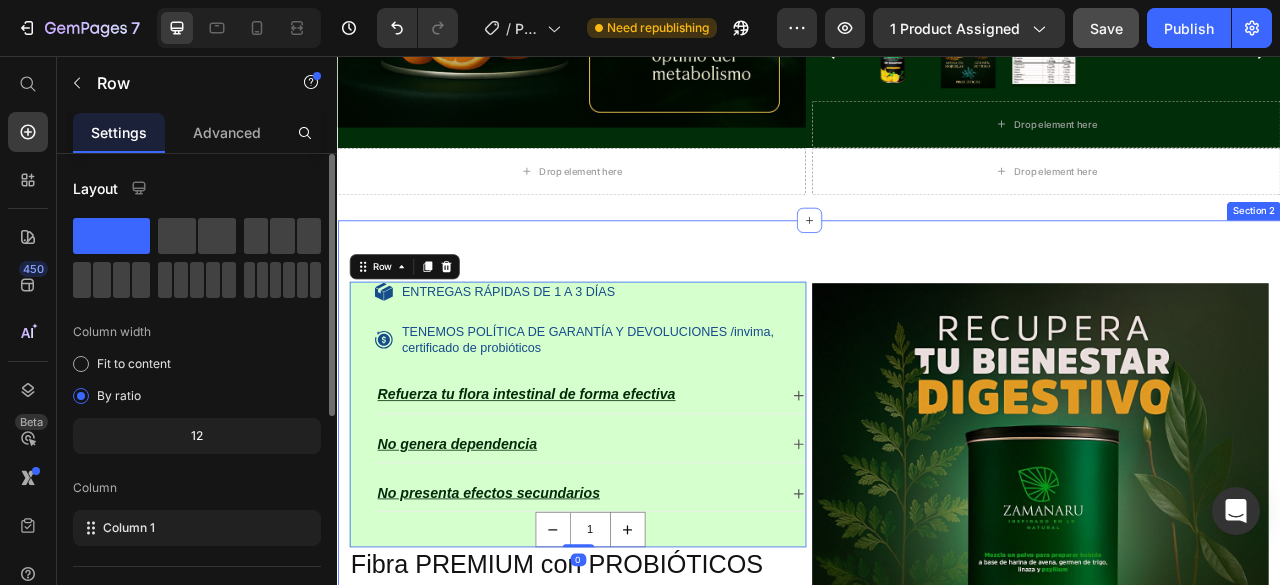 click on "ENTREGAS RÁPIDAS DE 1 A 3 DÍAS Item List
TENEMOS POLÍTICA DE GARANTÍA Y DEVOLUCIONES /invima, certificado de probióticos Item List
Refuerza tu flora intestinal de forma efectiva
No genera dependencia
No presenta efectos secundarios Accordion 1 Product Quantity Row   0 Fibra PREMIUM con PROBIÓTICOS únicos (ZAMANARU ™) Product Title $90.000,00 Product Price $115.000,00 Product Price Row This product does not have a description Product Description This product has only default variant Product Variants & Swatches Quantity Text Block 1 Product Quantity
Add to cart Add to Cart Buy it now Dynamic Checkout Product Image Row
100% Money-Back Guarantee Item List
60-Day Easy Returns Item List Row
Product Images
Icon Boosts immunity and defense Text Block
Icon Boosts immunity and defense Text Block" at bounding box center [937, 1217] 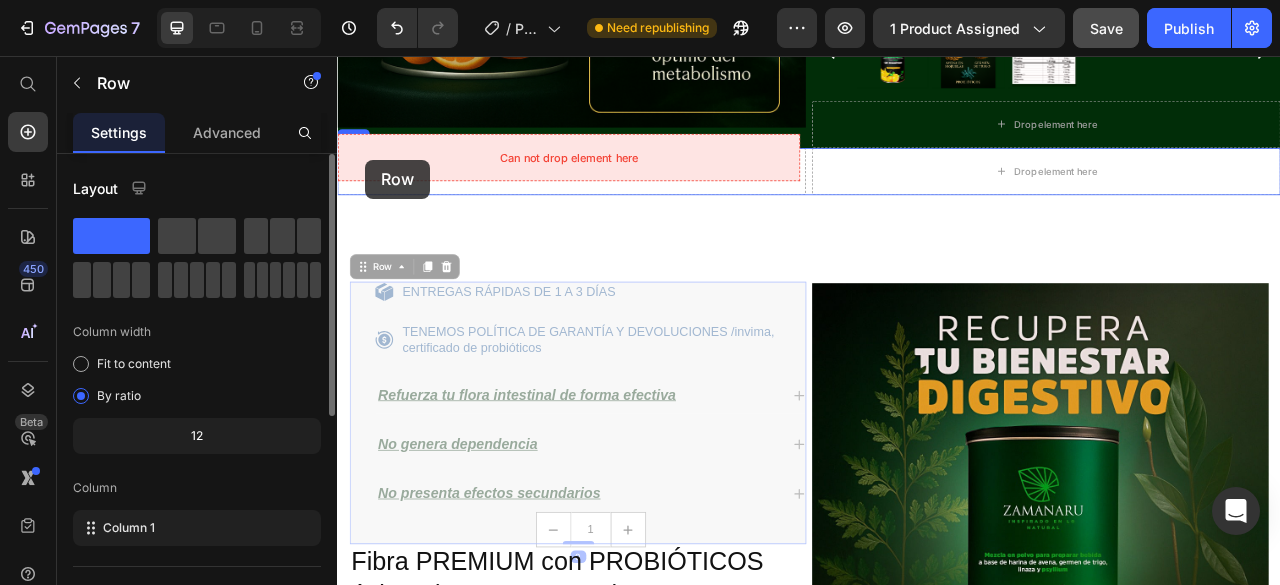 drag, startPoint x: 366, startPoint y: 320, endPoint x: 373, endPoint y: 188, distance: 132.18547 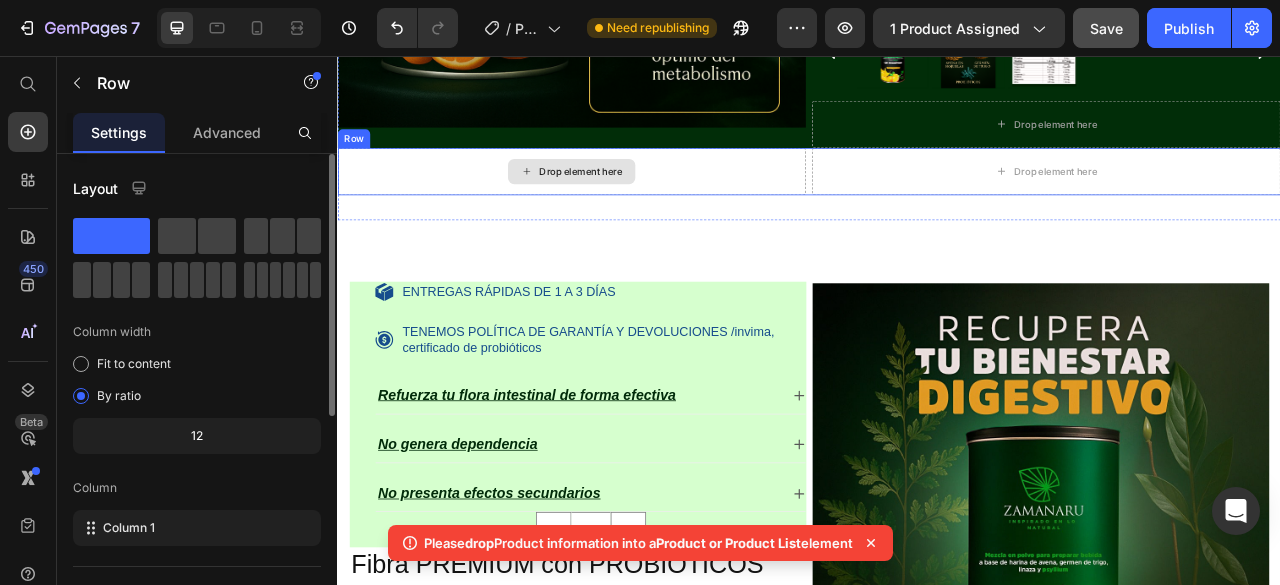 click on "Drop element here" at bounding box center [647, 203] 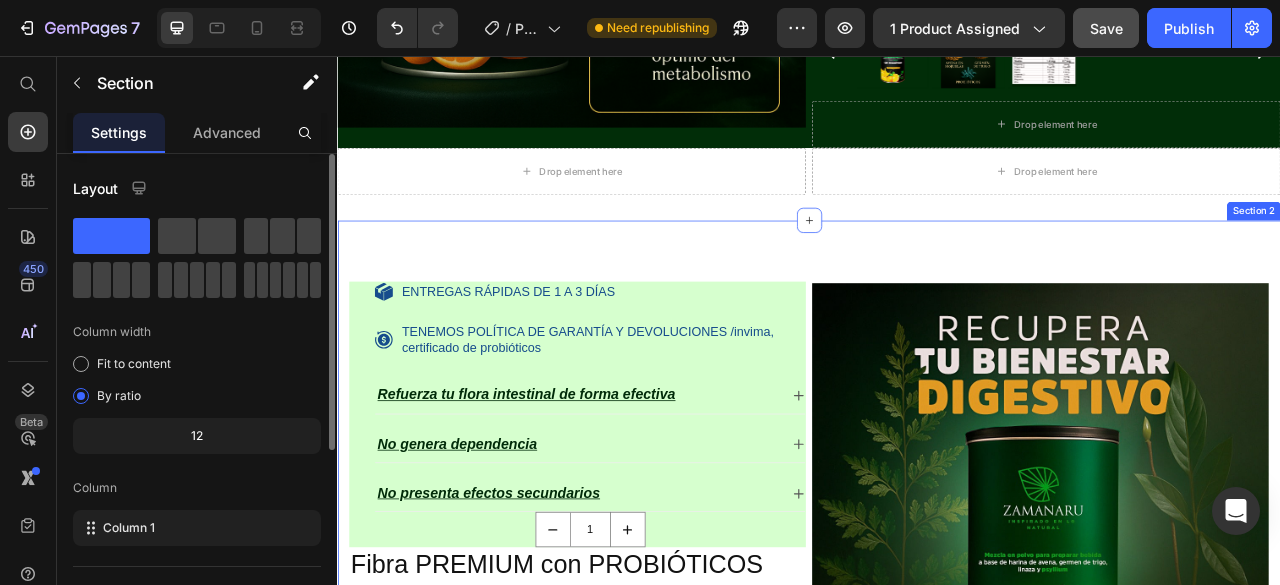 click on "ZAMANARU Text Bienestar para tu intestino Text Nutre tu cuerpo con alimento de calidad Text Mejora tu digestión Text ZAMANARU Text Bienestar para tu intestino Text Nutre tu cuerpo con alimento de calidad Text Mejora tu digestión Text ZAMANARU Text Bienestar para tu intestino Text Nutre tu cuerpo con alimento de calidad Text Mejora tu digestión Text ZAMANARU Text Bienestar para tu intestino Text Nutre tu cuerpo con alimento de calidad Text Mejora tu digestión Text ZAMANARU Text Bienestar para tu intestino Text Nutre tu cuerpo con alimento de calidad Text Mejora tu digestión Text ZAMANARU Text Bienestar para tu intestino Text Nutre tu cuerpo con alimento de calidad Text Mejora tu digestión Text Marquee Image Releasit COD Form & Upsells Releasit COD Form & Upsells Número de unidades que vas a llevar Text Block 1 Product Quantity Fibra PREMIUM con PROBIÓTICOS únicos (ZAMANARU ™) Product Title Icon Icon Icon Icon Icon Icon List  +1300 clientes satisfechos   Text Block Row $115.000,00 Product Price de" at bounding box center (937, -632) 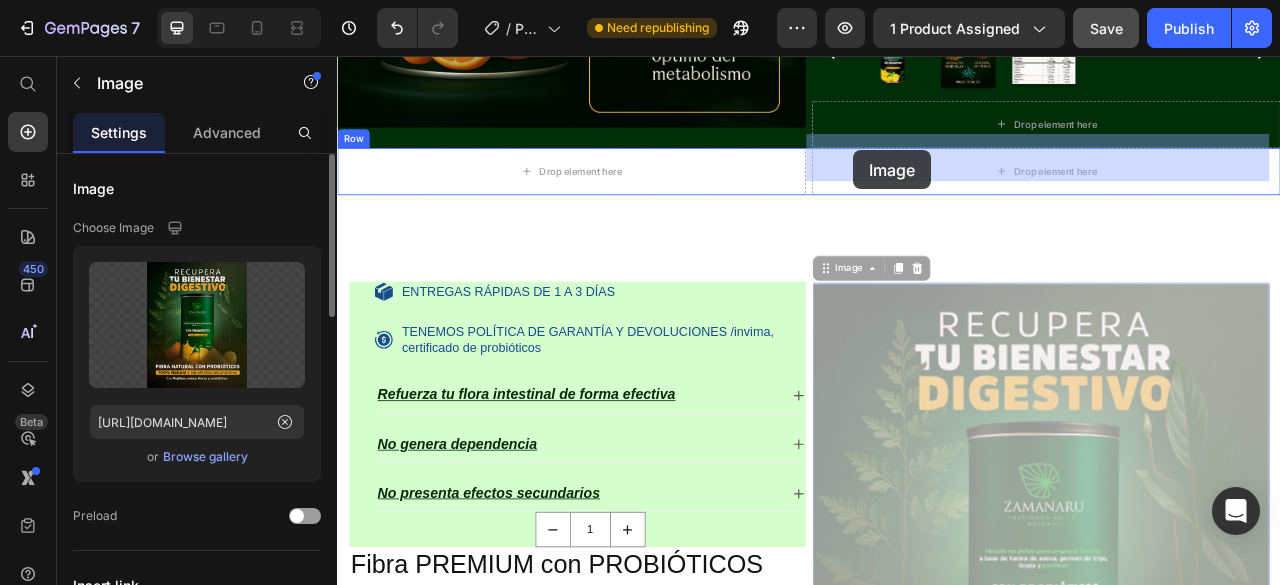 drag, startPoint x: 964, startPoint y: 297, endPoint x: 993, endPoint y: 176, distance: 124.42668 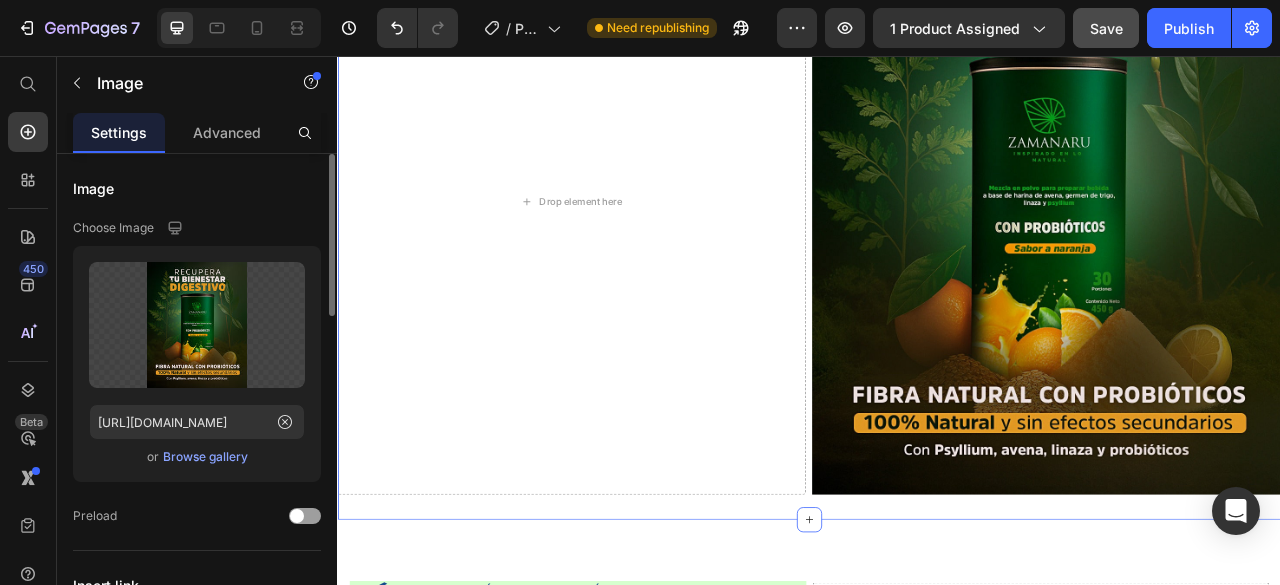 scroll, scrollTop: 1798, scrollLeft: 0, axis: vertical 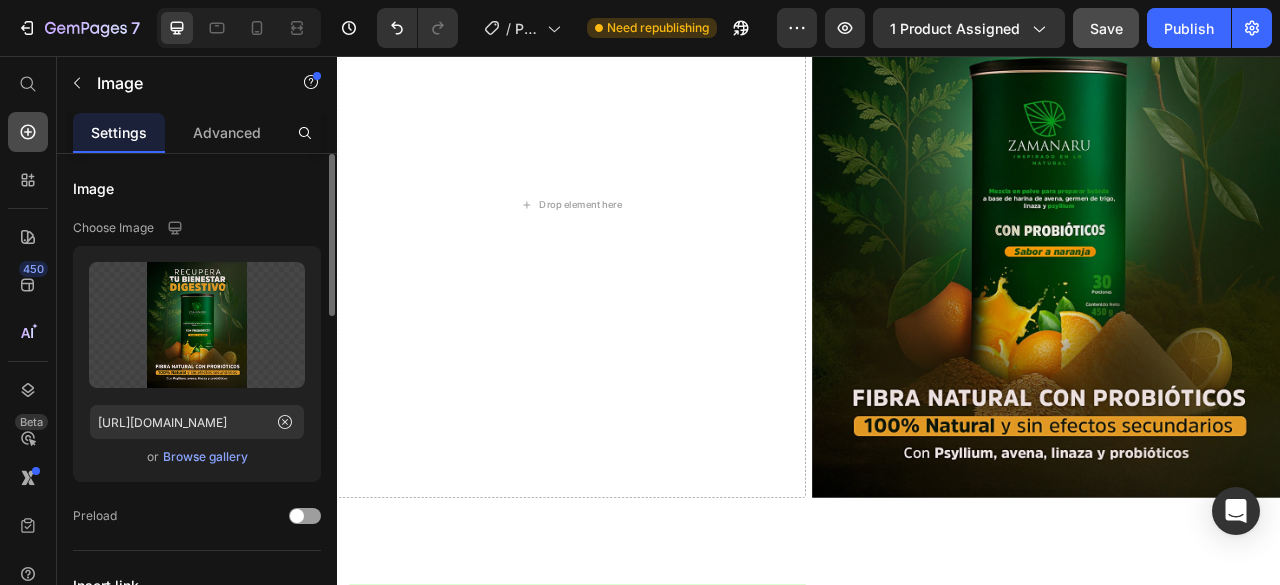 click 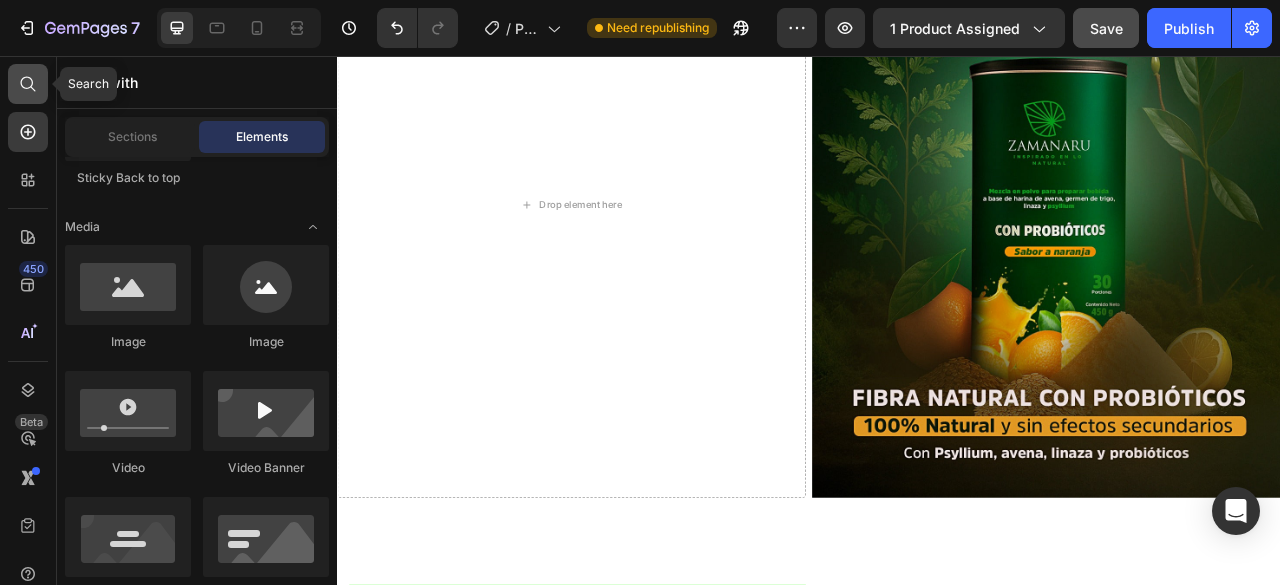 click 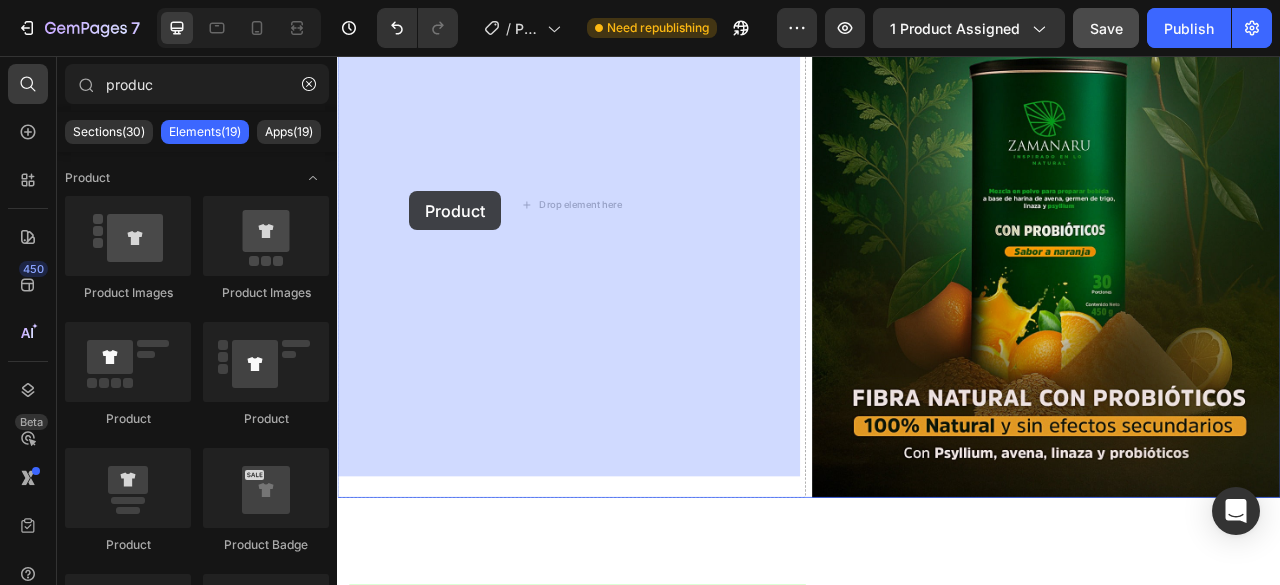 drag, startPoint x: 475, startPoint y: 545, endPoint x: 429, endPoint y: 228, distance: 320.32016 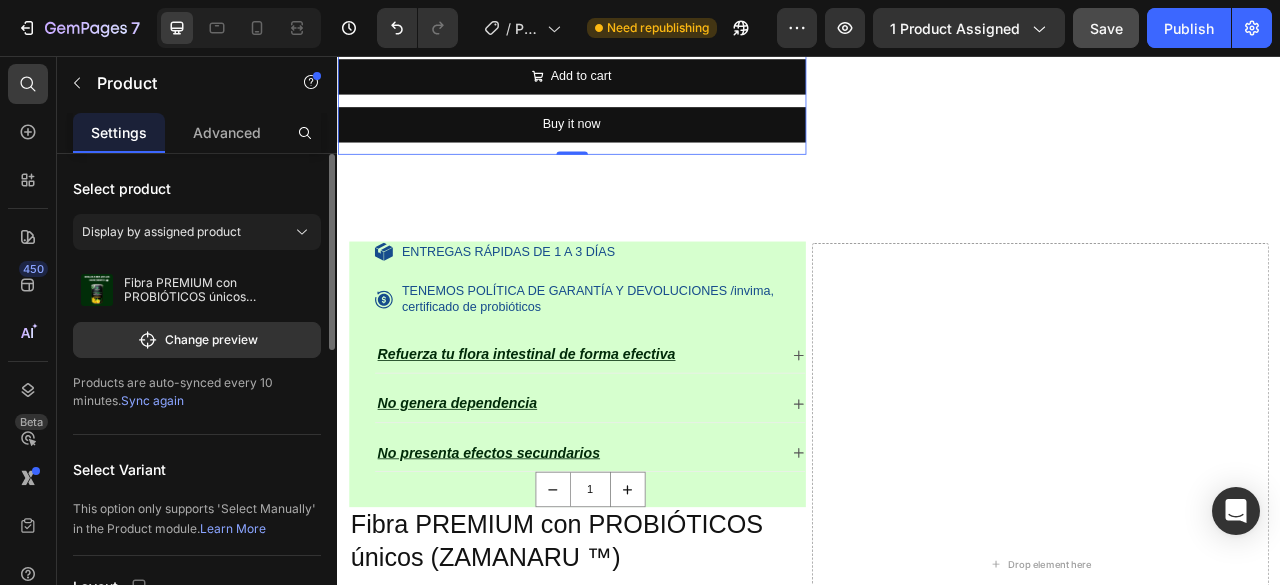 scroll, scrollTop: 2798, scrollLeft: 0, axis: vertical 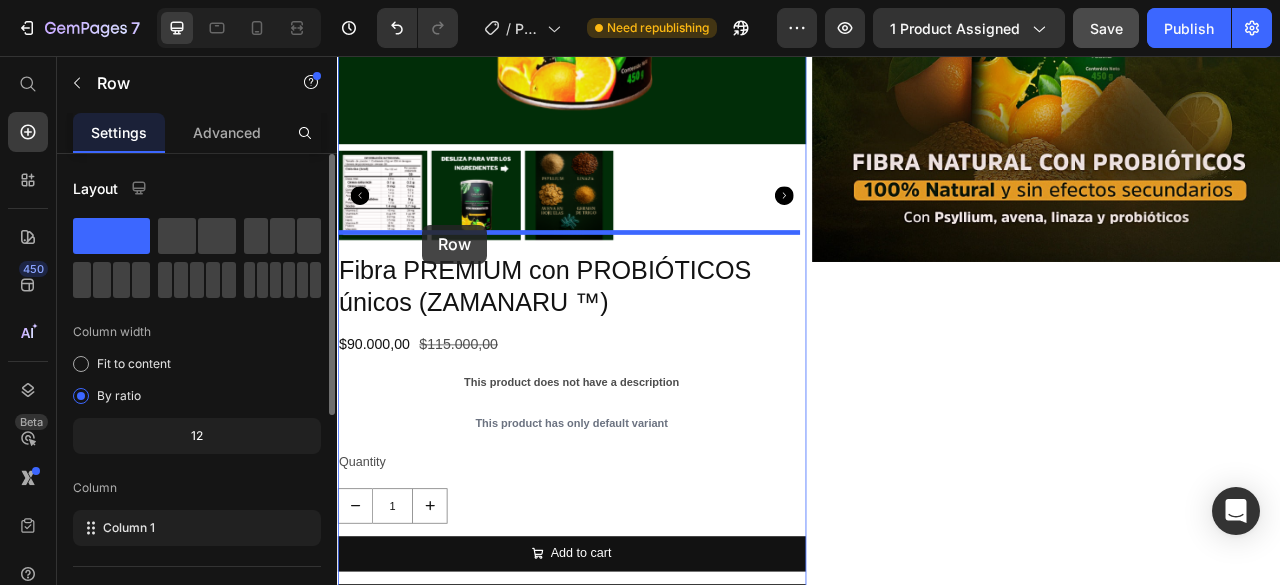 drag, startPoint x: 382, startPoint y: 167, endPoint x: 445, endPoint y: 271, distance: 121.59358 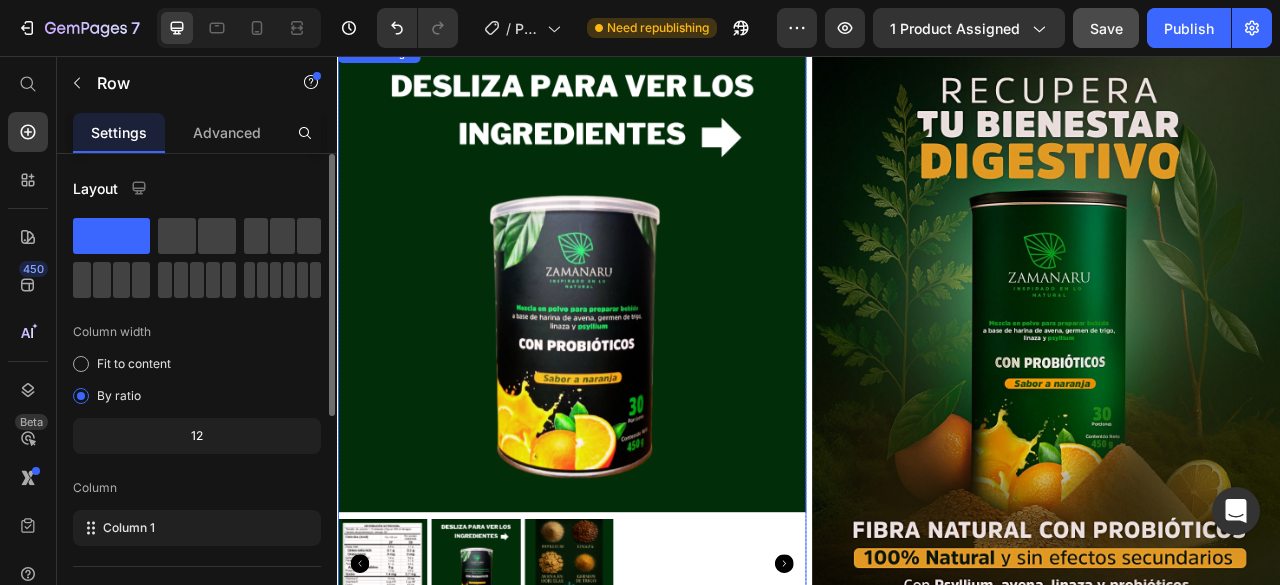 scroll, scrollTop: 1598, scrollLeft: 0, axis: vertical 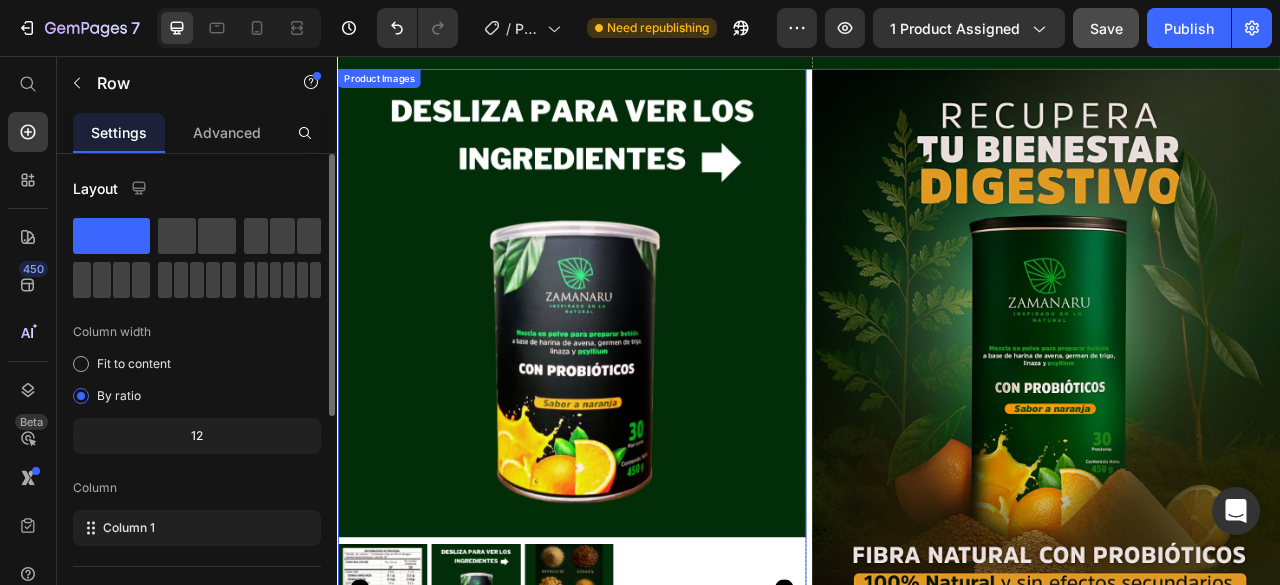 click at bounding box center (635, 371) 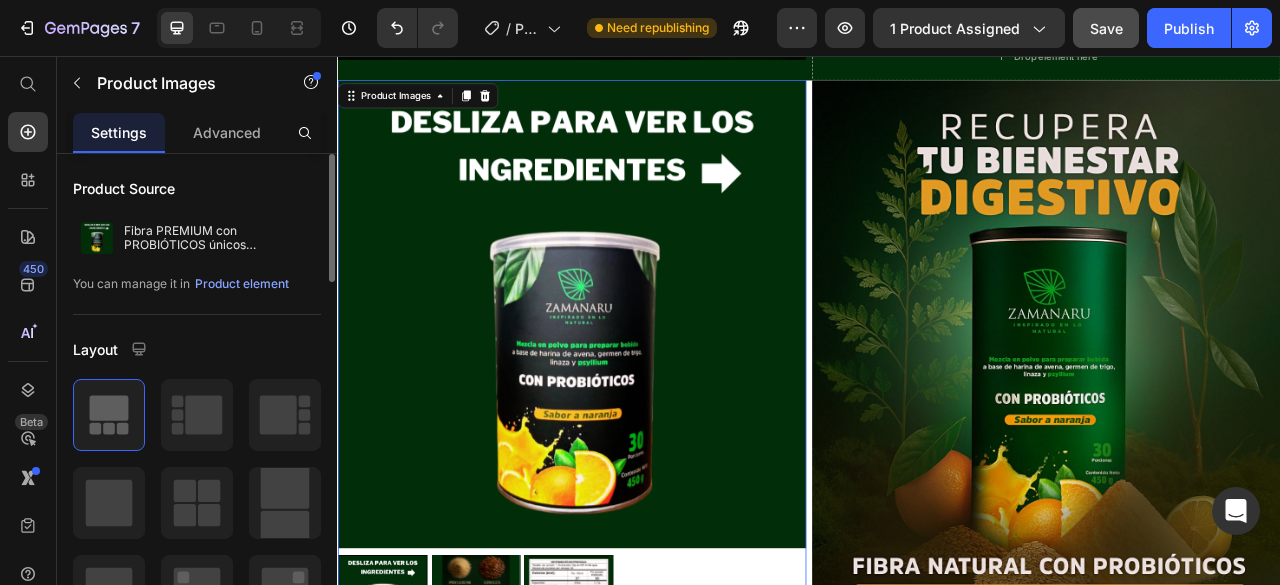 scroll, scrollTop: 1398, scrollLeft: 0, axis: vertical 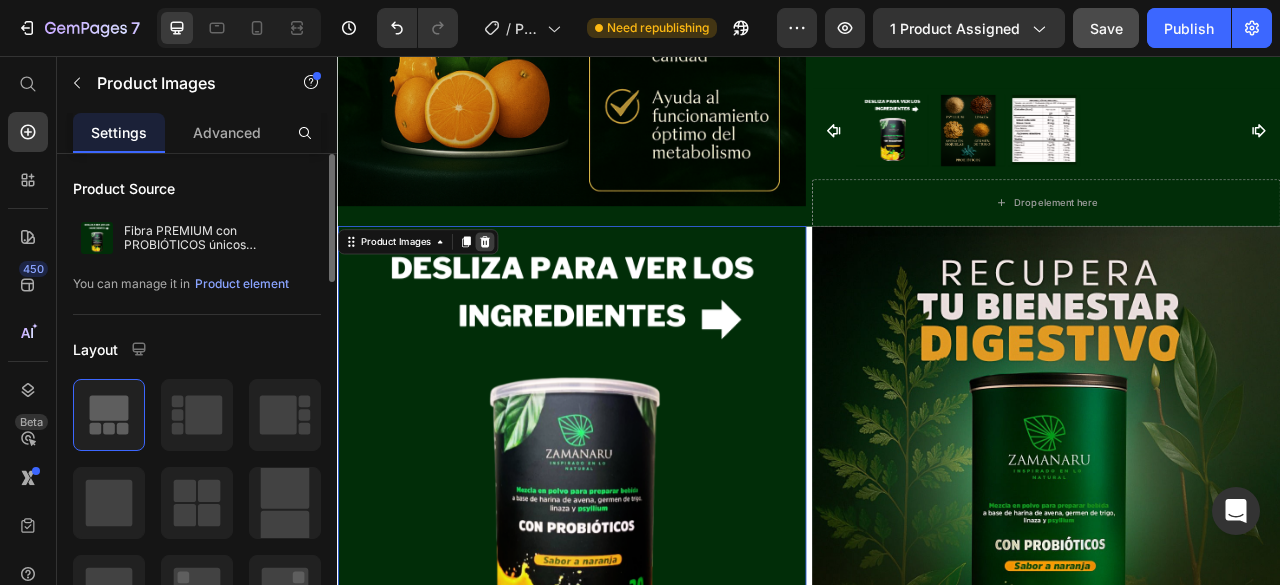 click 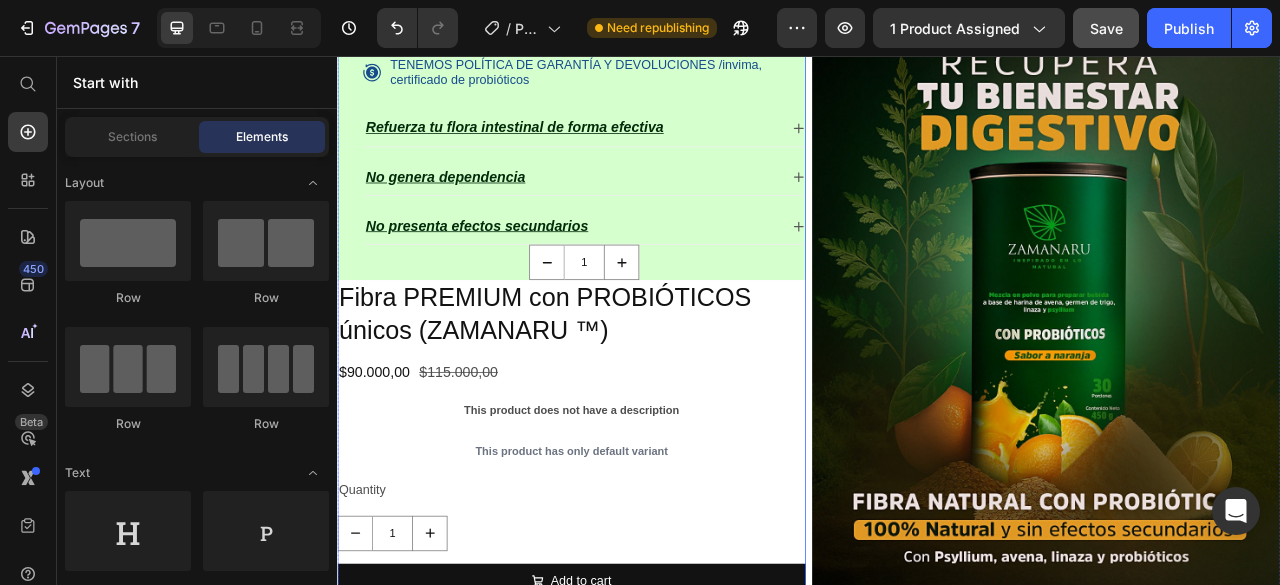 scroll, scrollTop: 1698, scrollLeft: 0, axis: vertical 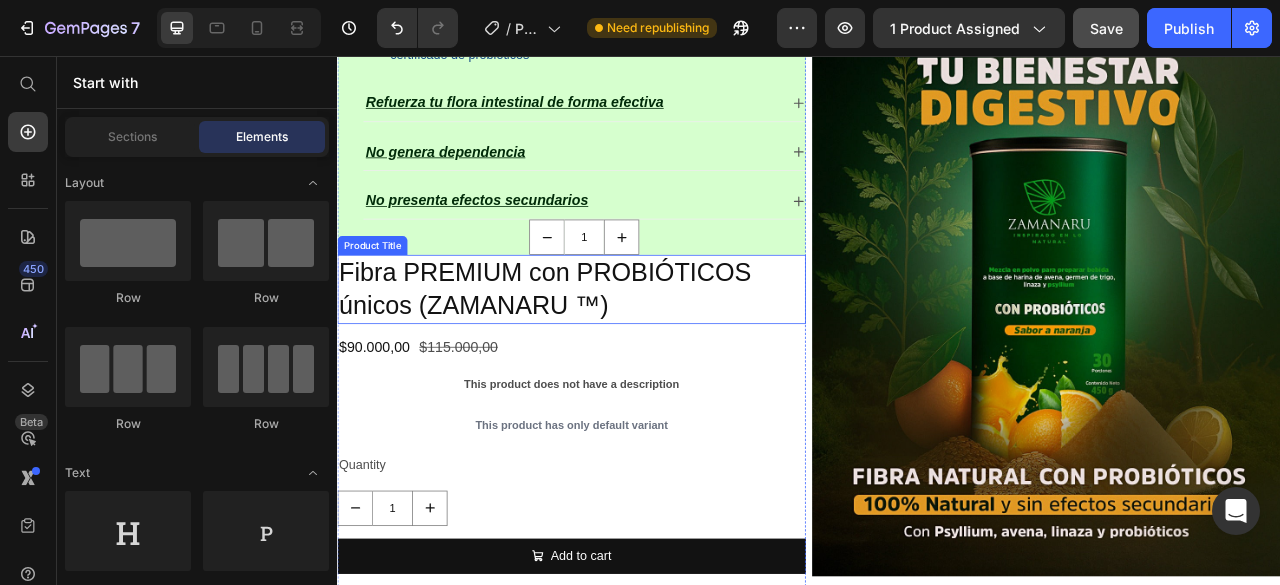 click on "Fibra PREMIUM con PROBIÓTICOS únicos (ZAMANARU ™)" at bounding box center (635, 352) 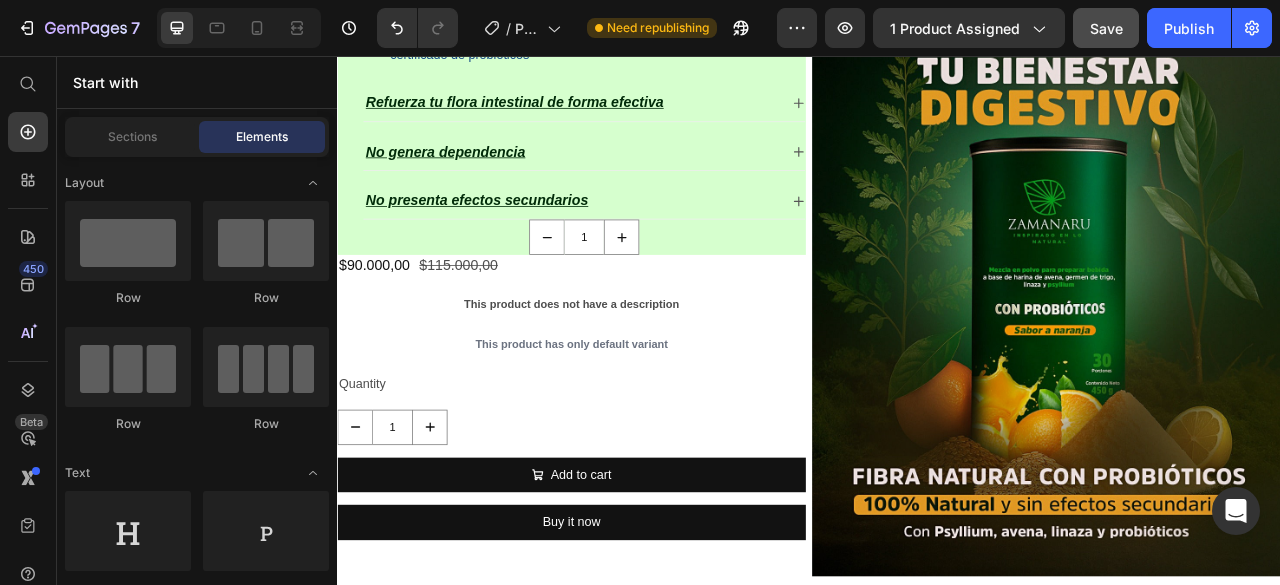 click on "$115.000,00" at bounding box center [491, 322] 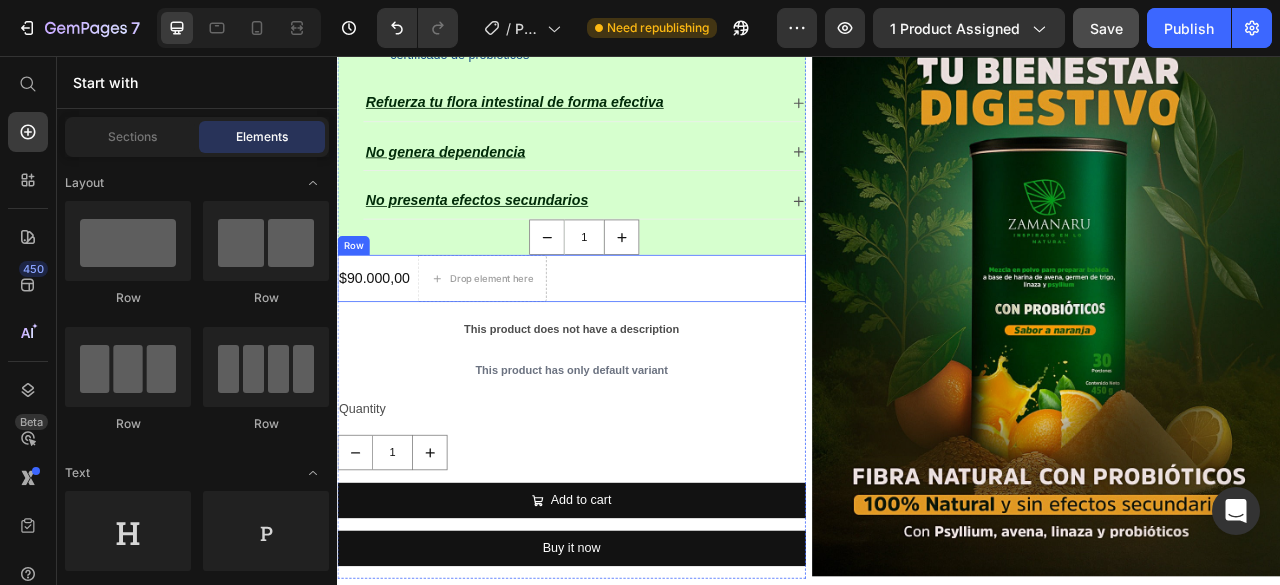 click on "$90.000,00" at bounding box center (384, 339) 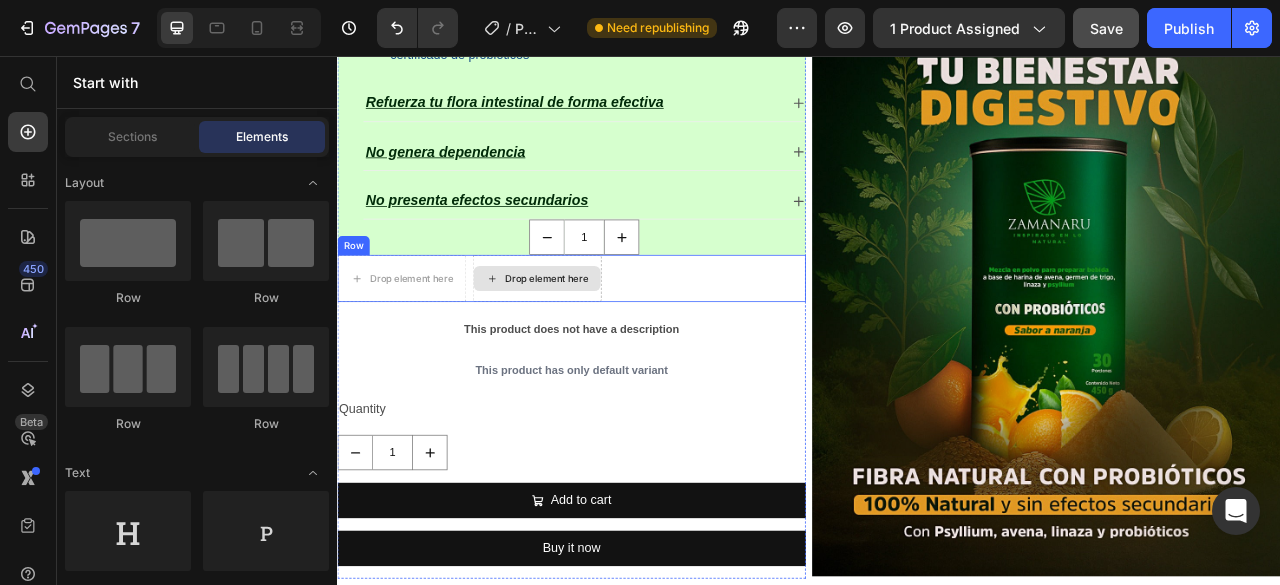 click on "Drop element here" at bounding box center (603, 339) 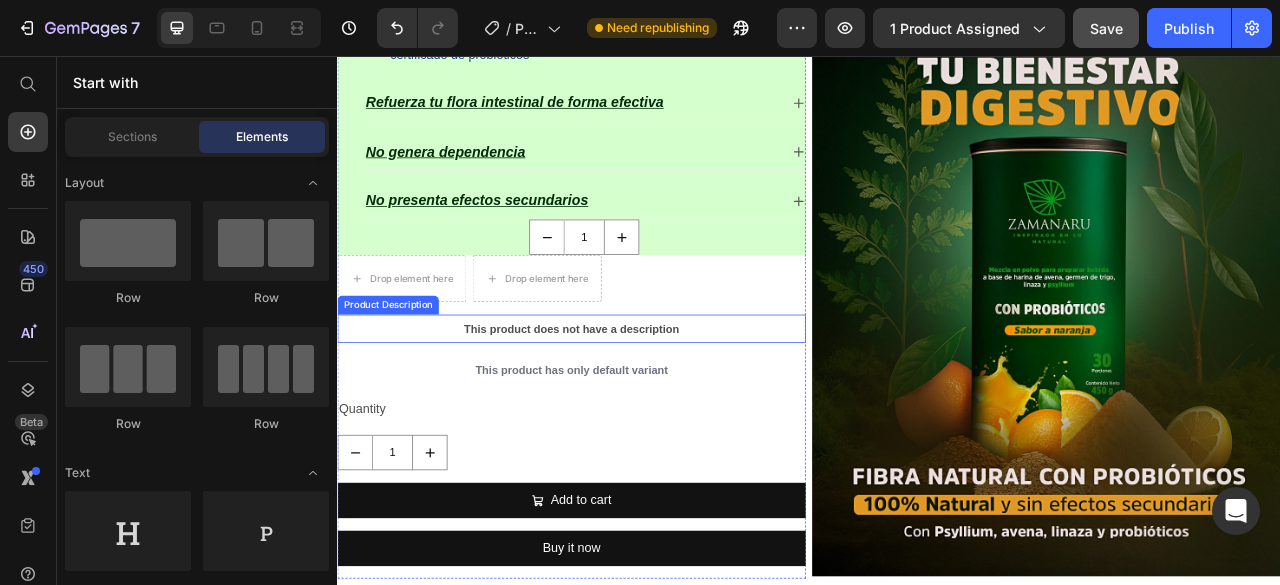 click on "This product does not have a description" at bounding box center [635, 403] 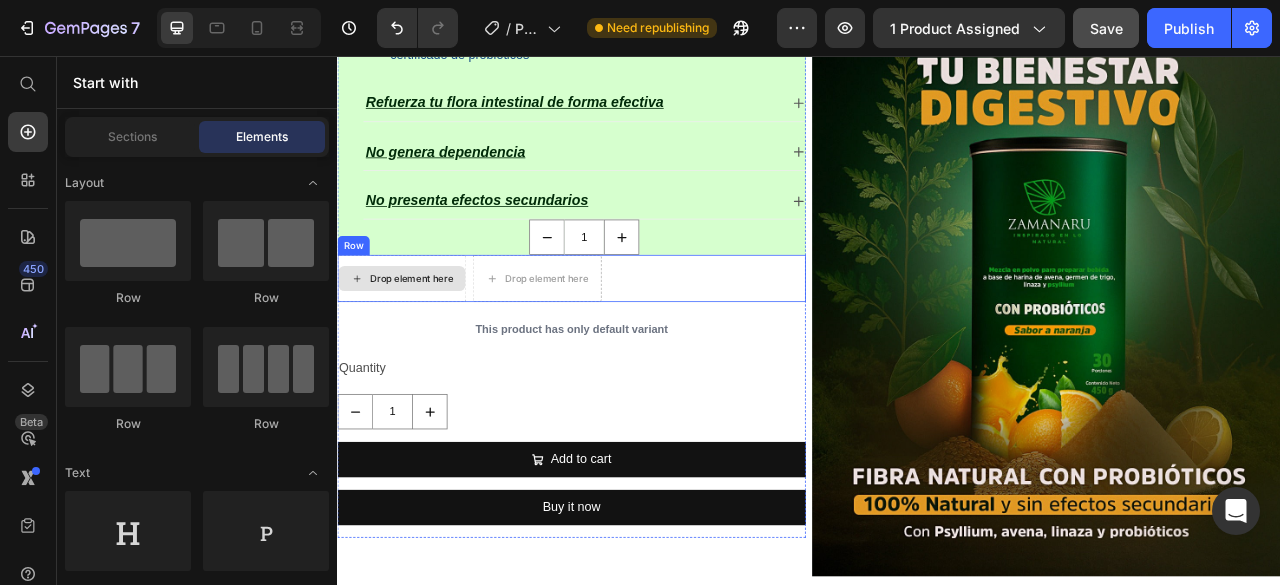 click on "Drop element here" at bounding box center [431, 339] 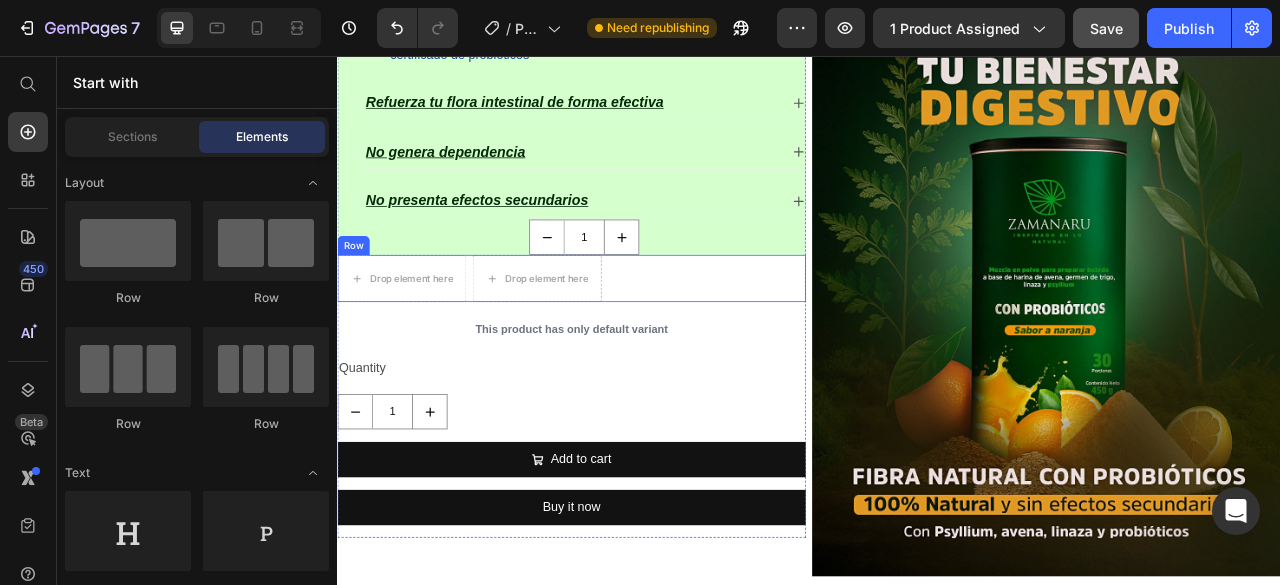 click on "ENTREGAS RÁPIDAS DE 1 A 3 DÍAS Item List
TENEMOS POLÍTICA DE GARANTÍA Y DEVOLUCIONES /invima, certificado de probióticos Item List
Refuerza tu flora intestinal de forma efectiva
No genera dependencia
No presenta efectos secundarios Accordion 1 Product Quantity Row
Drop element here
Drop element here Row This product has only default variant Product Variants & Swatches Quantity Text Block 1 Product Quantity
Add to cart Add to Cart Buy it now Dynamic Checkout Product" at bounding box center (635, 321) 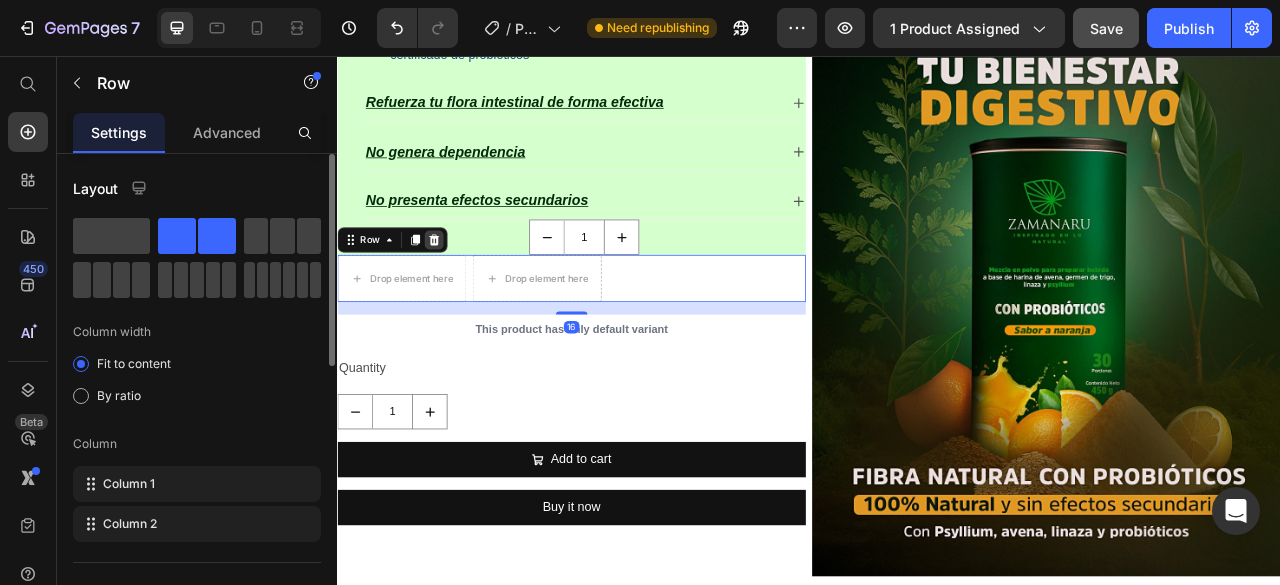 click 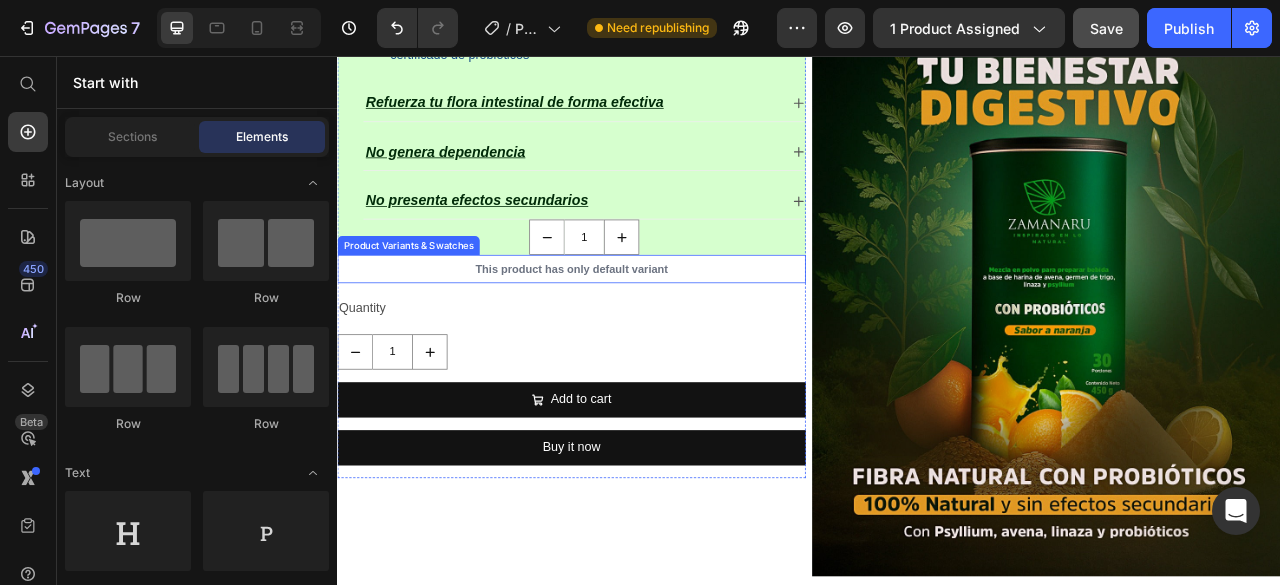 click on "This product has only default variant" at bounding box center (635, 327) 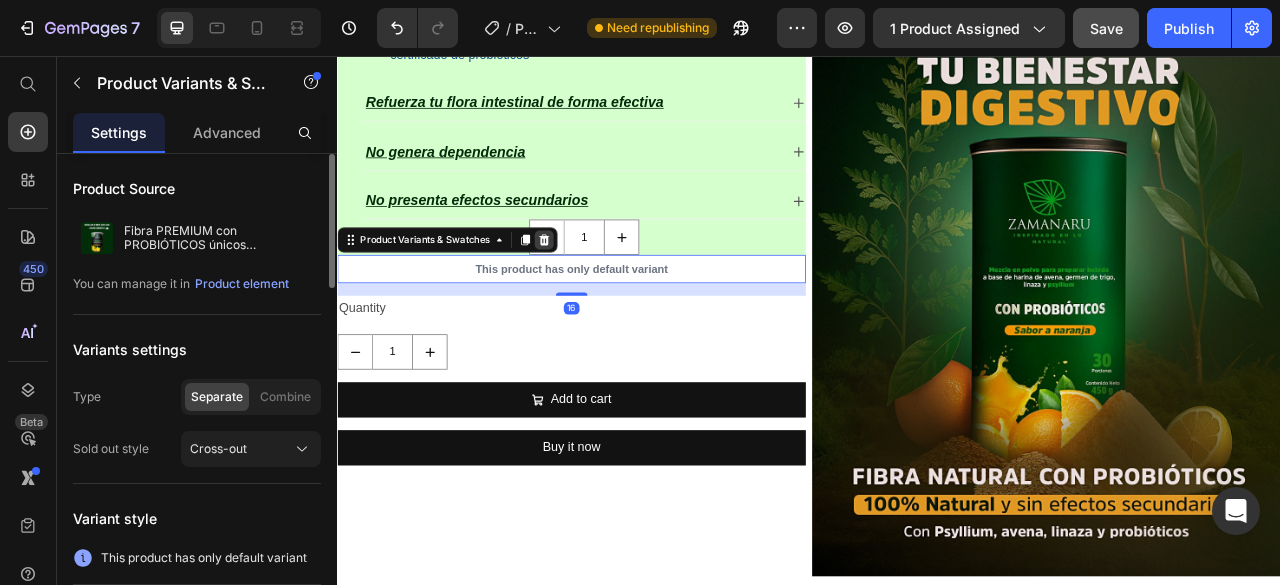 click 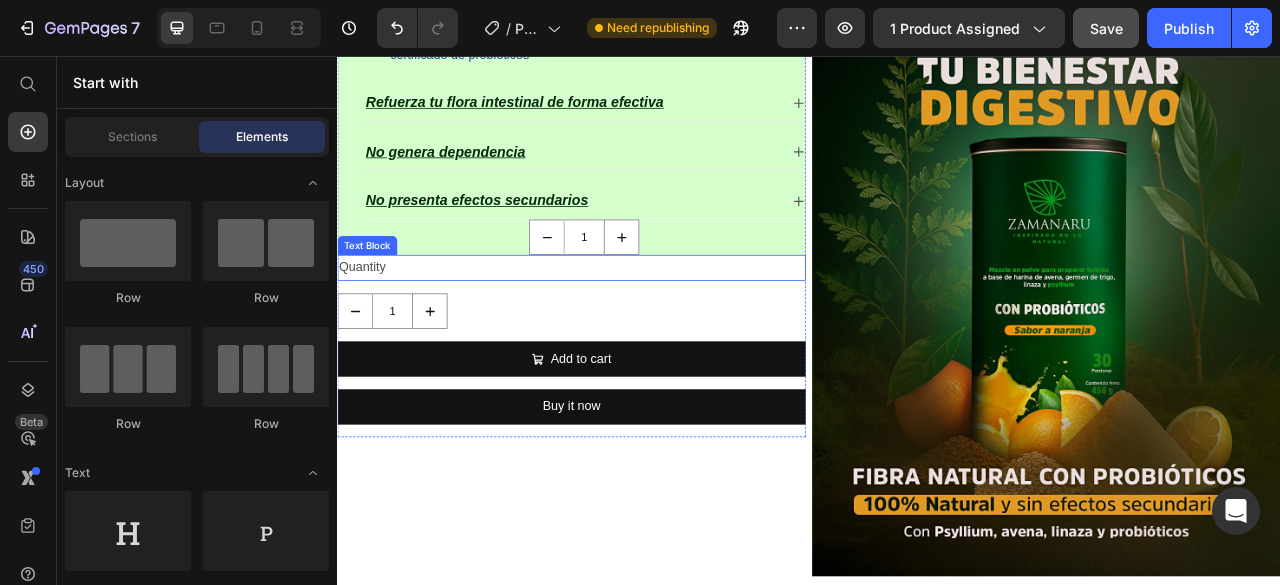click on "Quantity" at bounding box center [635, 325] 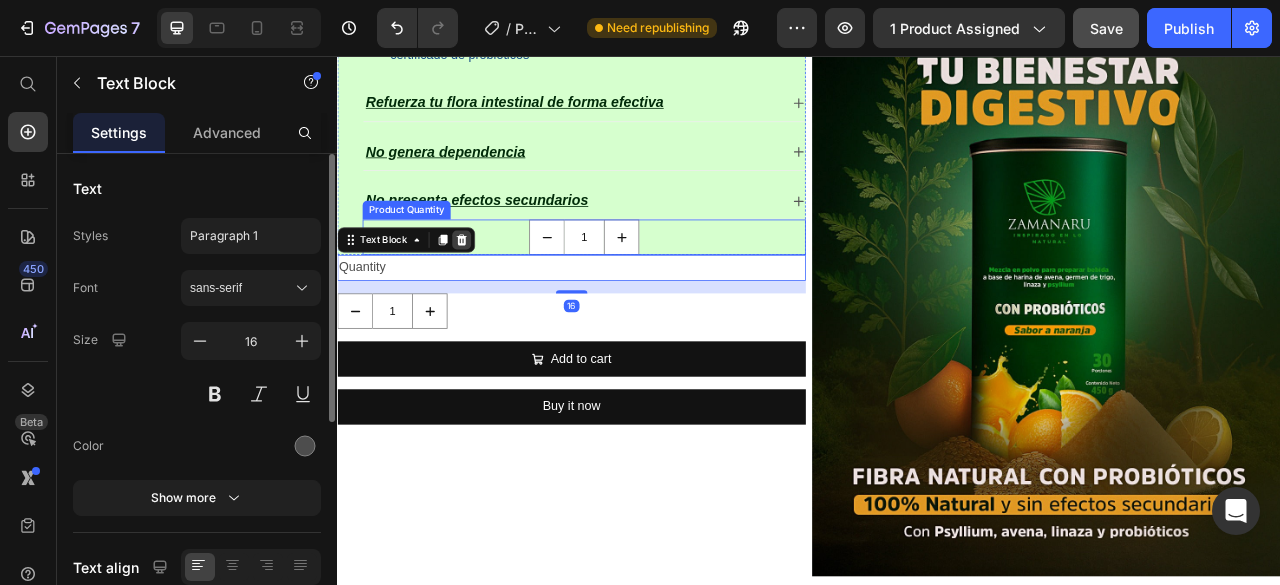 click at bounding box center (495, 290) 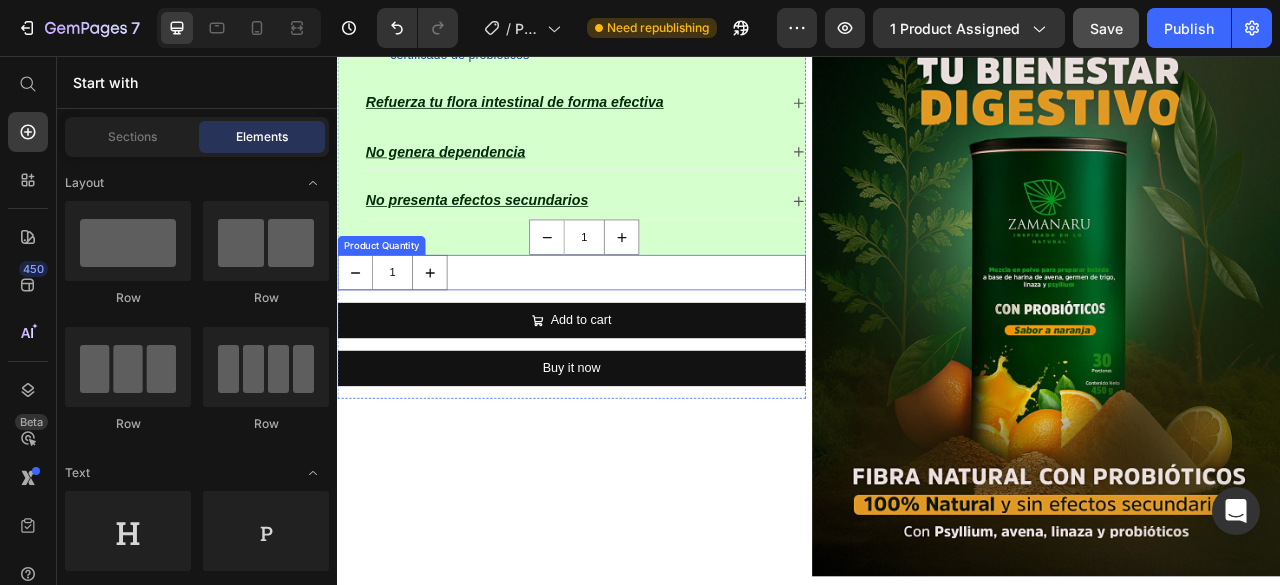 click on "1" at bounding box center [635, 331] 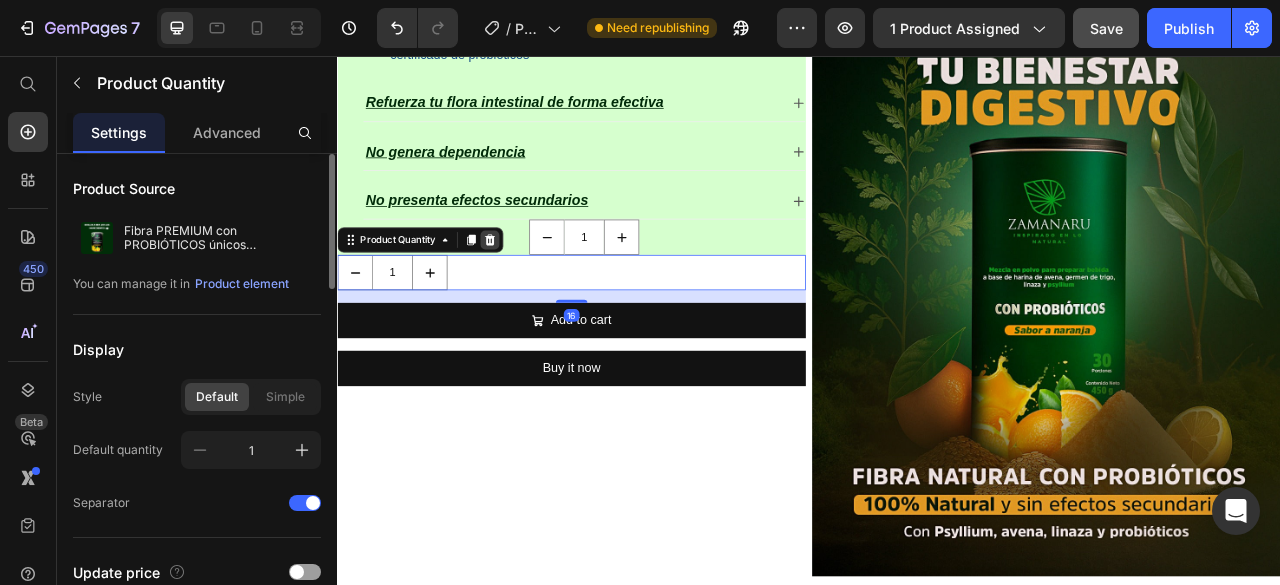 click 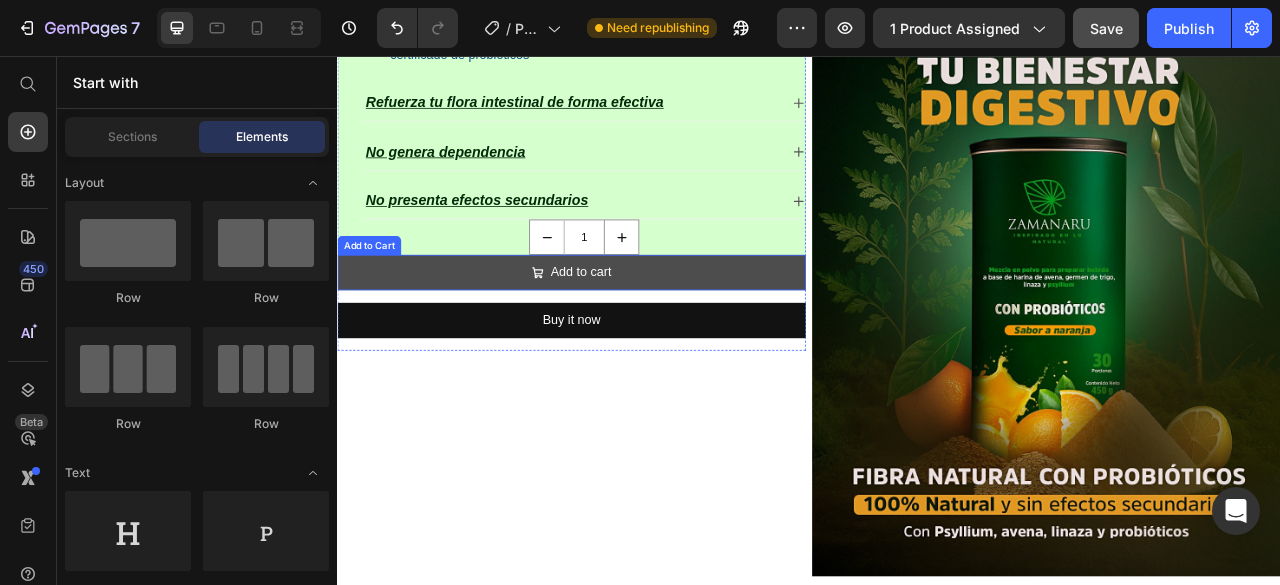 click on "Add to cart" at bounding box center (635, 331) 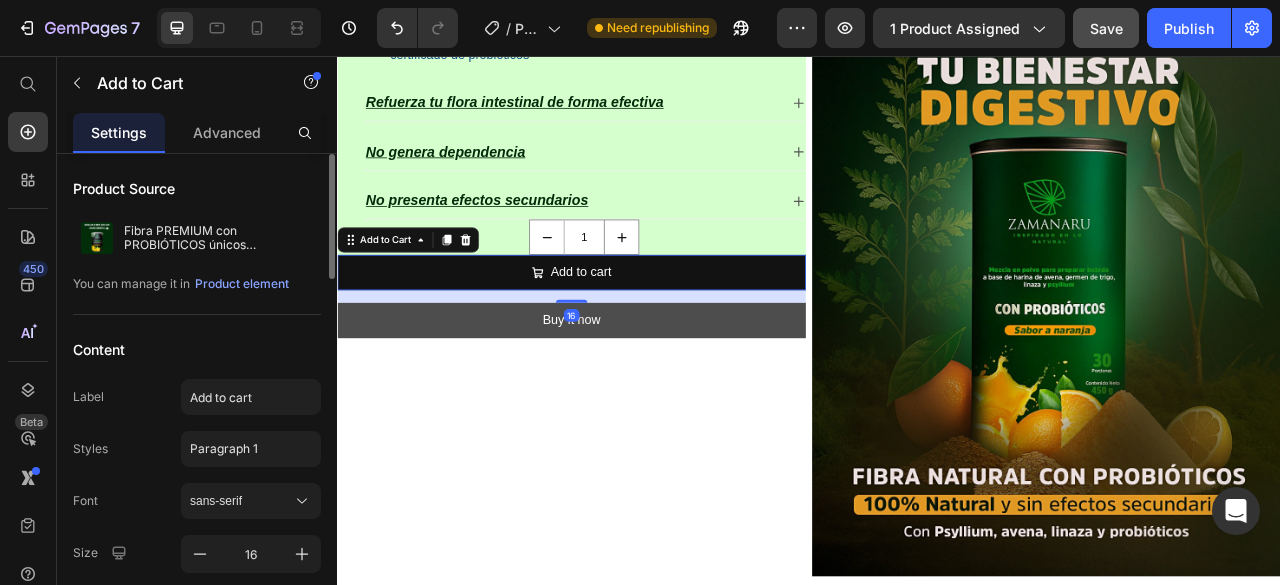 drag, startPoint x: 509, startPoint y: 267, endPoint x: 508, endPoint y: 293, distance: 26.019224 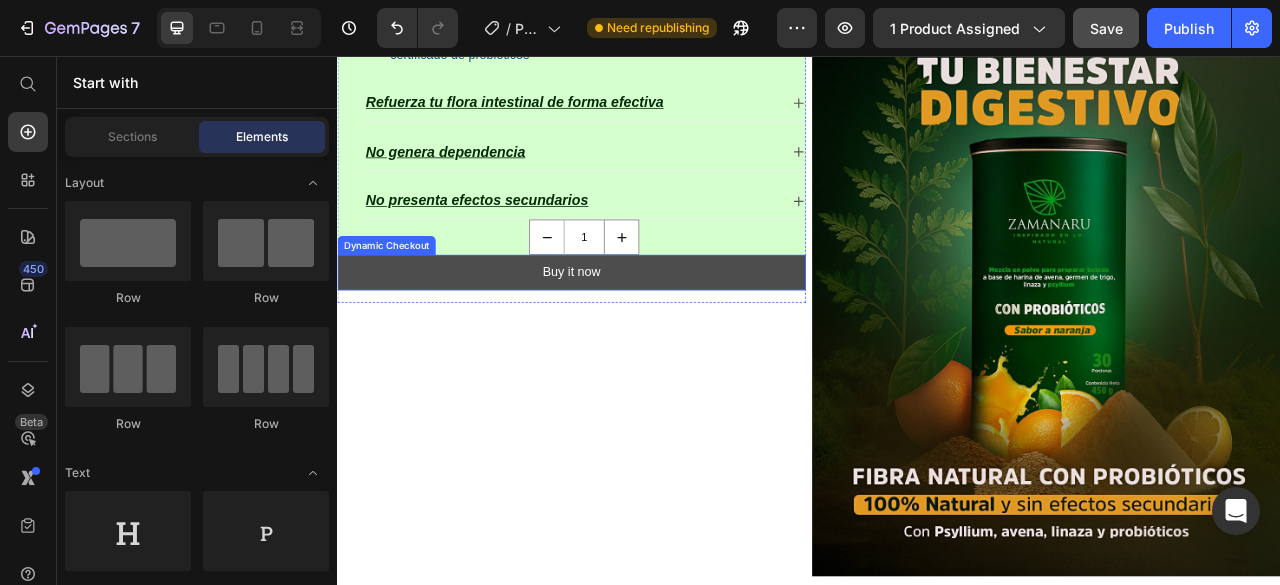 click on "Buy it now" at bounding box center (635, 331) 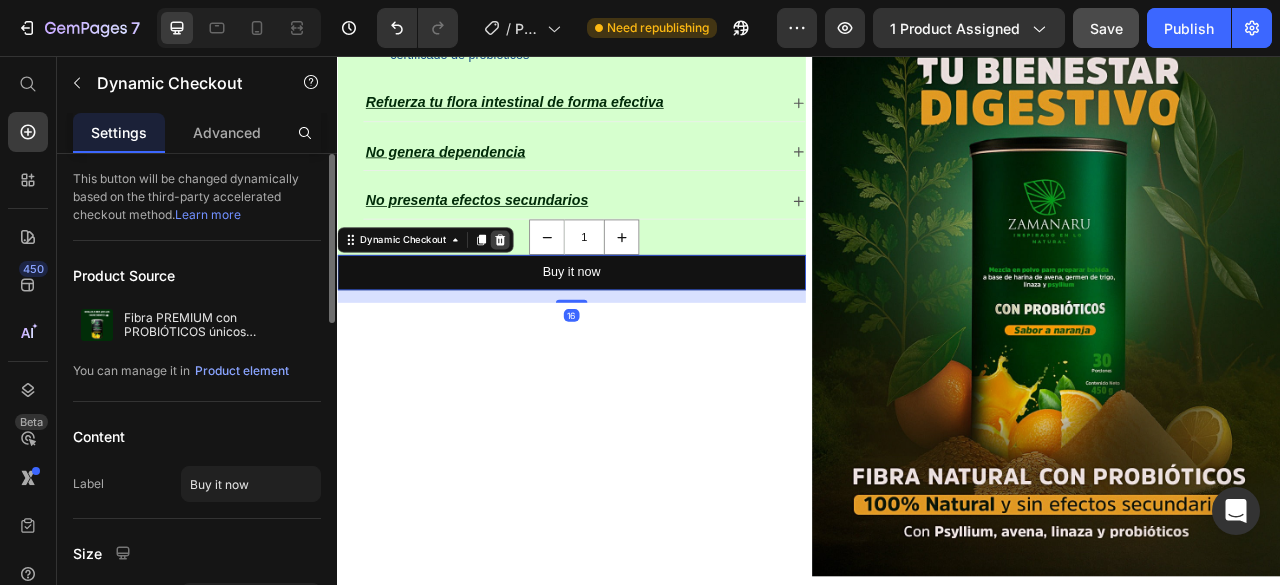 click 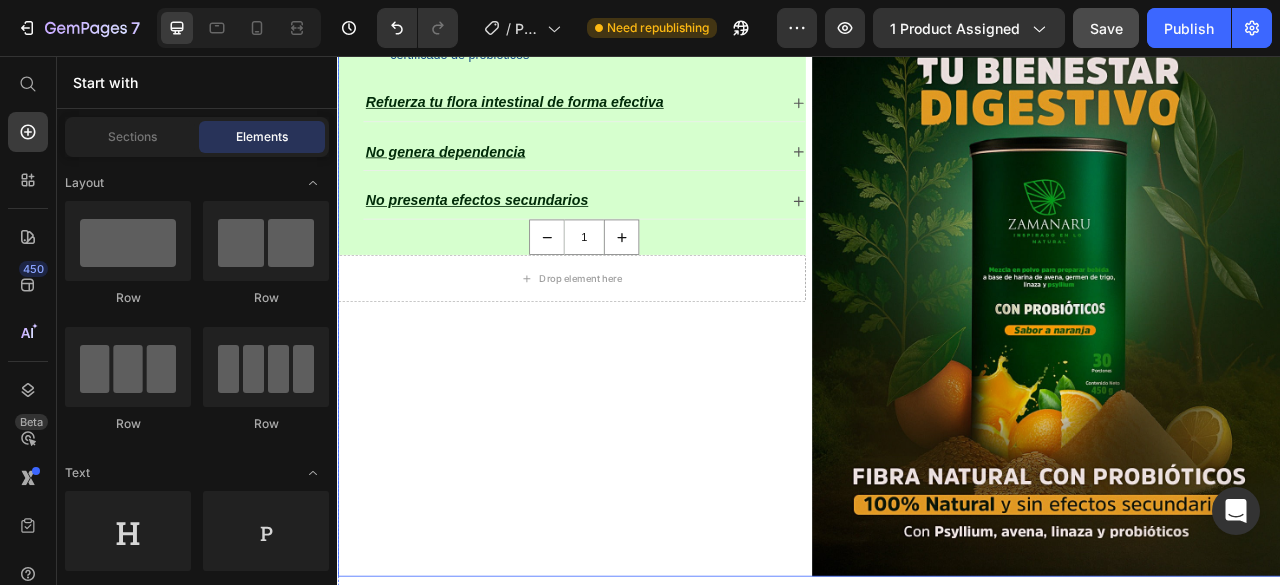 click on "Drop element here" at bounding box center (635, 339) 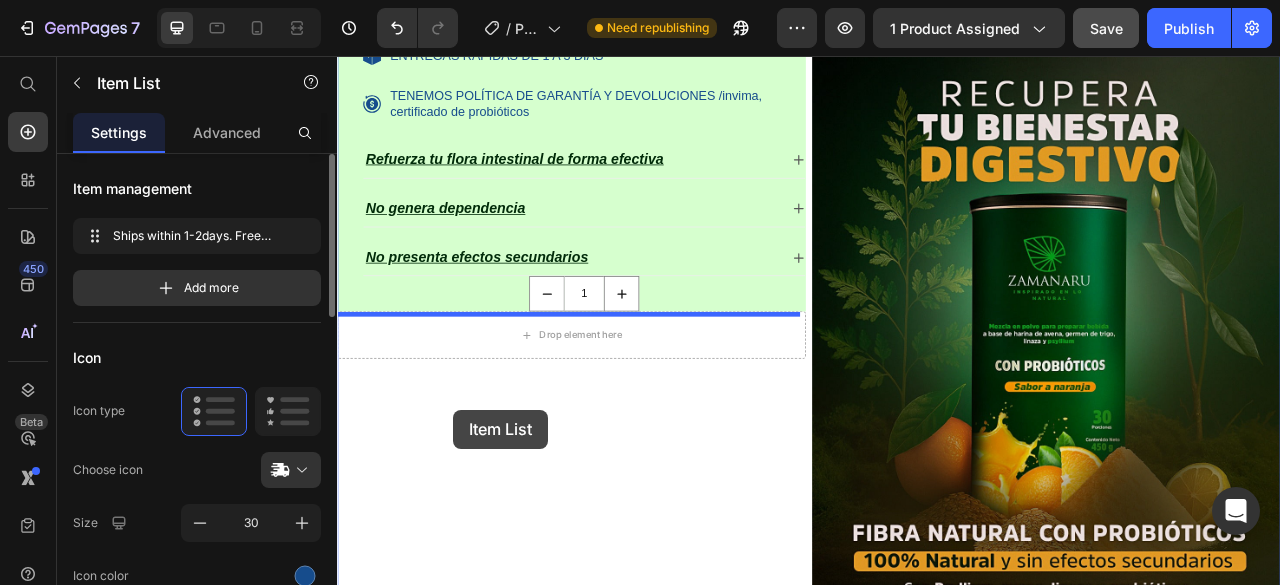 scroll, scrollTop: 1629, scrollLeft: 0, axis: vertical 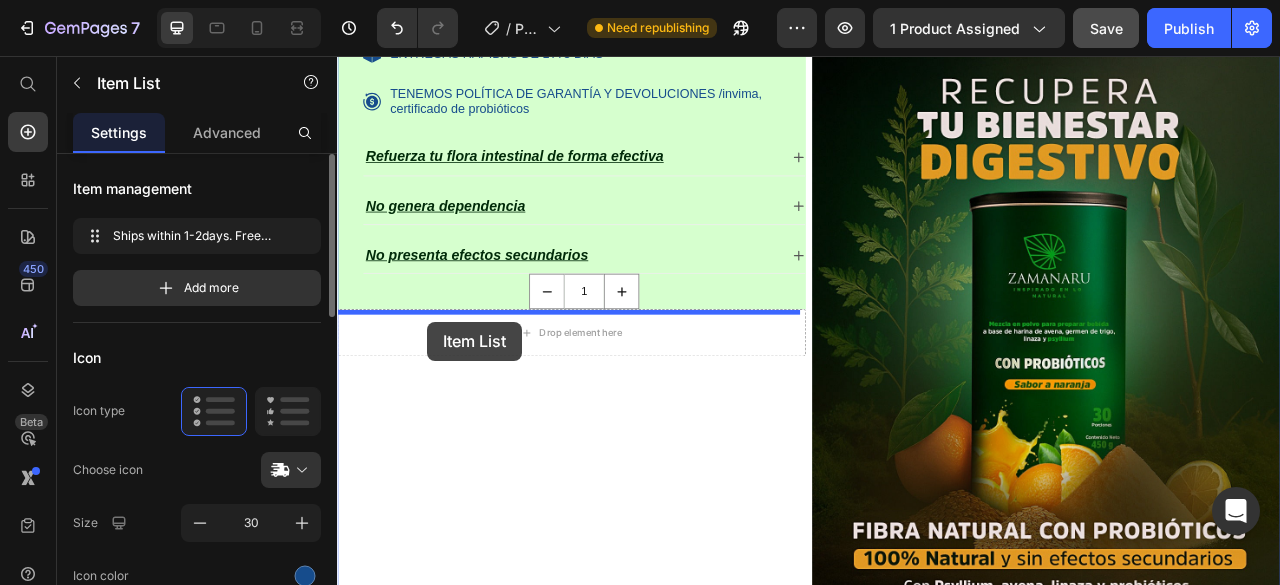 drag, startPoint x: 914, startPoint y: 296, endPoint x: 451, endPoint y: 395, distance: 473.46594 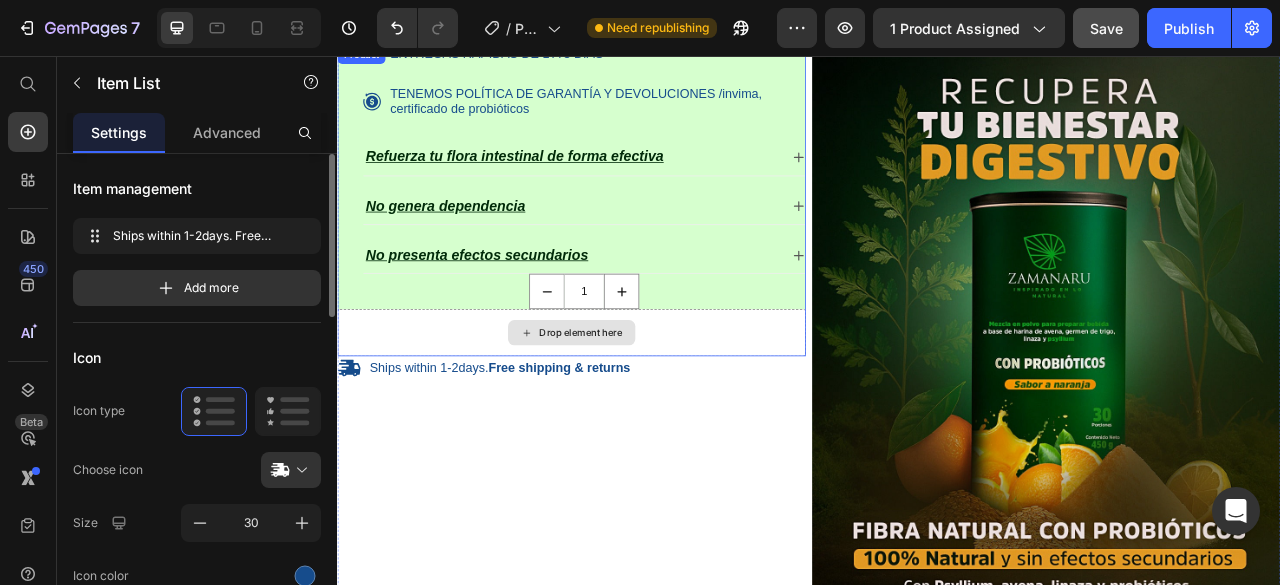 click on "Drop element here" at bounding box center (635, 408) 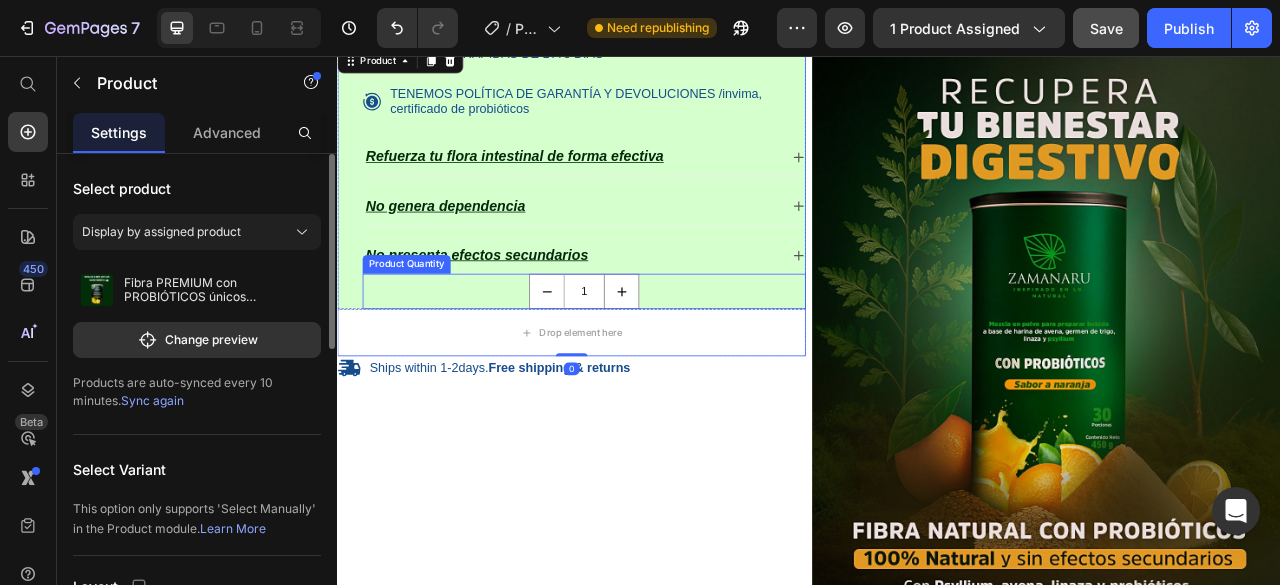 click on "1" at bounding box center (651, 355) 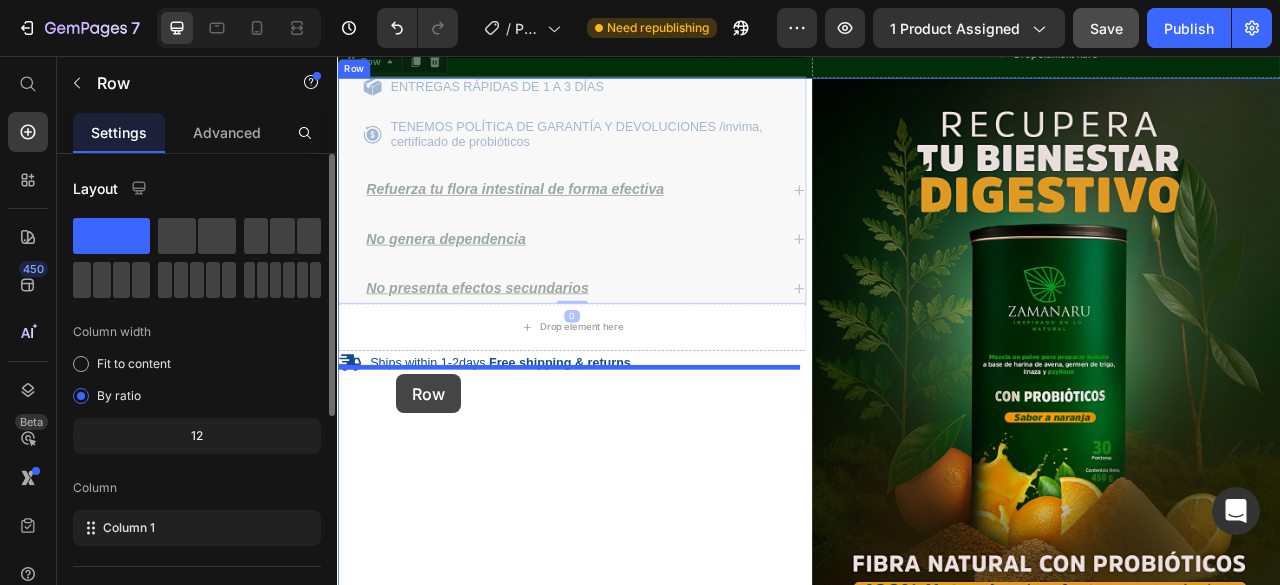 scroll, scrollTop: 1626, scrollLeft: 0, axis: vertical 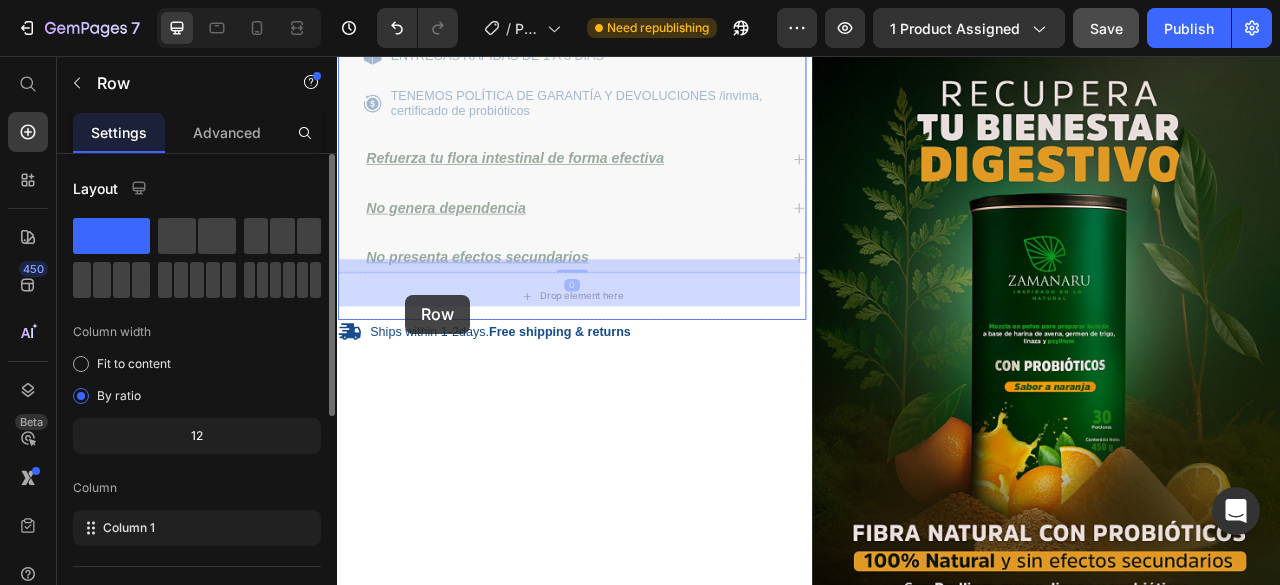 drag, startPoint x: 350, startPoint y: 143, endPoint x: 423, endPoint y: 360, distance: 228.94978 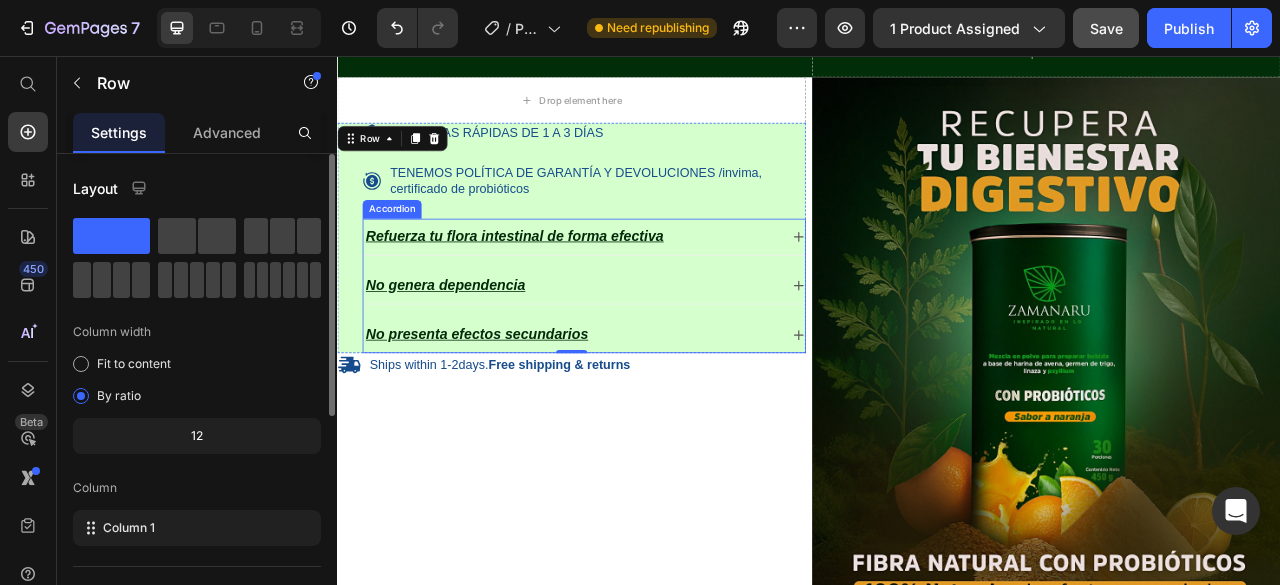 scroll, scrollTop: 1800, scrollLeft: 0, axis: vertical 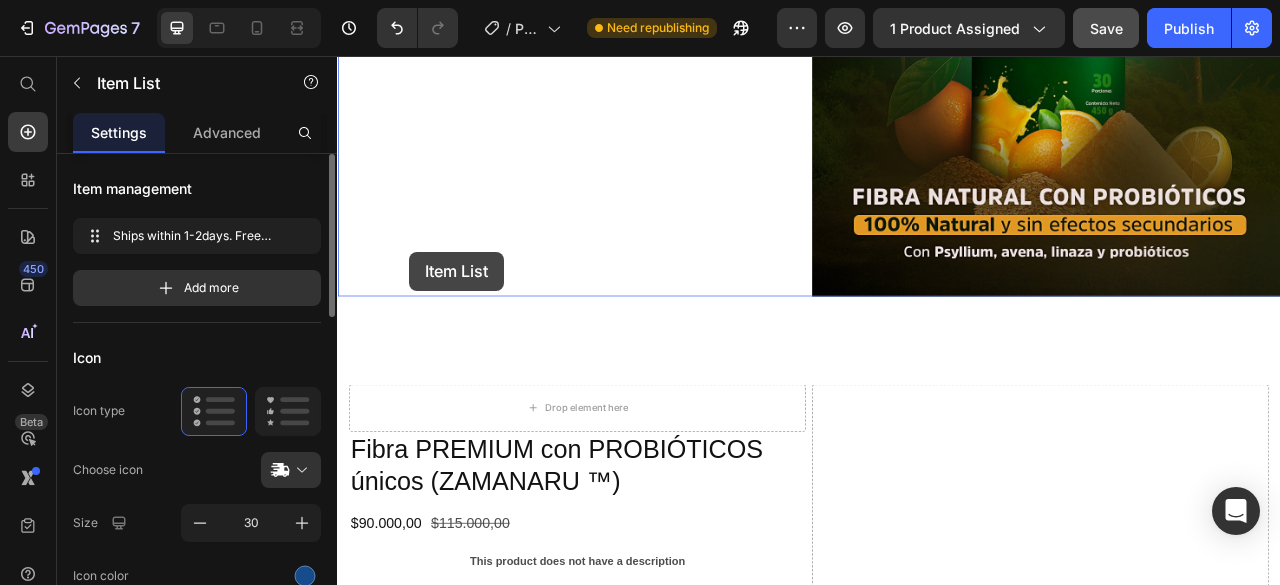drag, startPoint x: 384, startPoint y: 190, endPoint x: 428, endPoint y: 306, distance: 124.0645 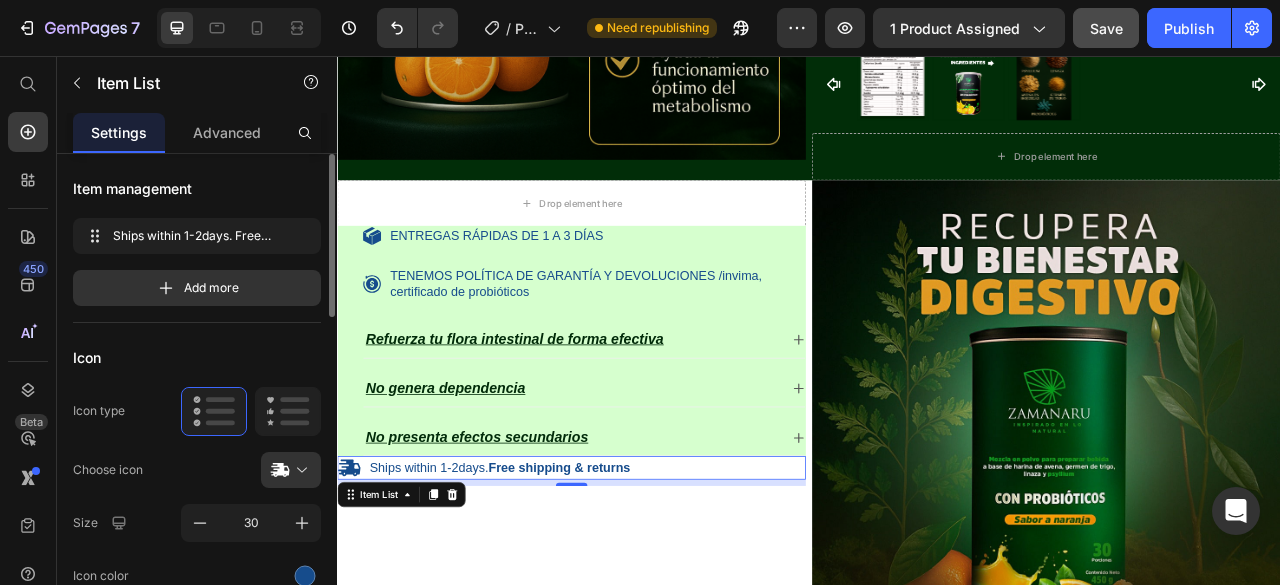 scroll, scrollTop: 1454, scrollLeft: 0, axis: vertical 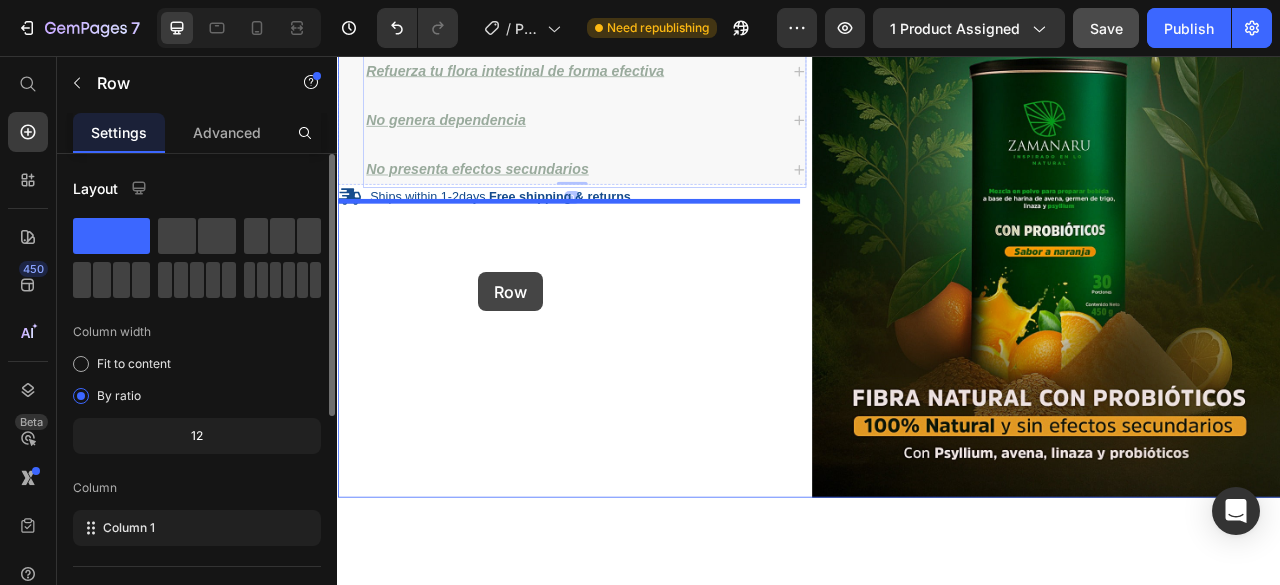 drag, startPoint x: 351, startPoint y: 249, endPoint x: 517, endPoint y: 331, distance: 185.14859 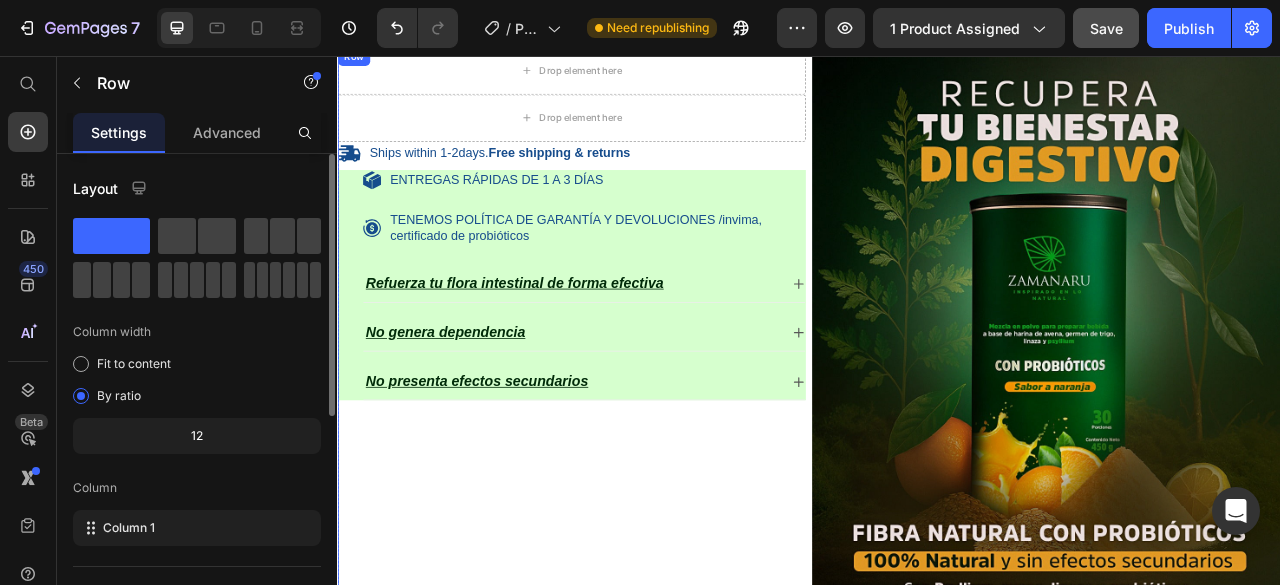 scroll, scrollTop: 1498, scrollLeft: 0, axis: vertical 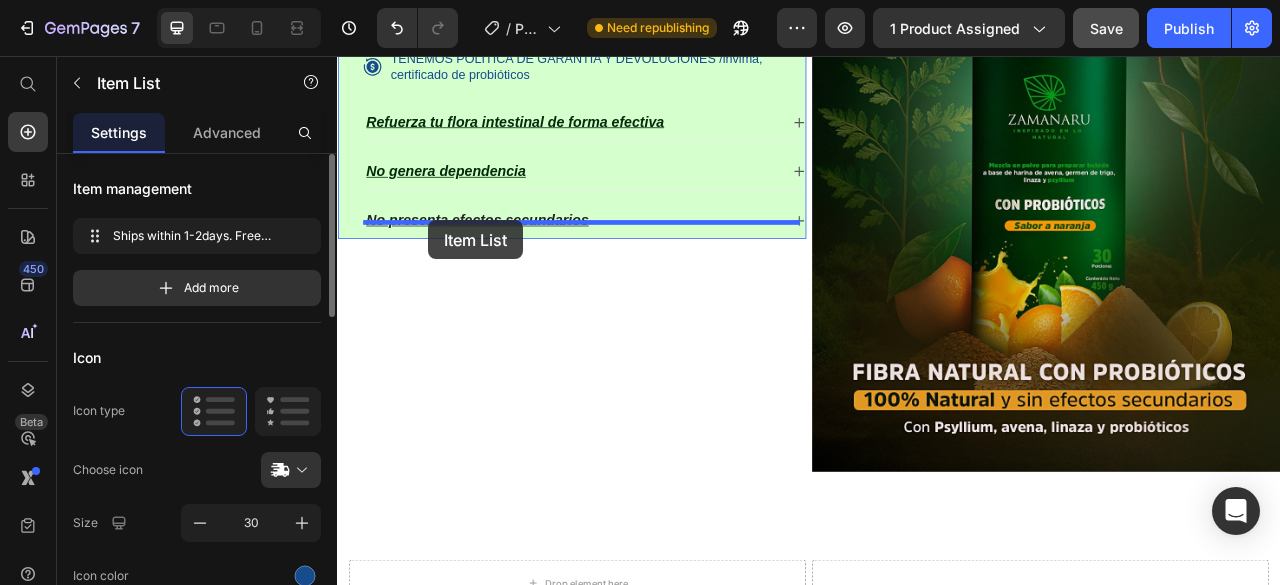 drag, startPoint x: 350, startPoint y: 265, endPoint x: 451, endPoint y: 261, distance: 101.07918 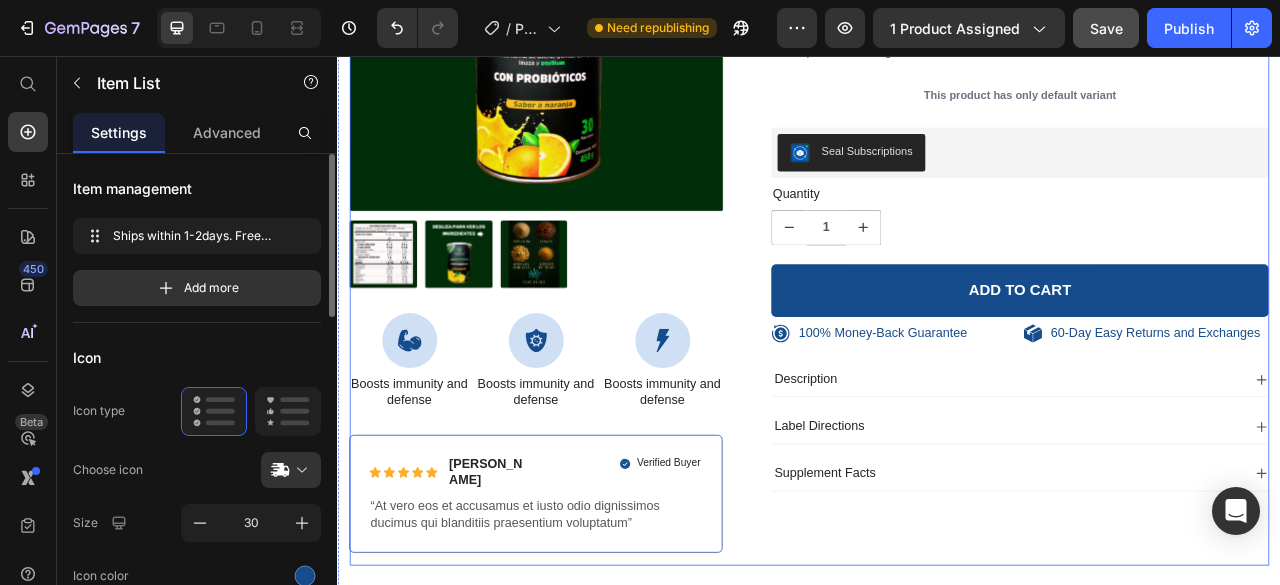 scroll, scrollTop: 3393, scrollLeft: 0, axis: vertical 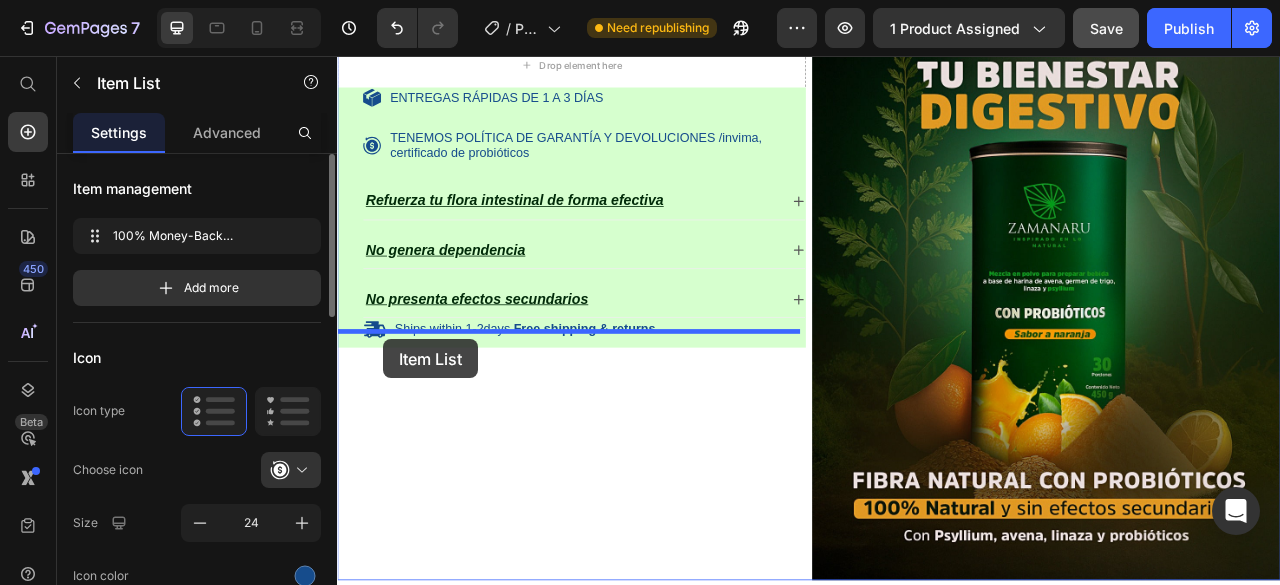 drag, startPoint x: 915, startPoint y: 274, endPoint x: 394, endPoint y: 416, distance: 540.00464 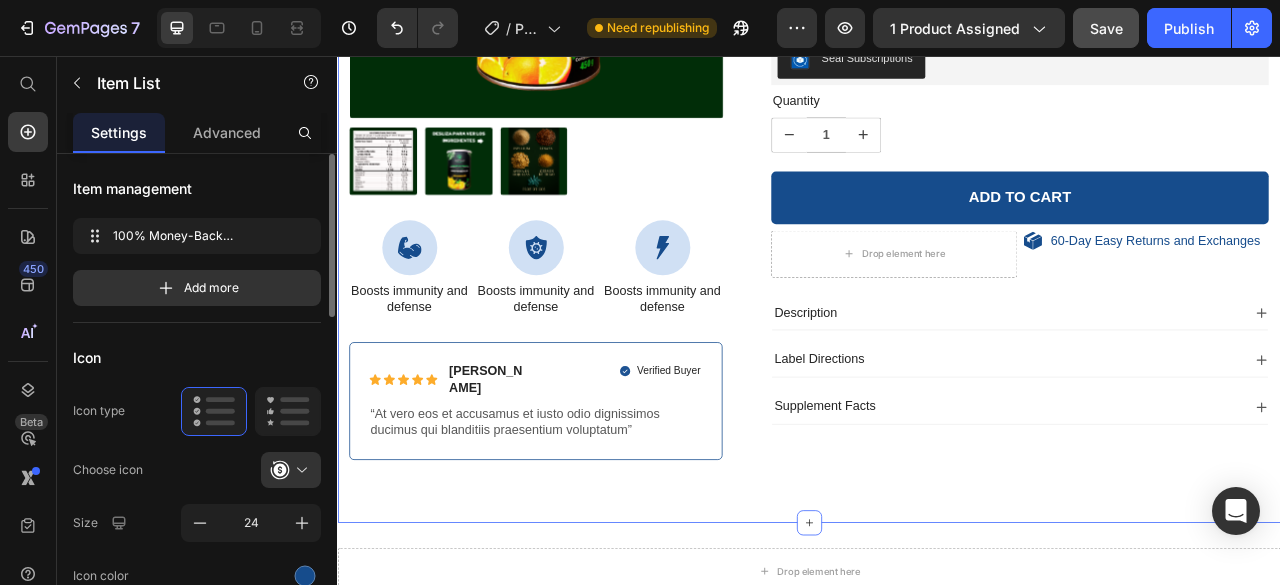 scroll, scrollTop: 3493, scrollLeft: 0, axis: vertical 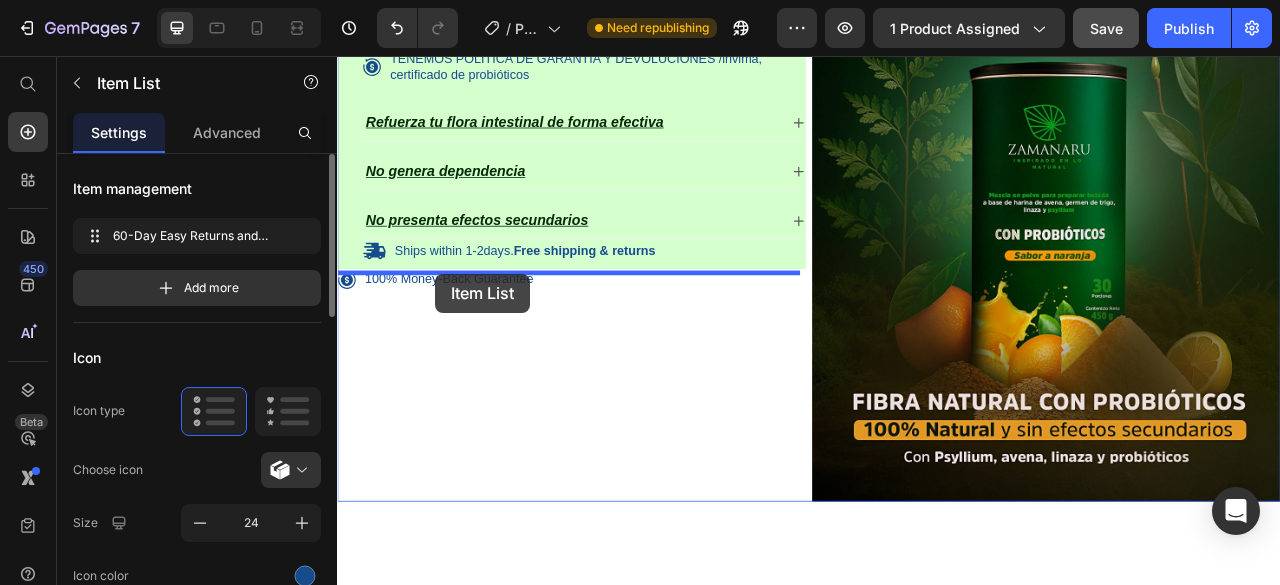 drag, startPoint x: 1217, startPoint y: 198, endPoint x: 460, endPoint y: 335, distance: 769.29706 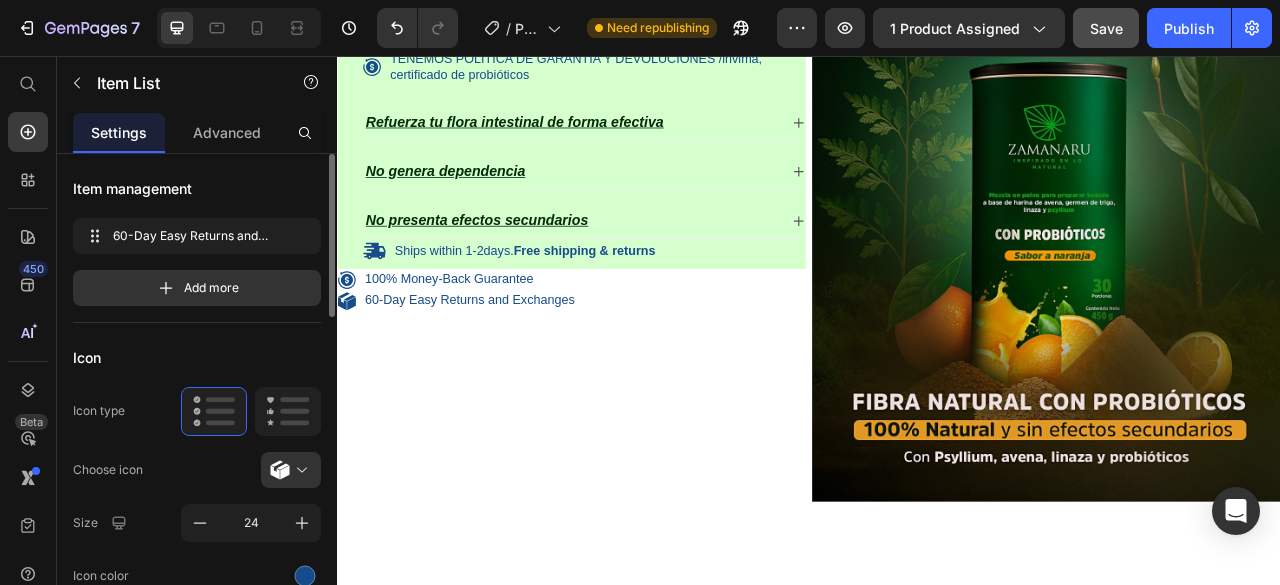 scroll, scrollTop: 1493, scrollLeft: 0, axis: vertical 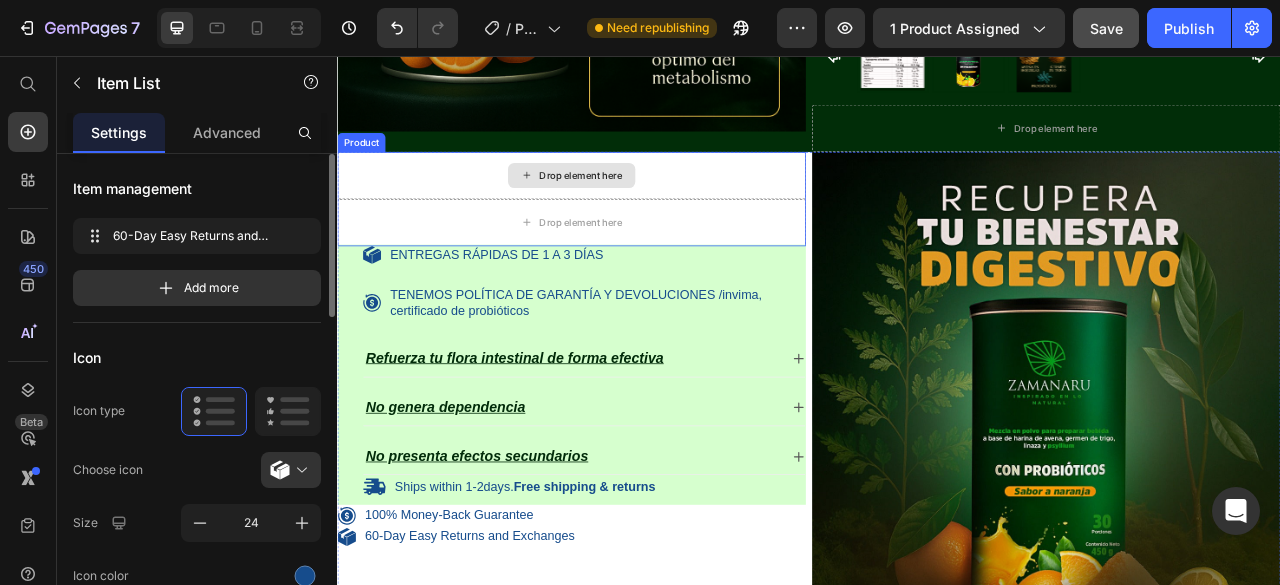 click on "Drop element here" at bounding box center (647, 208) 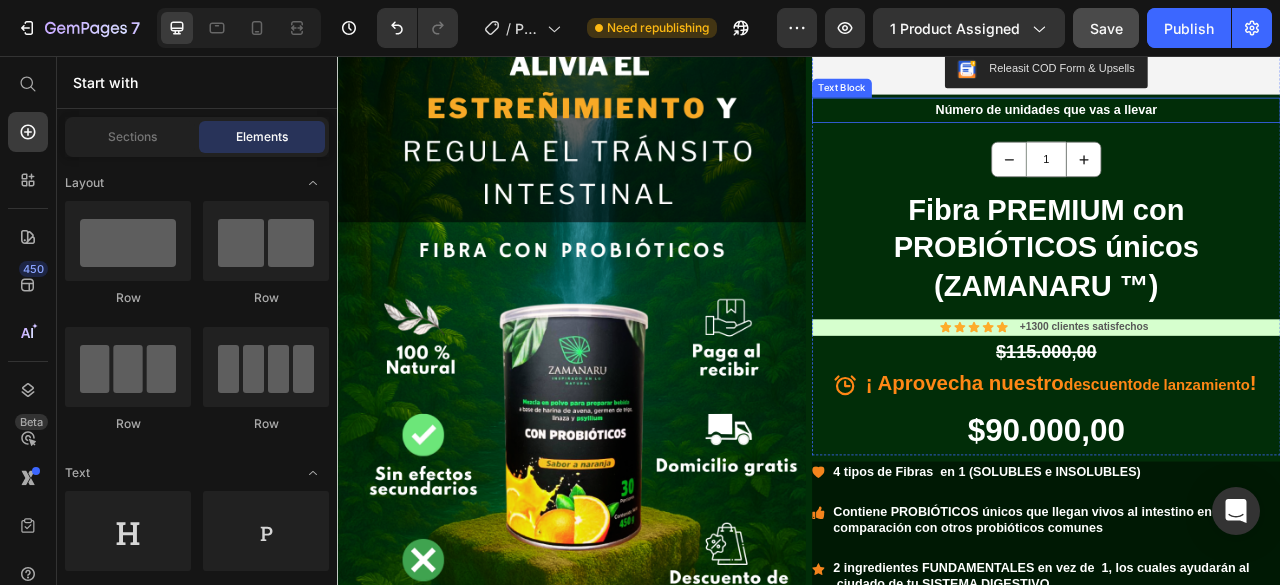 scroll, scrollTop: 0, scrollLeft: 0, axis: both 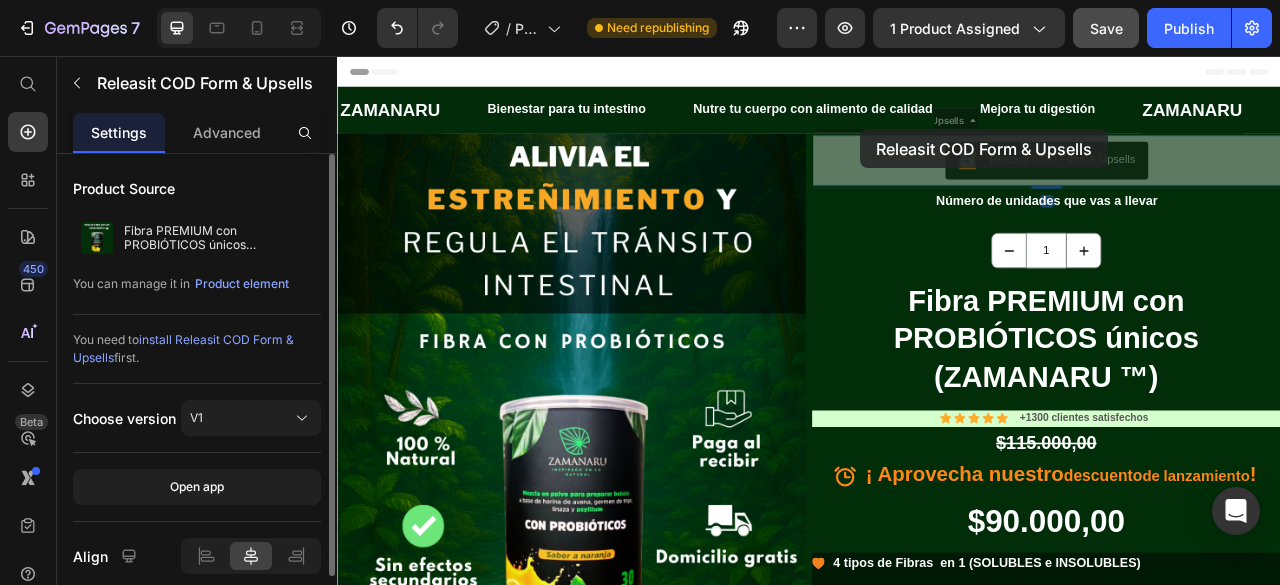 click on "ZAMANARU Text Bienestar para tu intestino Text Nutre tu cuerpo con alimento de calidad Text Mejora tu digestión Text ZAMANARU Text Bienestar para tu intestino Text Nutre tu cuerpo con alimento de calidad Text Mejora tu digestión Text ZAMANARU Text Bienestar para tu intestino Text Nutre tu cuerpo con alimento de calidad Text Mejora tu digestión Text ZAMANARU Text Bienestar para tu intestino Text Nutre tu cuerpo con alimento de calidad Text Mejora tu digestión Text ZAMANARU Text Bienestar para tu intestino Text Nutre tu cuerpo con alimento de calidad Text Mejora tu digestión Text ZAMANARU Text Bienestar para tu intestino Text Nutre tu cuerpo con alimento de calidad Text Mejora tu digestión Text Marquee Image Releasit COD Form & Upsells Releasit COD Form & Upsells   4 Releasit COD Form & Upsells Releasit COD Form & Upsells   4 Número de unidades que vas a llevar Text Block 1 Product Quantity Fibra PREMIUM con PROBIÓTICOS únicos (ZAMANARU ™) Product Title Icon Icon Icon Icon Icon Icon List   Row de" at bounding box center (937, 1235) 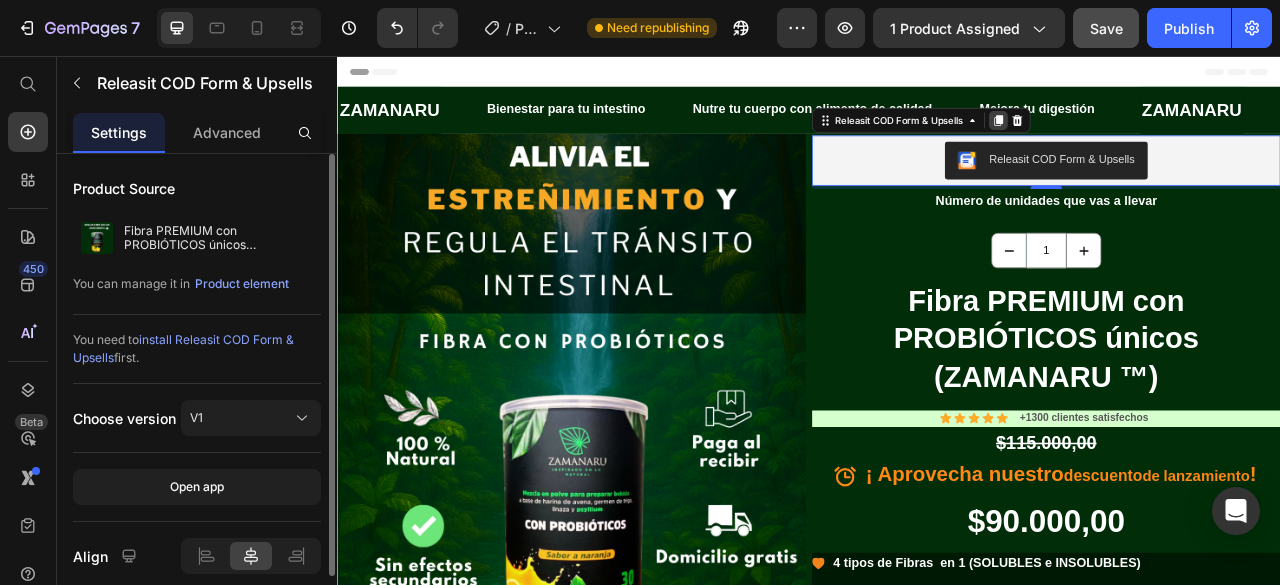 click 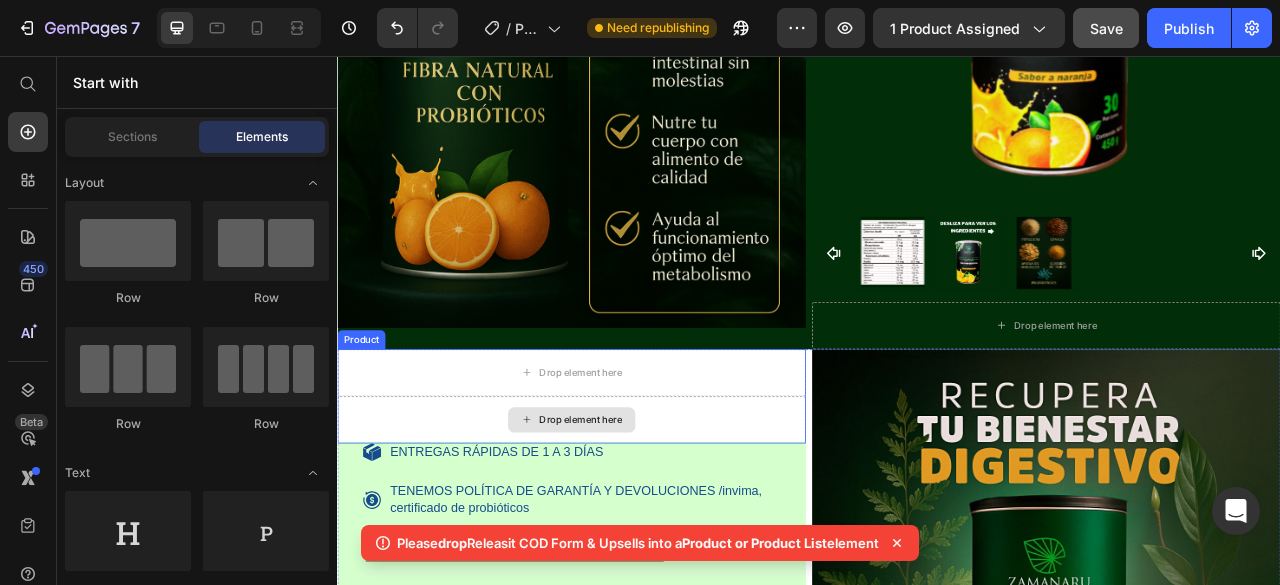 scroll, scrollTop: 1448, scrollLeft: 0, axis: vertical 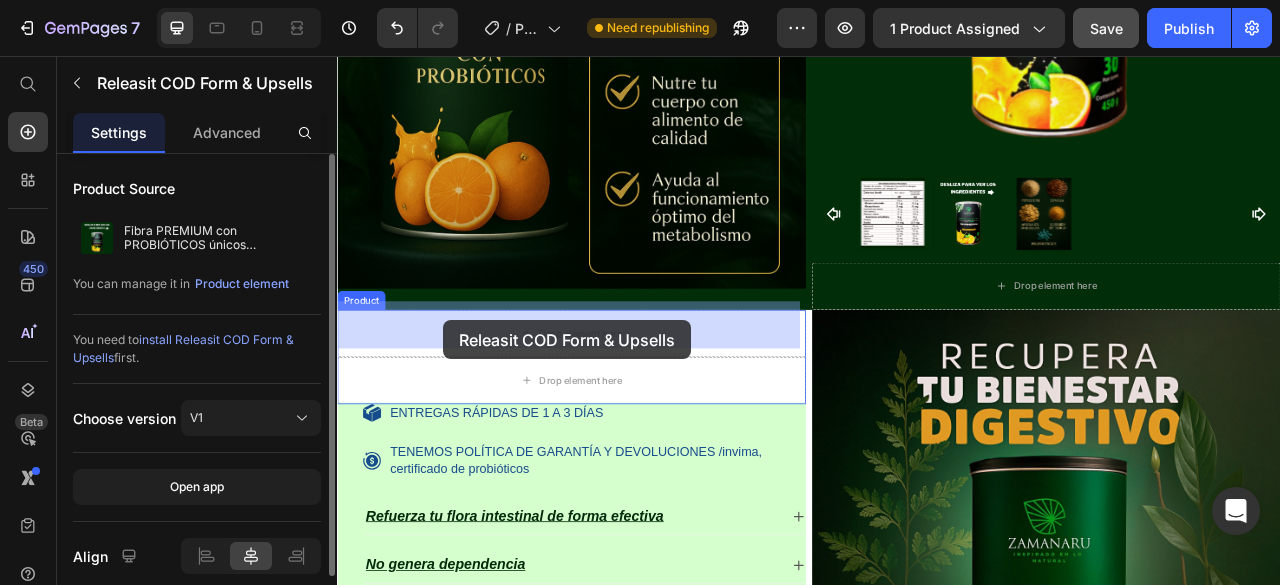 drag, startPoint x: 1022, startPoint y: 219, endPoint x: 472, endPoint y: 392, distance: 576.5666 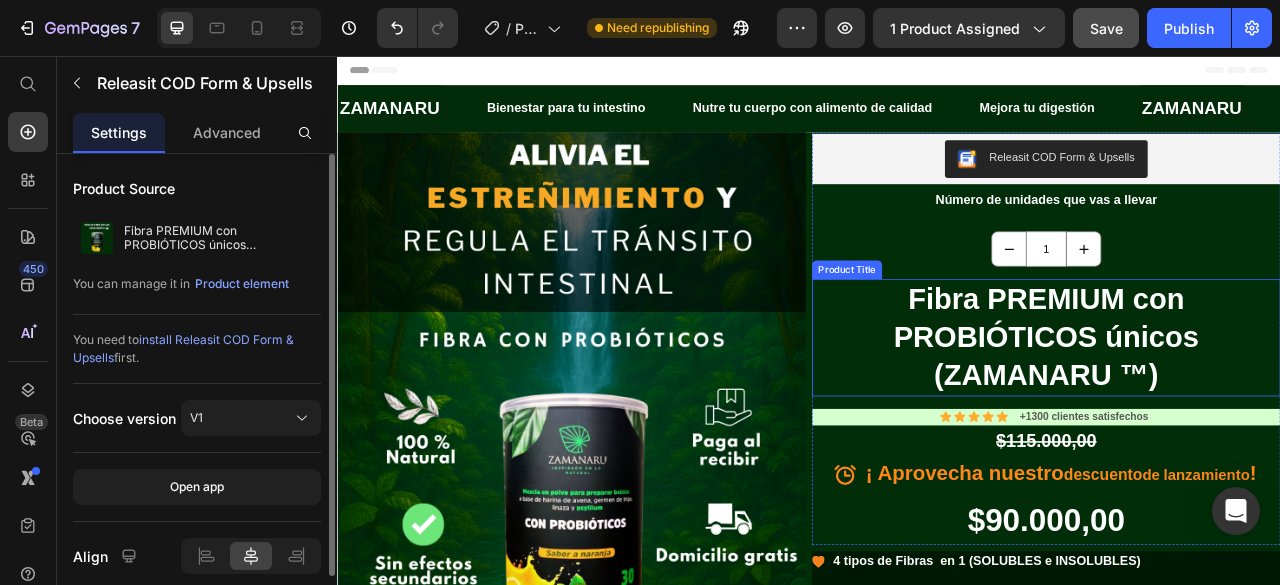 scroll, scrollTop: 0, scrollLeft: 0, axis: both 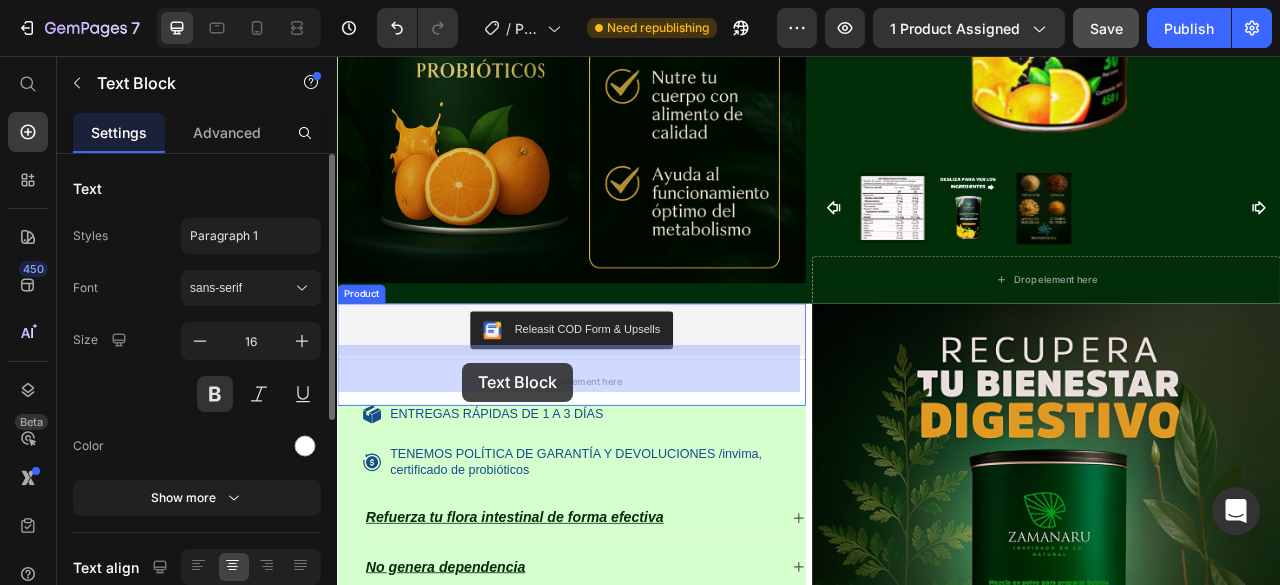 drag, startPoint x: 981, startPoint y: 217, endPoint x: 496, endPoint y: 447, distance: 536.77277 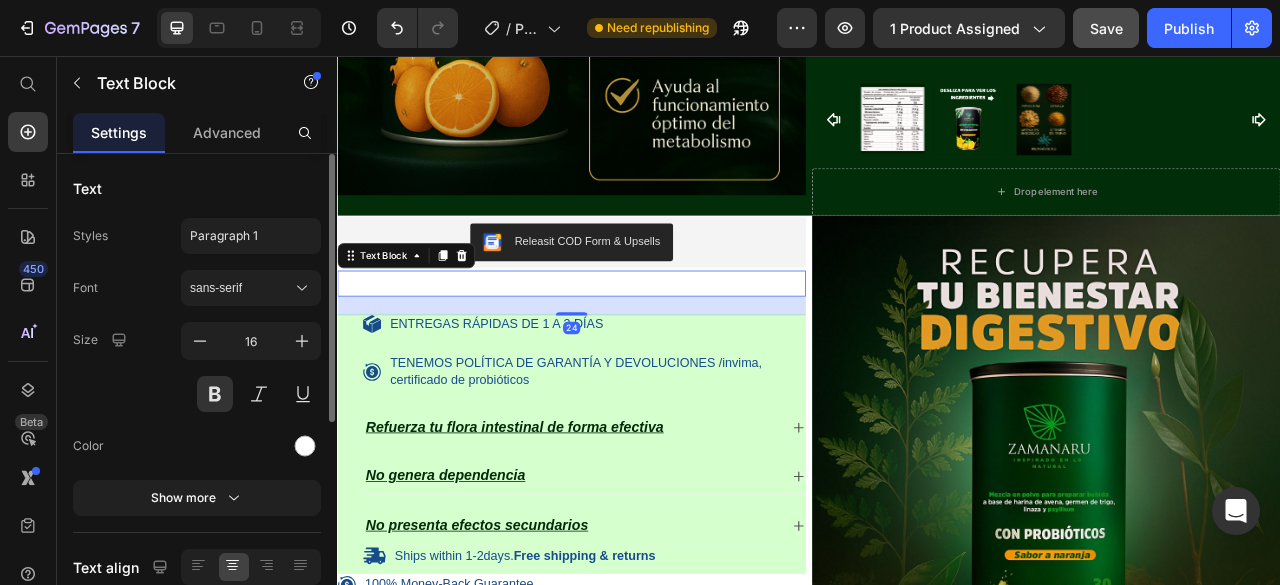 scroll, scrollTop: 1300, scrollLeft: 0, axis: vertical 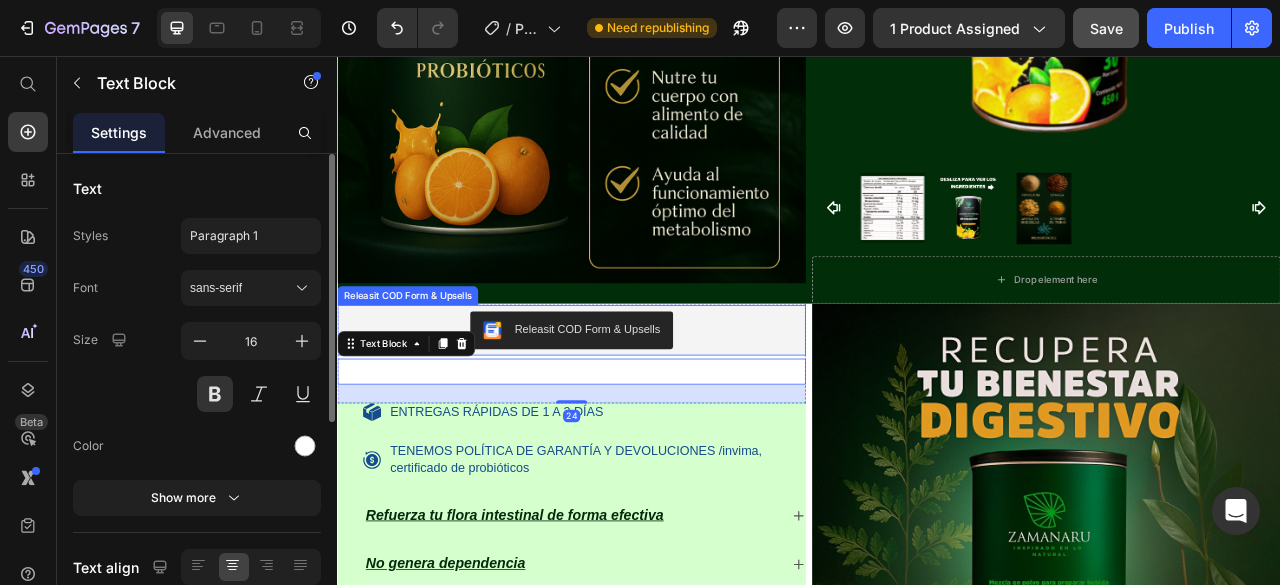 click on "Número de unidades que vas a llevar" at bounding box center [635, 457] 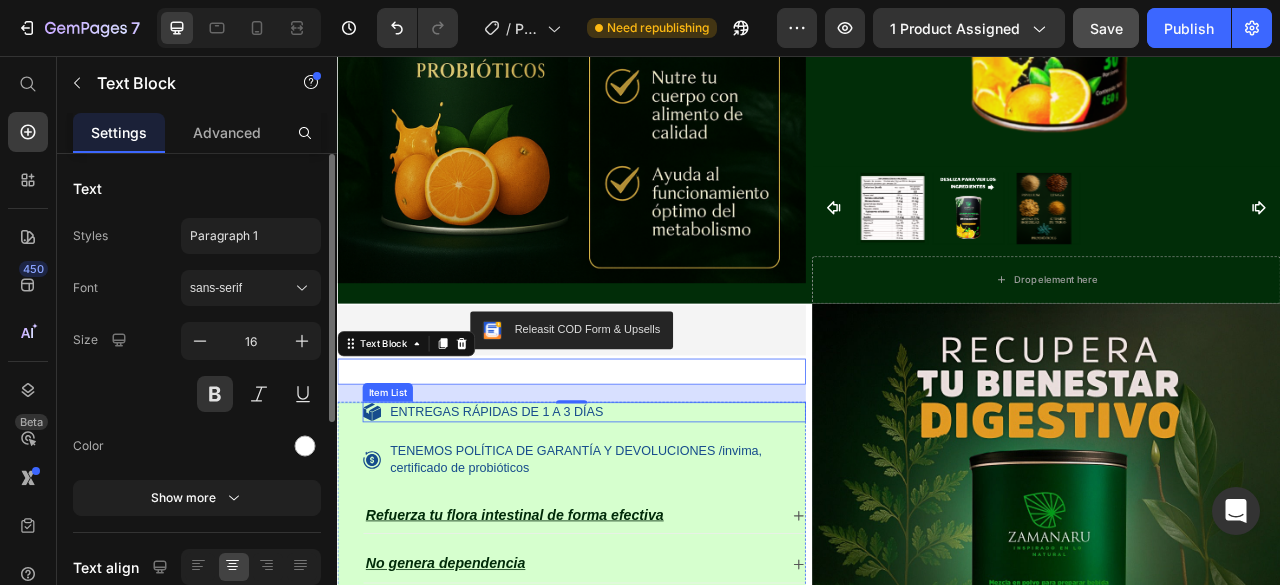 click on "ENTREGAS RÁPIDAS DE 1 A 3 DÍAS" at bounding box center (651, 509) 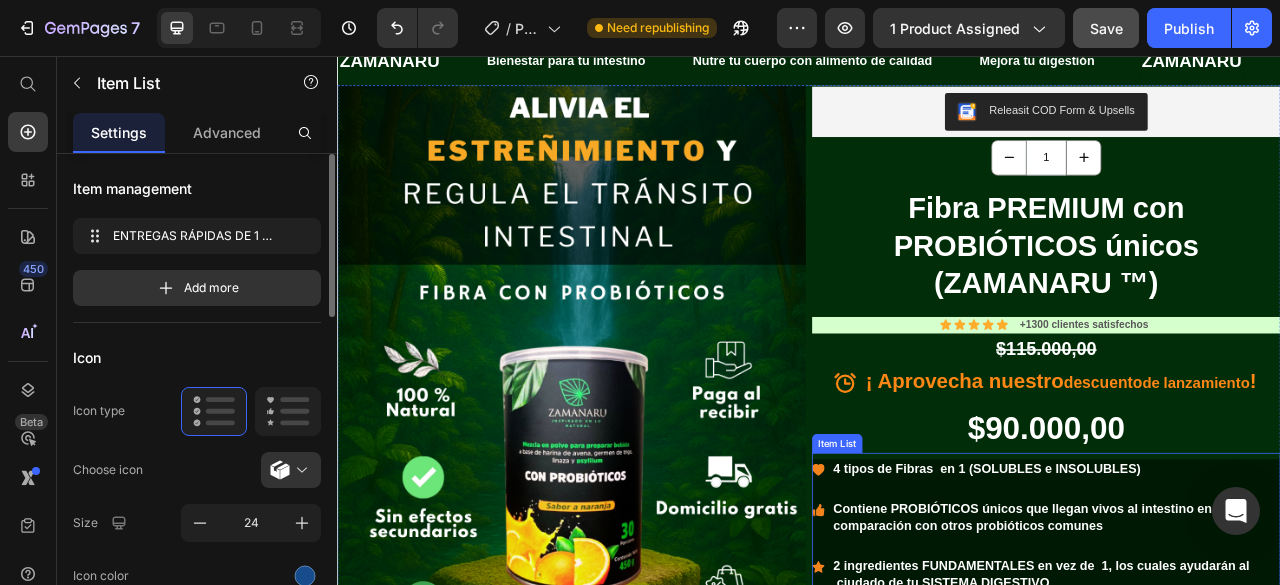 scroll, scrollTop: 0, scrollLeft: 0, axis: both 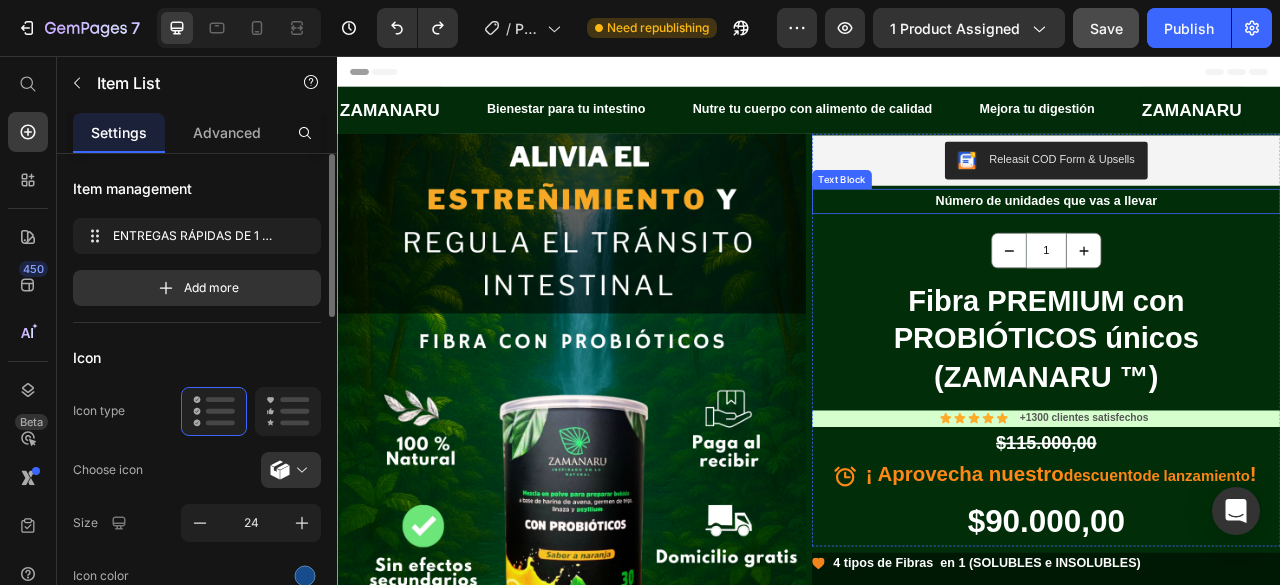 click on "Número de unidades que vas a llevar" at bounding box center (1239, 241) 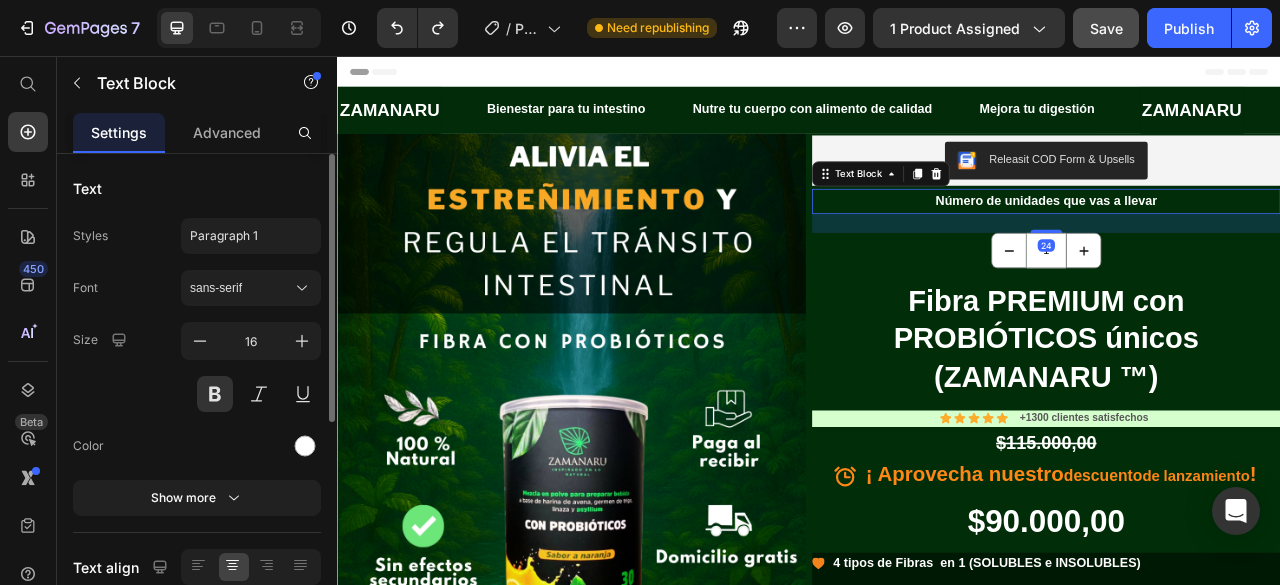 click on "Text Block" at bounding box center [1028, 206] 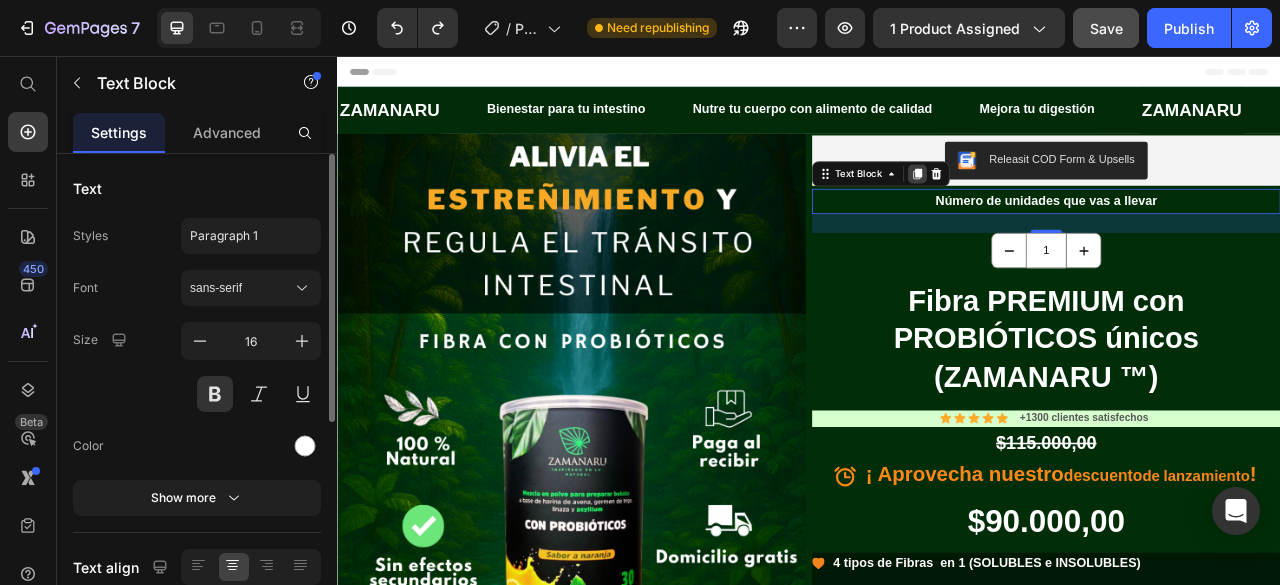 click 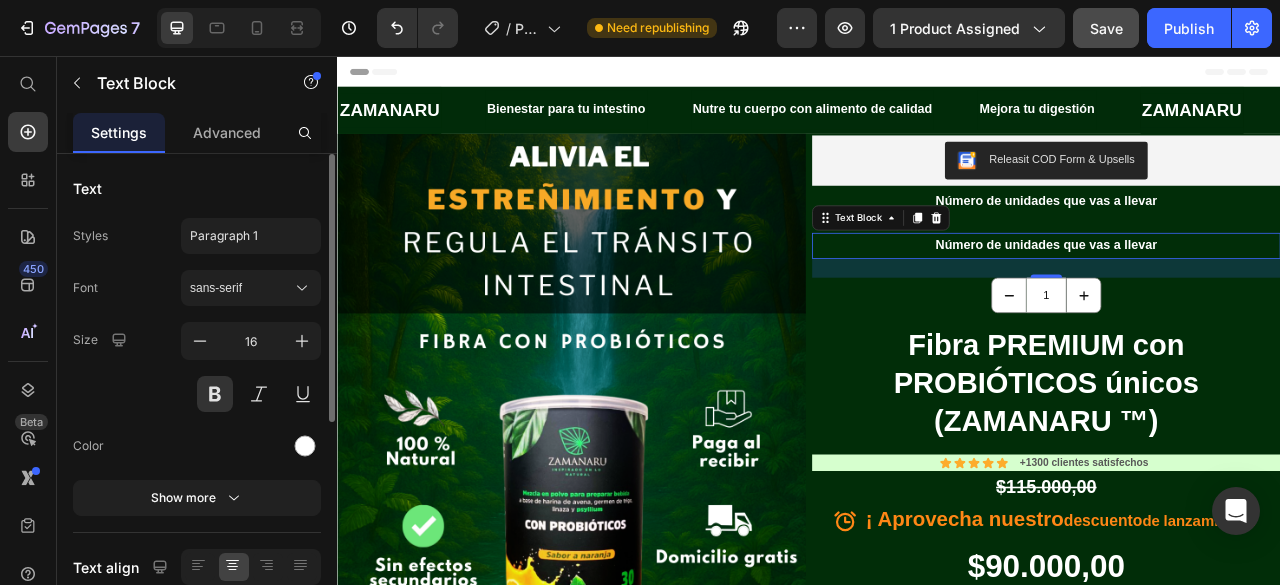 click on "Número de unidades que vas a llevar" at bounding box center (1239, 297) 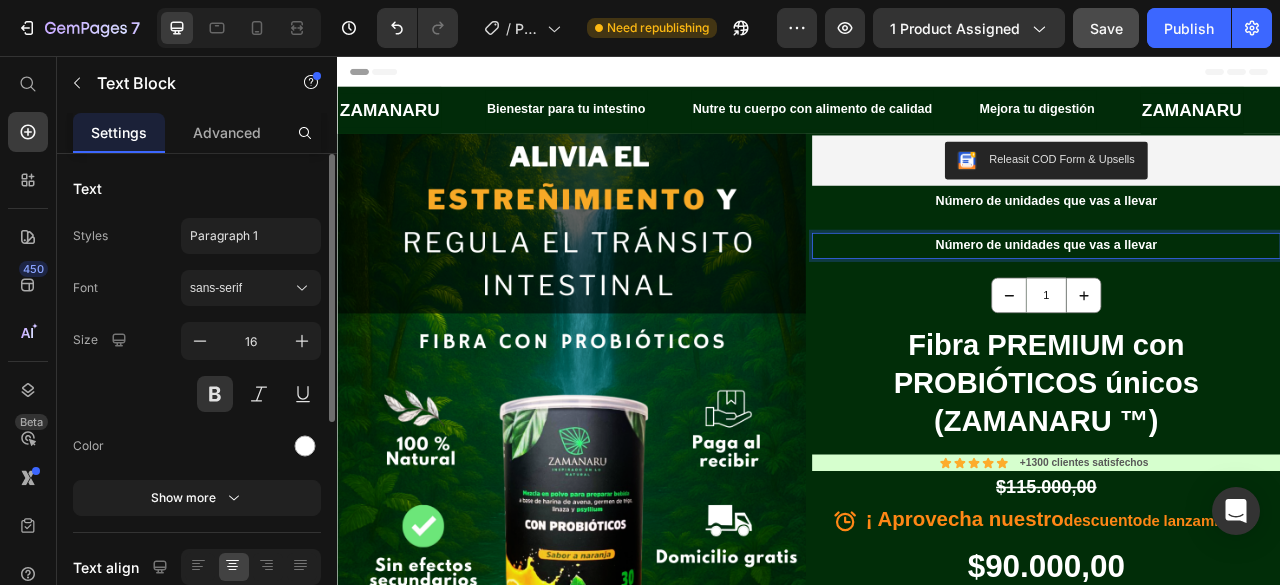 click on "Número de unidades que vas a llevar" at bounding box center [1239, 297] 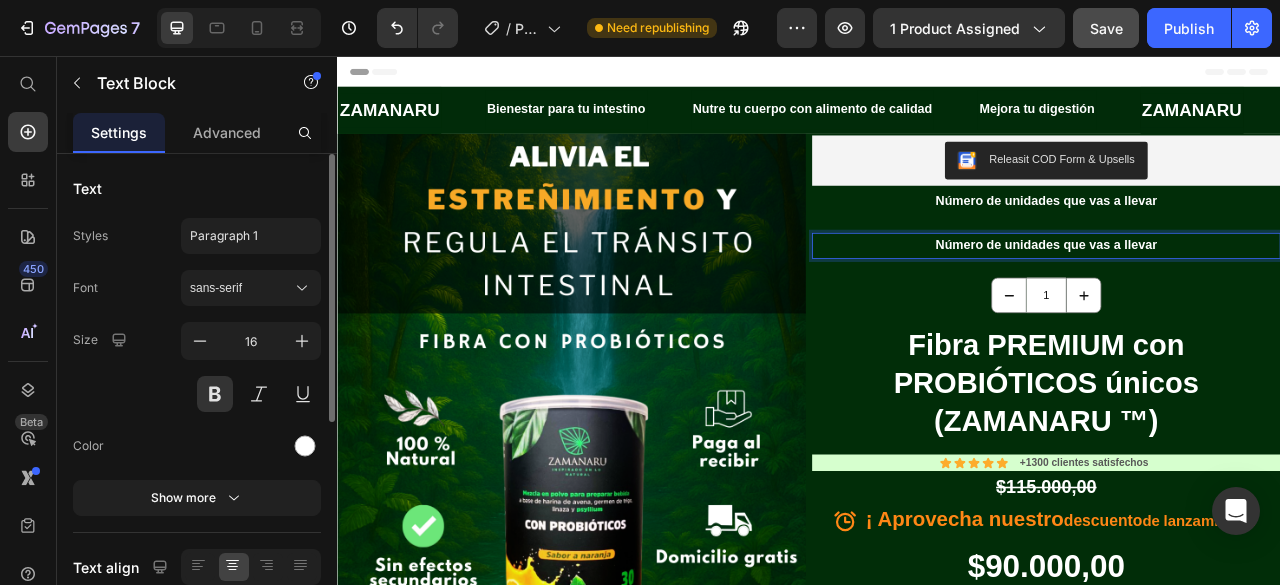 drag, startPoint x: 1458, startPoint y: 297, endPoint x: 1463, endPoint y: 401, distance: 104.120125 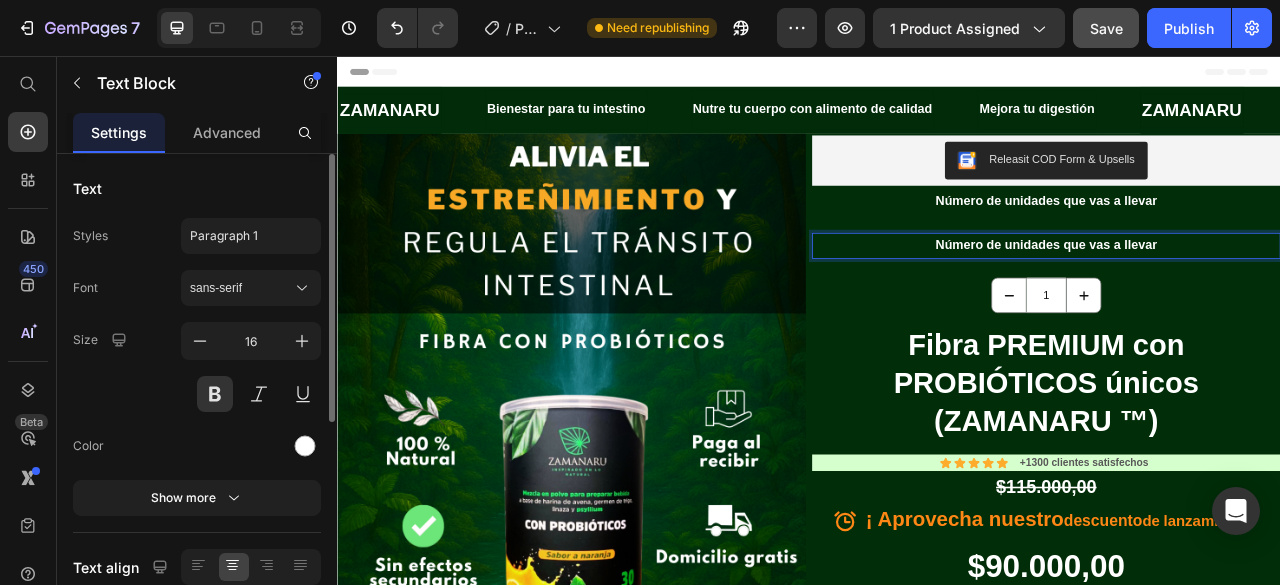 click on "Número de unidades que vas a llevar" at bounding box center (1239, 297) 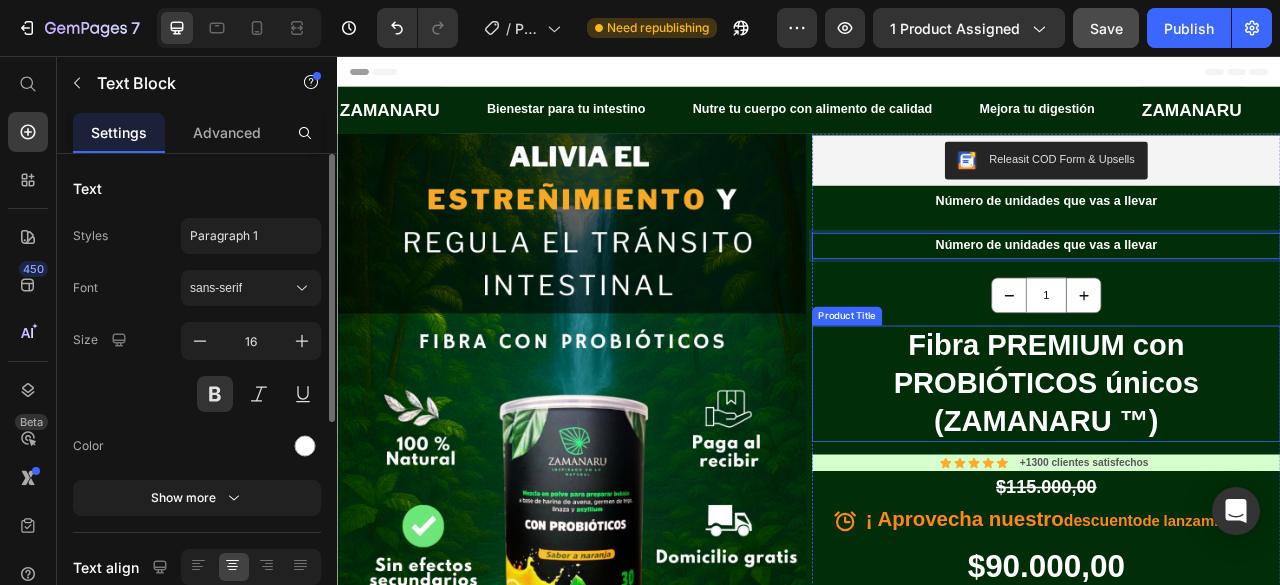 click on "Fibra PREMIUM con PROBIÓTICOS únicos (ZAMANARU ™)" at bounding box center (1239, 473) 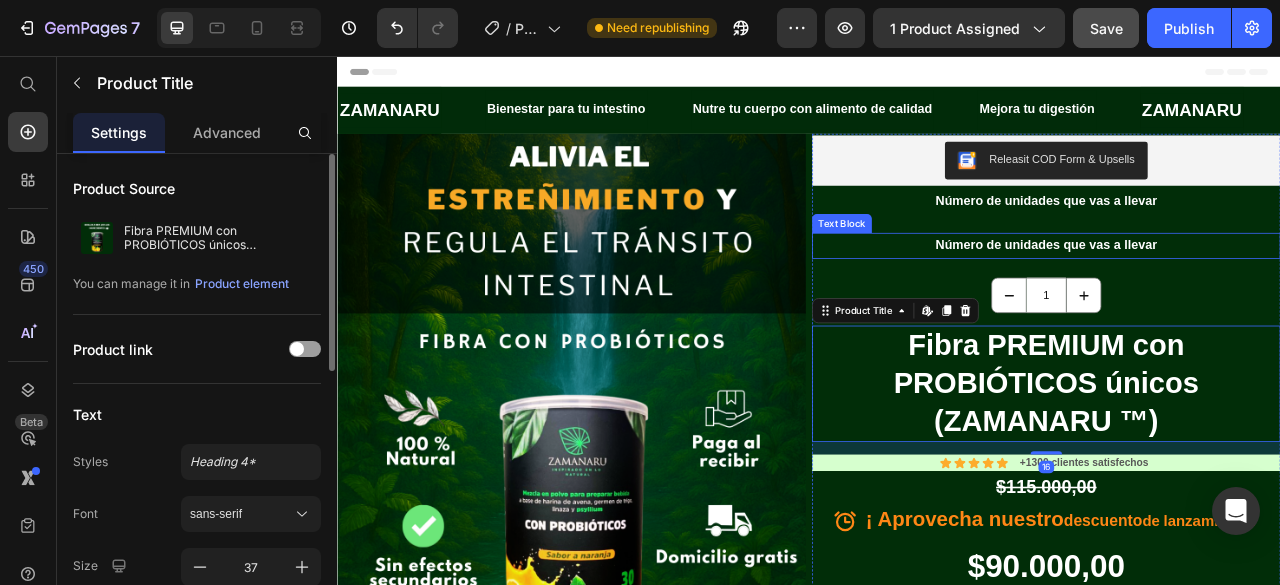 click on "Número de unidades que vas a llevar" at bounding box center (1239, 297) 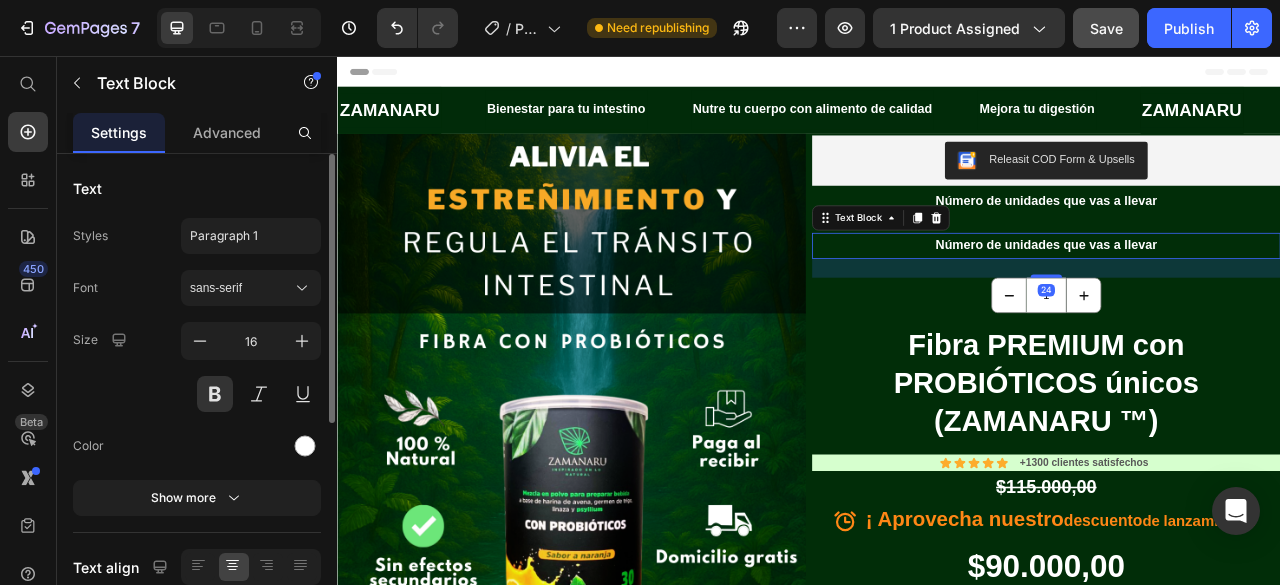 click on "1 Product Quantity Fibra PREMIUM con PROBIÓTICOS únicos (ZAMANARU ™) Product Title Icon Icon Icon Icon Icon Icon List  +1300 clientes satisfechos   Text Block Row $115.000,00 Product Price
¡ Aprovecha nuestro  descuento  de   lanzamiento ! Item List $90.000,00 Product Price" at bounding box center [1239, 537] 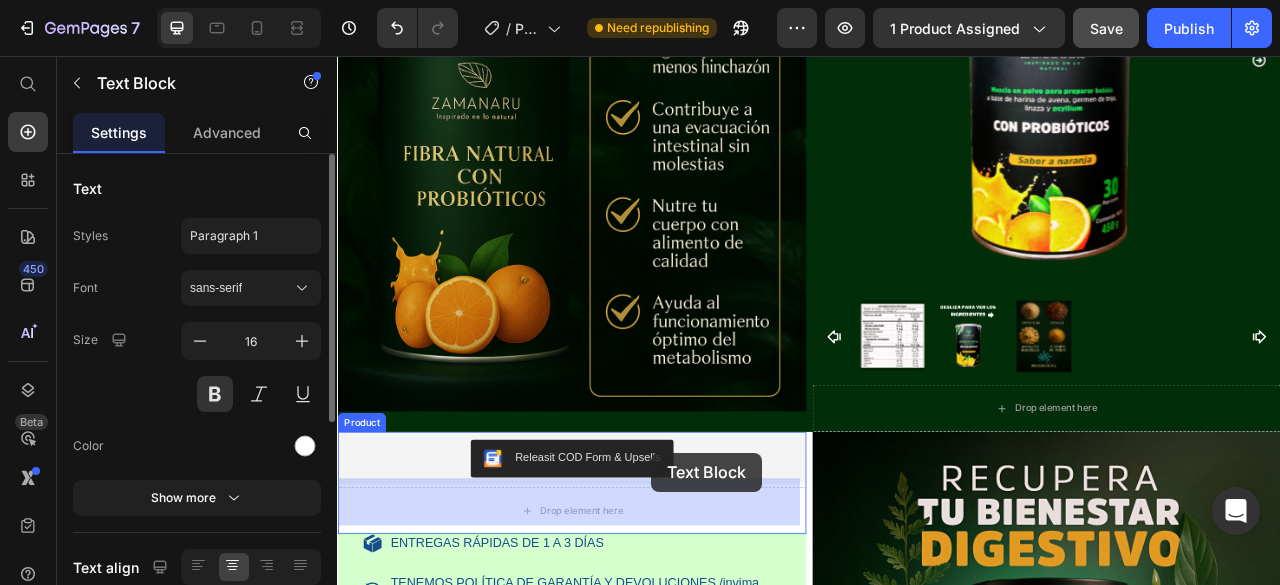 scroll, scrollTop: 1382, scrollLeft: 0, axis: vertical 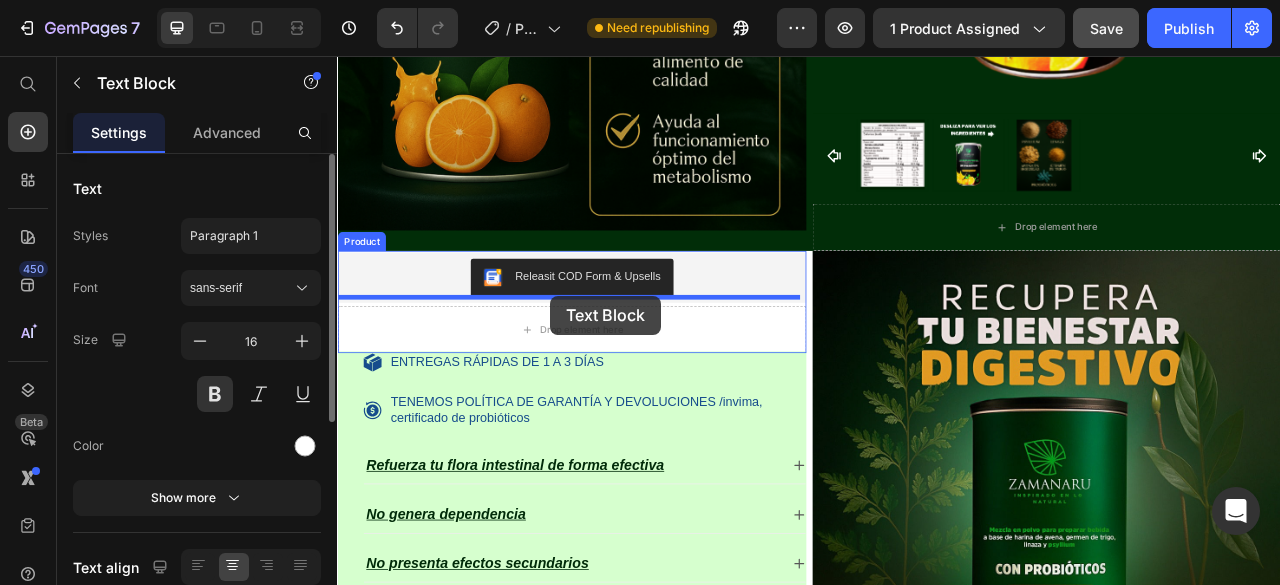 drag, startPoint x: 971, startPoint y: 271, endPoint x: 608, endPoint y: 362, distance: 374.23254 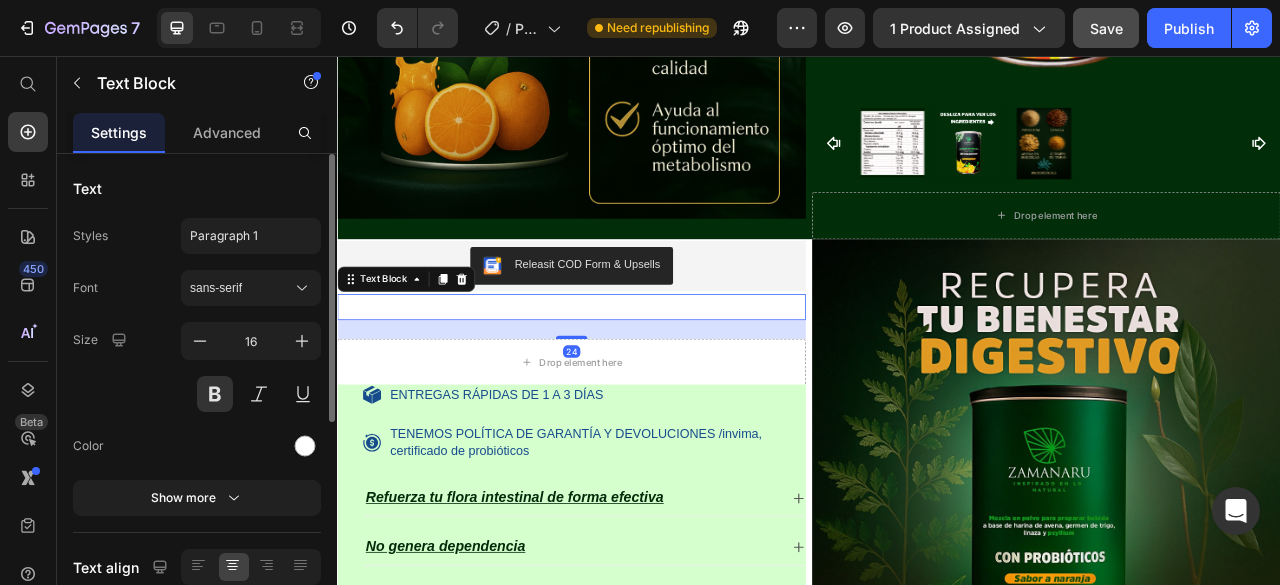 scroll, scrollTop: 1360, scrollLeft: 0, axis: vertical 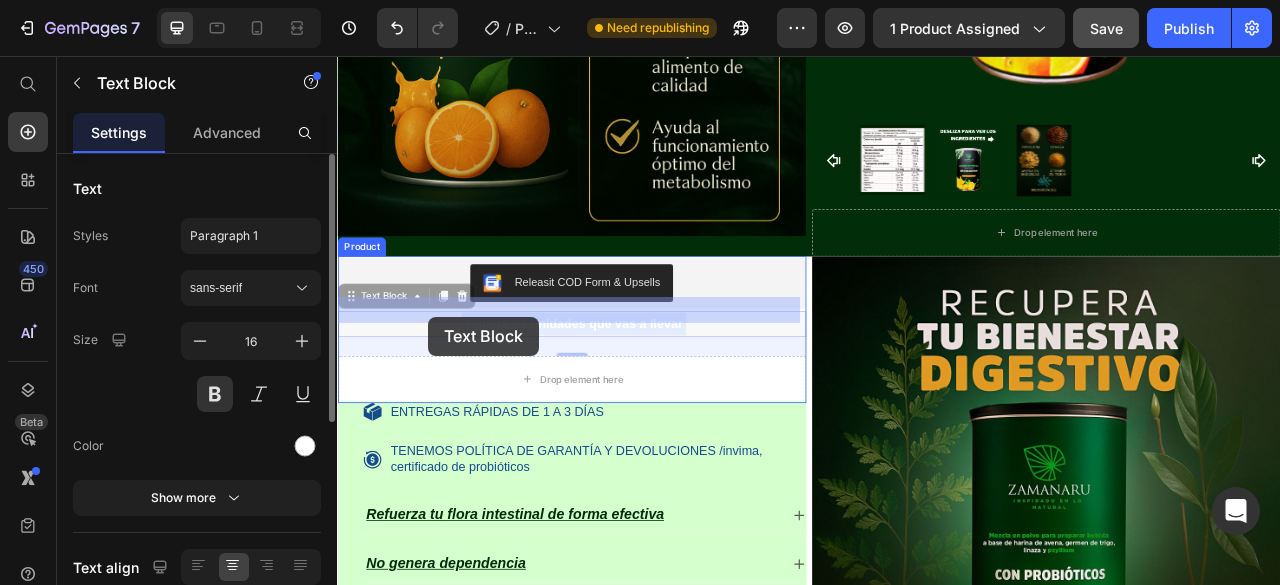 drag, startPoint x: 699, startPoint y: 384, endPoint x: 453, endPoint y: 388, distance: 246.03252 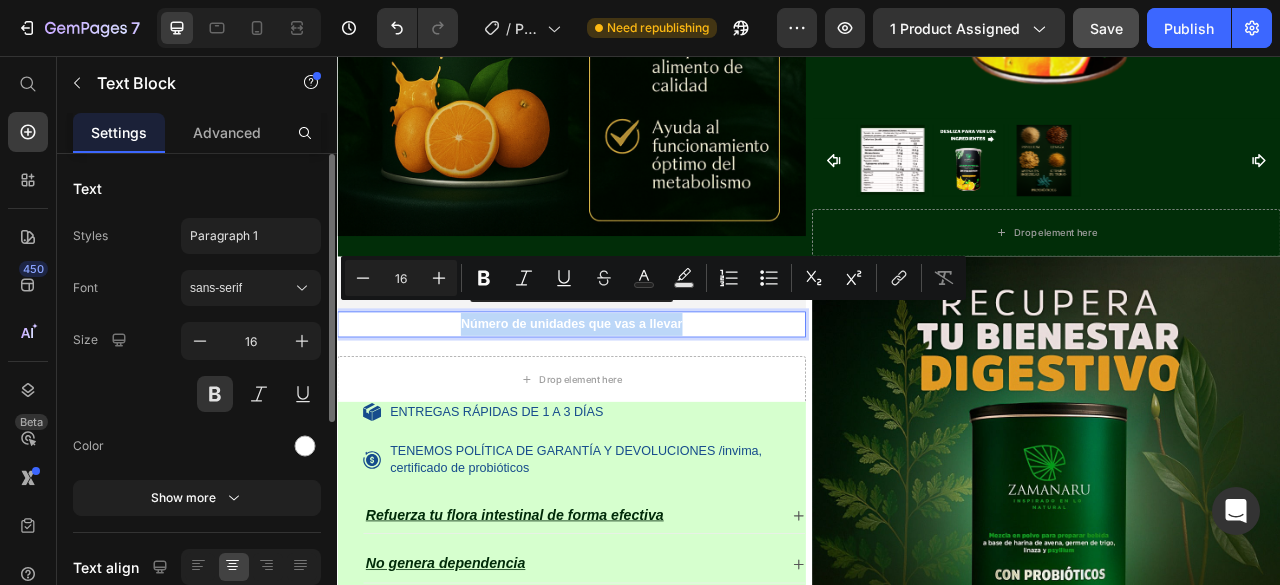 drag, startPoint x: 789, startPoint y: 383, endPoint x: 442, endPoint y: 373, distance: 347.14407 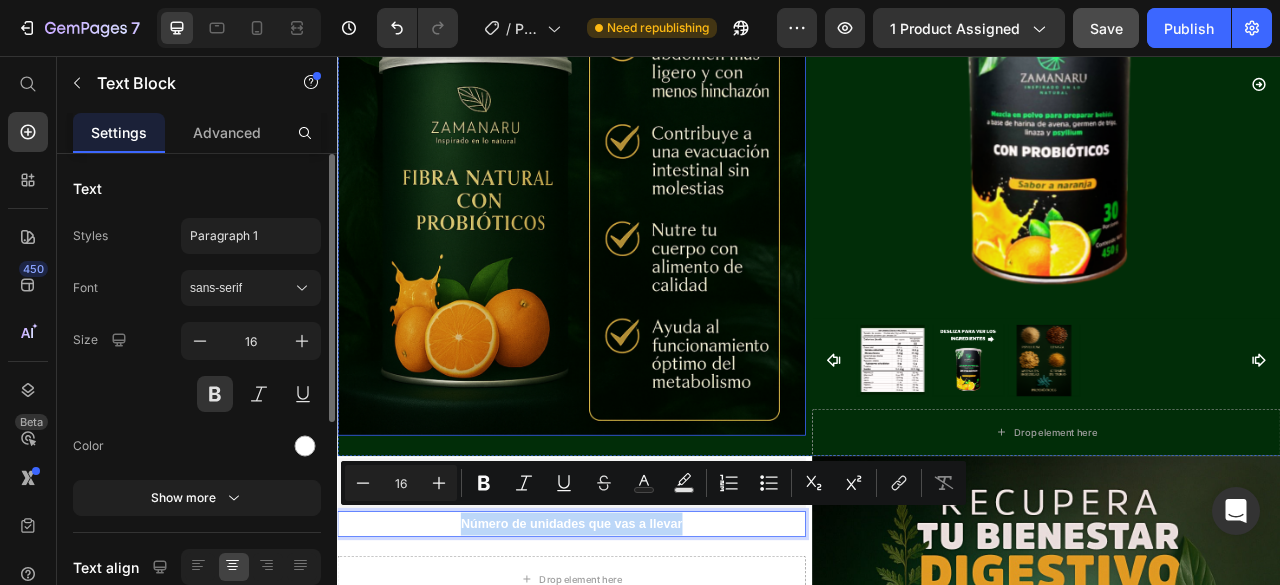 scroll, scrollTop: 1500, scrollLeft: 0, axis: vertical 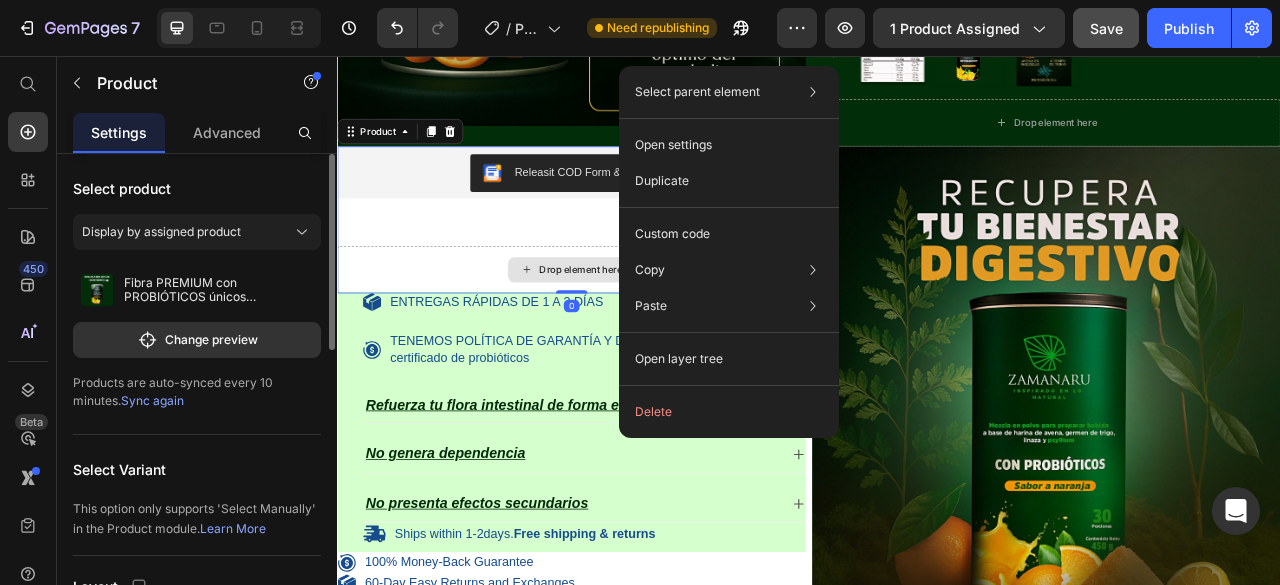 click on "Drop element here" at bounding box center [635, 328] 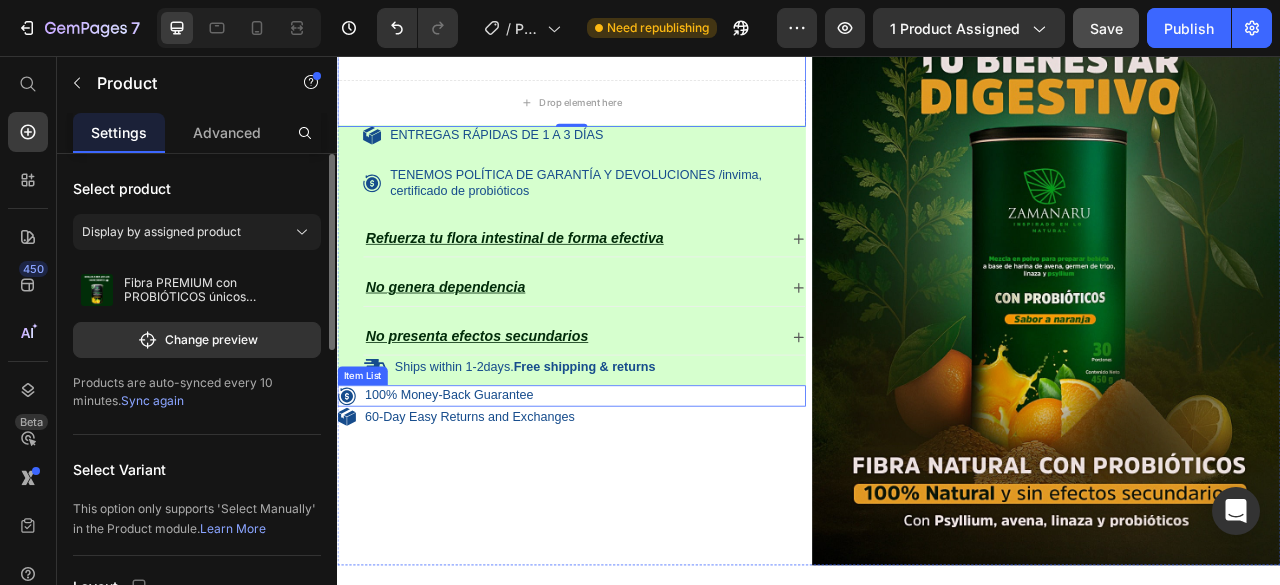 scroll, scrollTop: 1800, scrollLeft: 0, axis: vertical 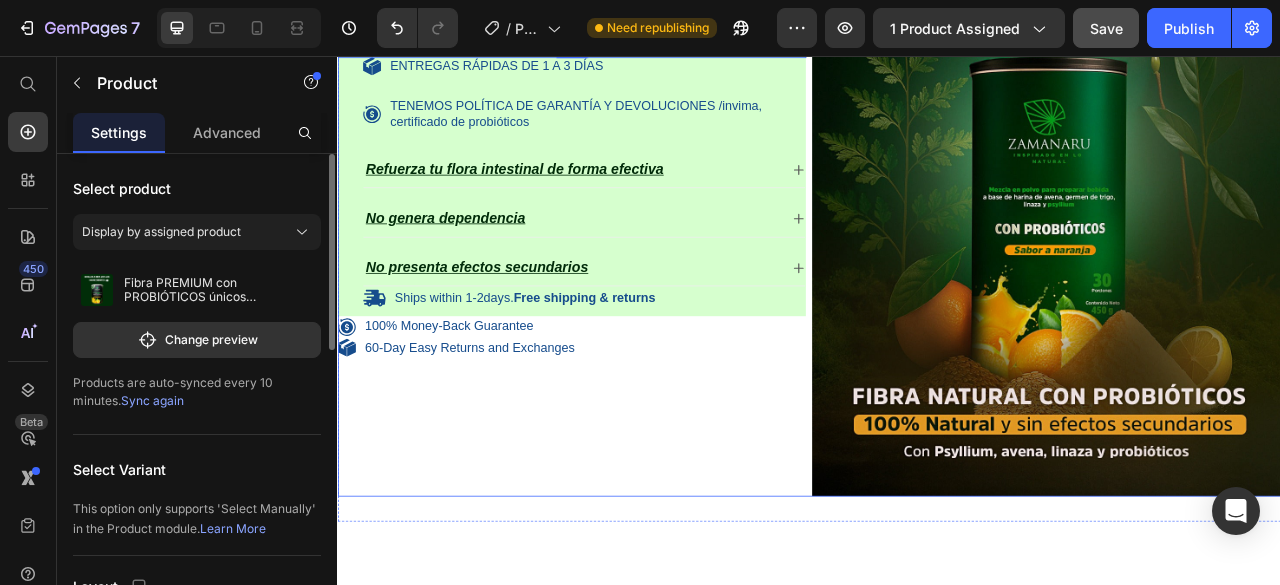 click on "Releasit COD Form & Upsells Releasit COD Form & Upsells Número de unidades que vas a llevar Text Block
Drop element here Product   0
ENTREGAS RÁPIDAS DE 1 A 3 DÍAS Item List
TENEMOS POLÍTICA DE GARANTÍA Y DEVOLUCIONES /invima, certificado de probióticos Item List
Refuerza tu flora intestinal de forma efectiva
No genera dependencia
No presenta efectos secundarios Accordion
Ships within 1-2days.  Free shipping & returns Item List Row
100% Money-Back Guarantee Item List
60-Day Easy Returns and Exchanges Item List" at bounding box center (635, 243) 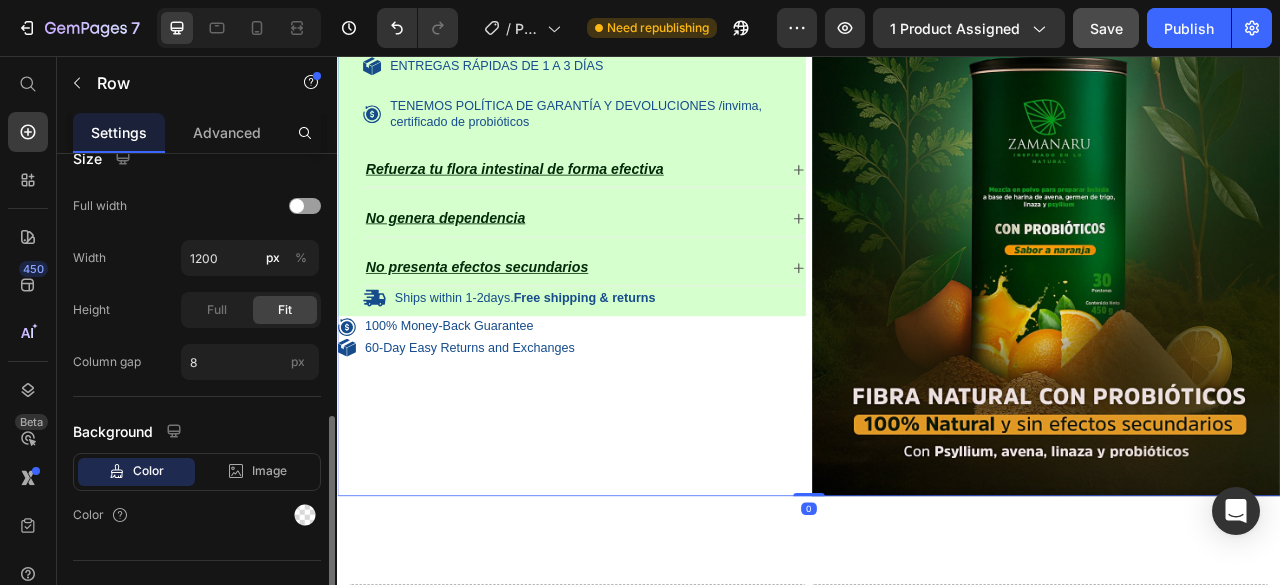 scroll, scrollTop: 630, scrollLeft: 0, axis: vertical 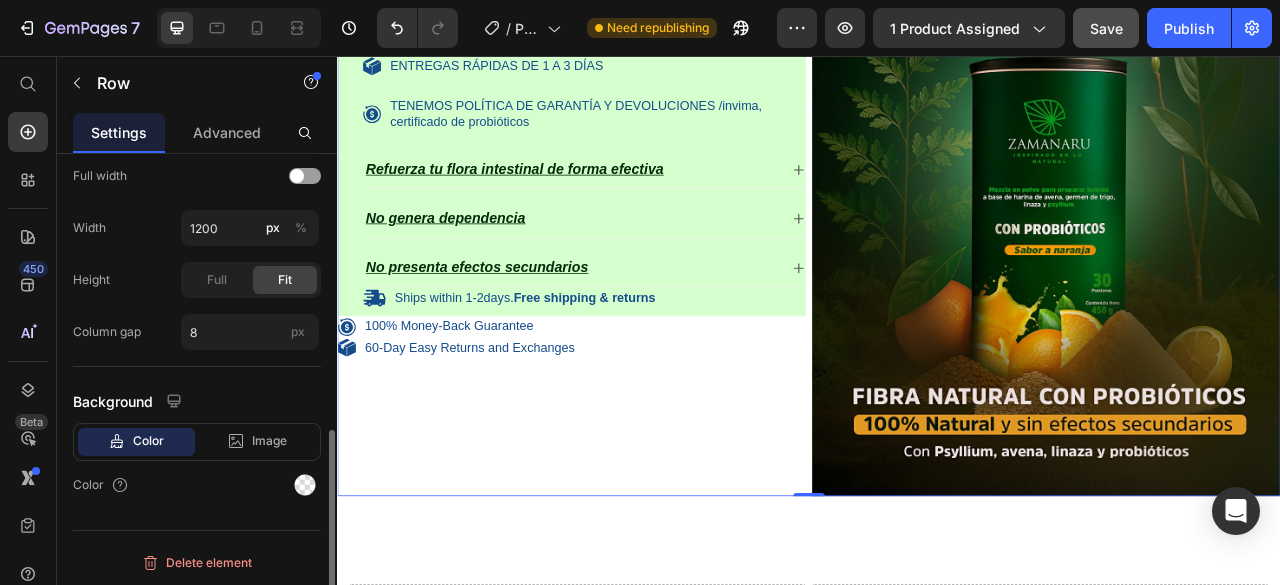 click on "Color" at bounding box center (148, 441) 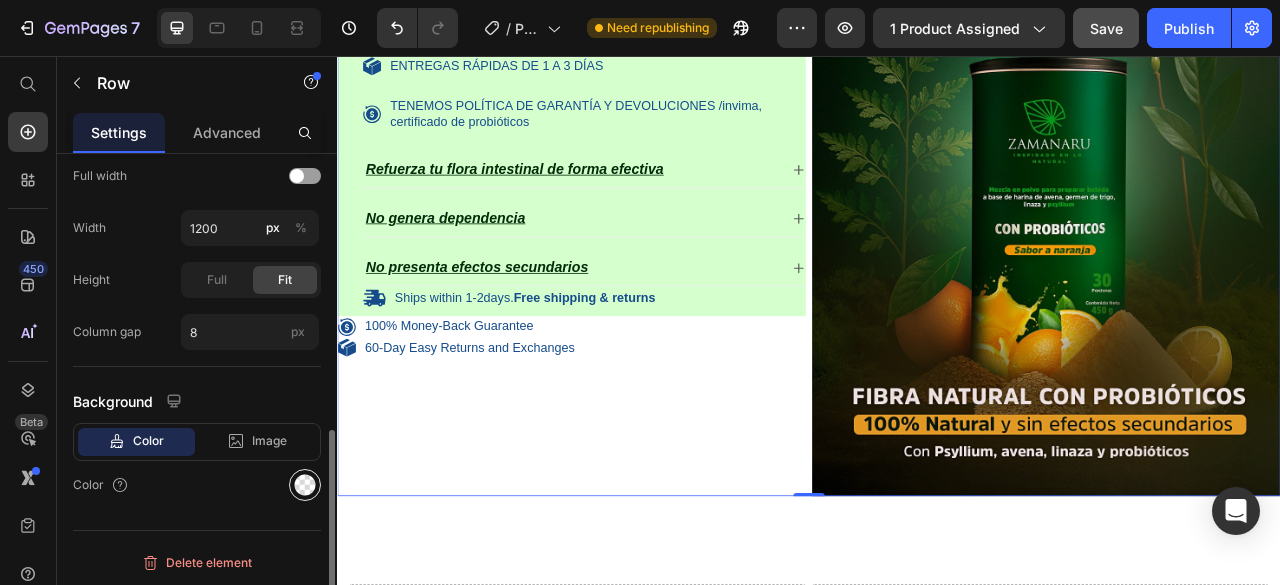 click at bounding box center [305, 485] 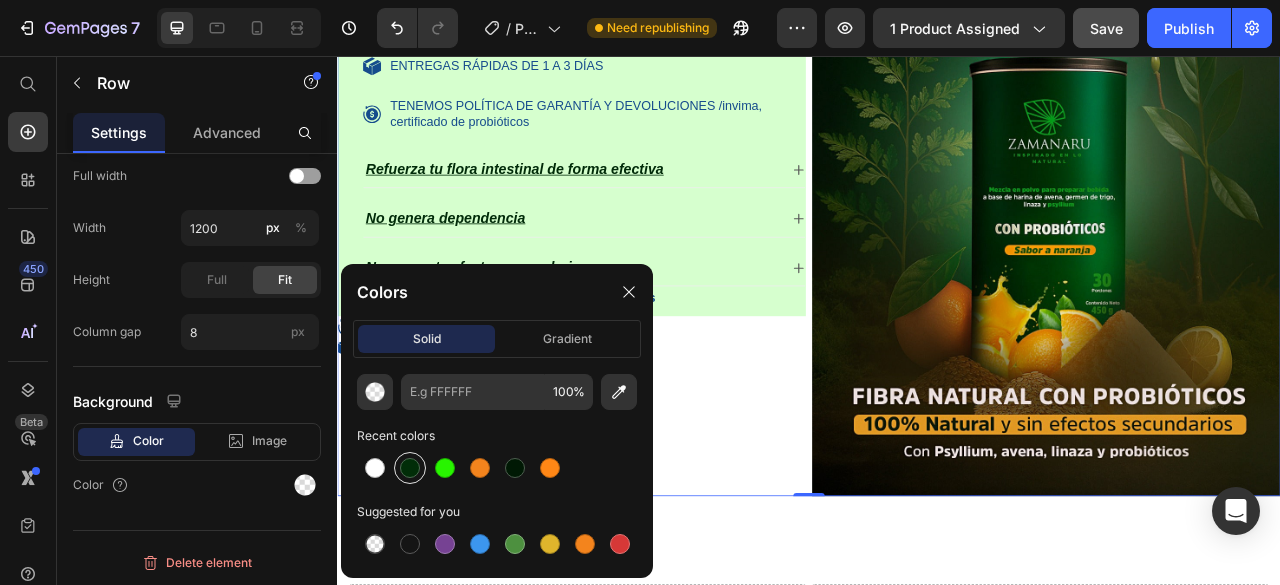 click at bounding box center (410, 468) 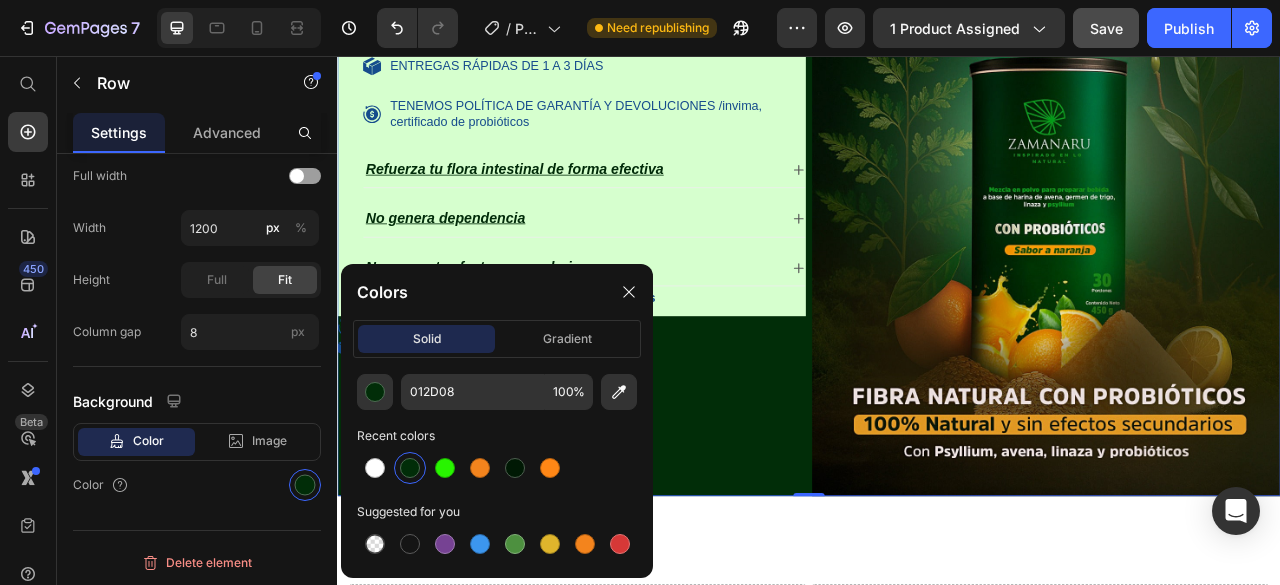 click on "Releasit COD Form & Upsells Releasit COD Form & Upsells Número de unidades que vas a llevar Text Block
Drop element here Product
ENTREGAS RÁPIDAS DE 1 A 3 DÍAS Item List
TENEMOS POLÍTICA DE GARANTÍA Y DEVOLUCIONES /invima, certificado de probióticos Item List
Refuerza tu flora intestinal de forma efectiva
No genera dependencia
No presenta efectos secundarios Accordion
Ships within 1-2days.  Free shipping & returns Item List Row
100% Money-Back Guarantee Item List
60-Day Easy Returns and Exchanges Item List" at bounding box center [635, 243] 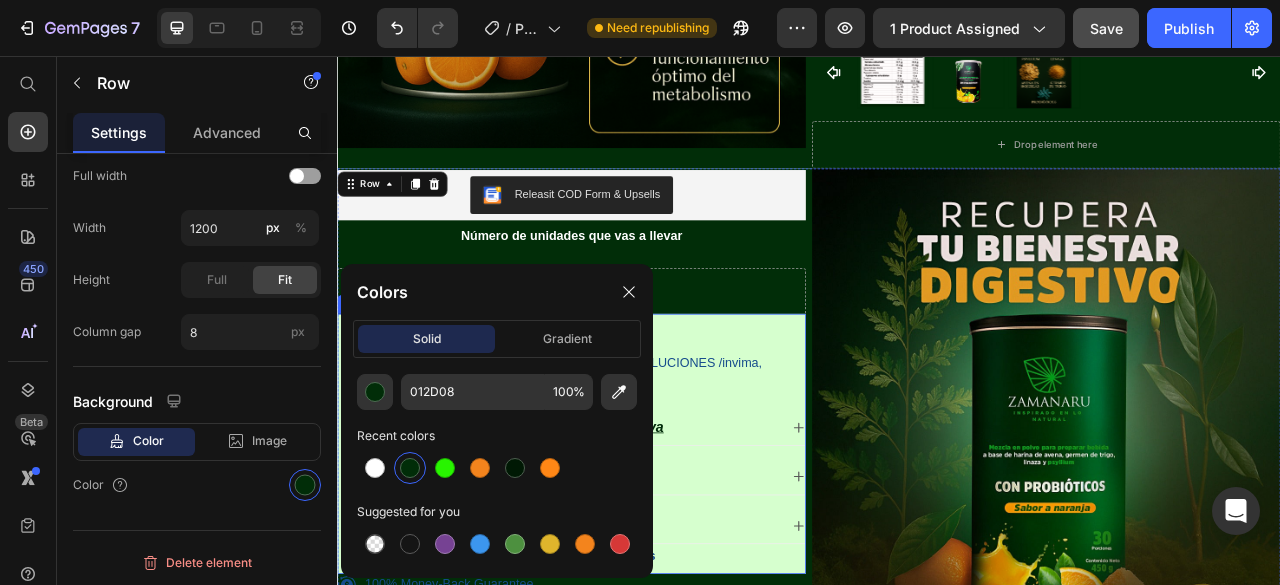scroll, scrollTop: 1400, scrollLeft: 0, axis: vertical 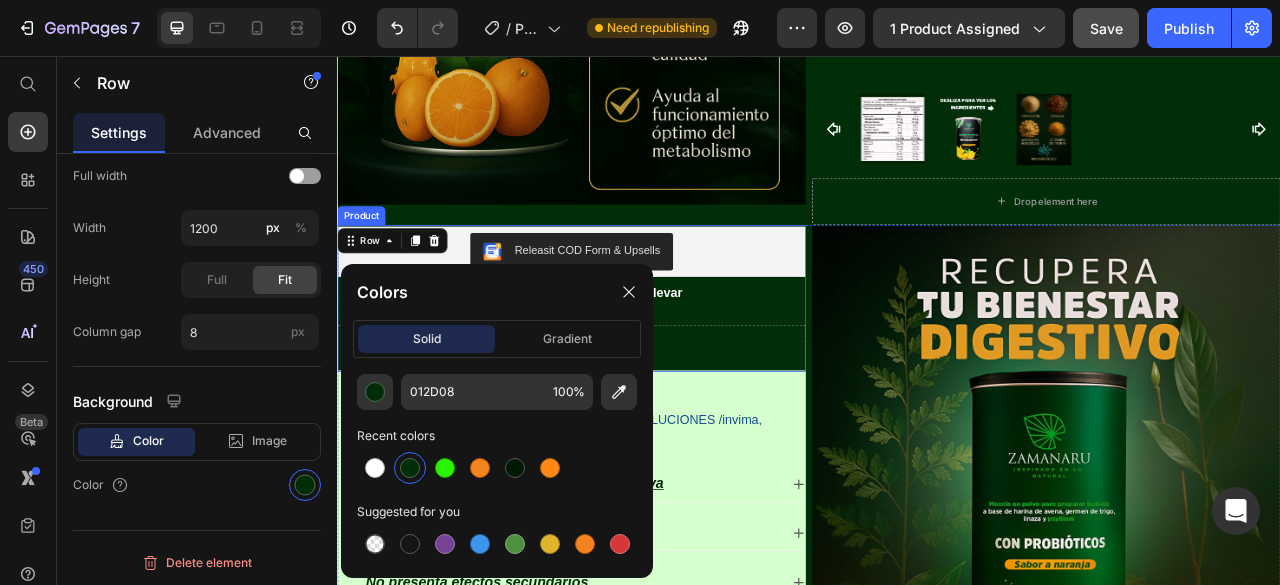 click on "Número de unidades que vas a llevar" at bounding box center (635, 357) 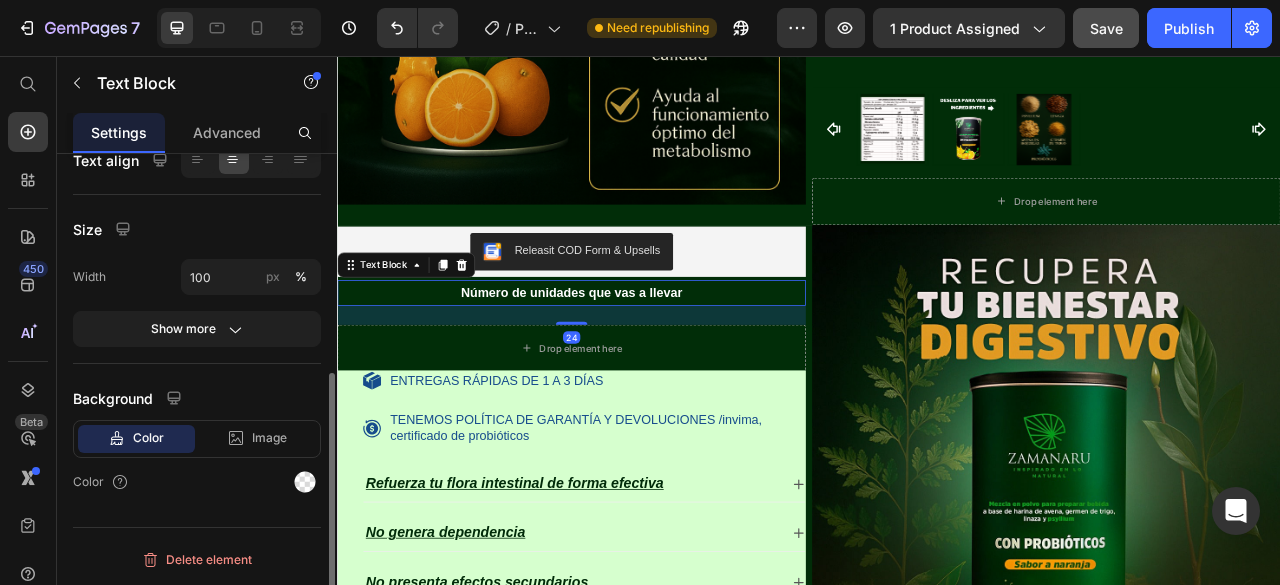 scroll, scrollTop: 0, scrollLeft: 0, axis: both 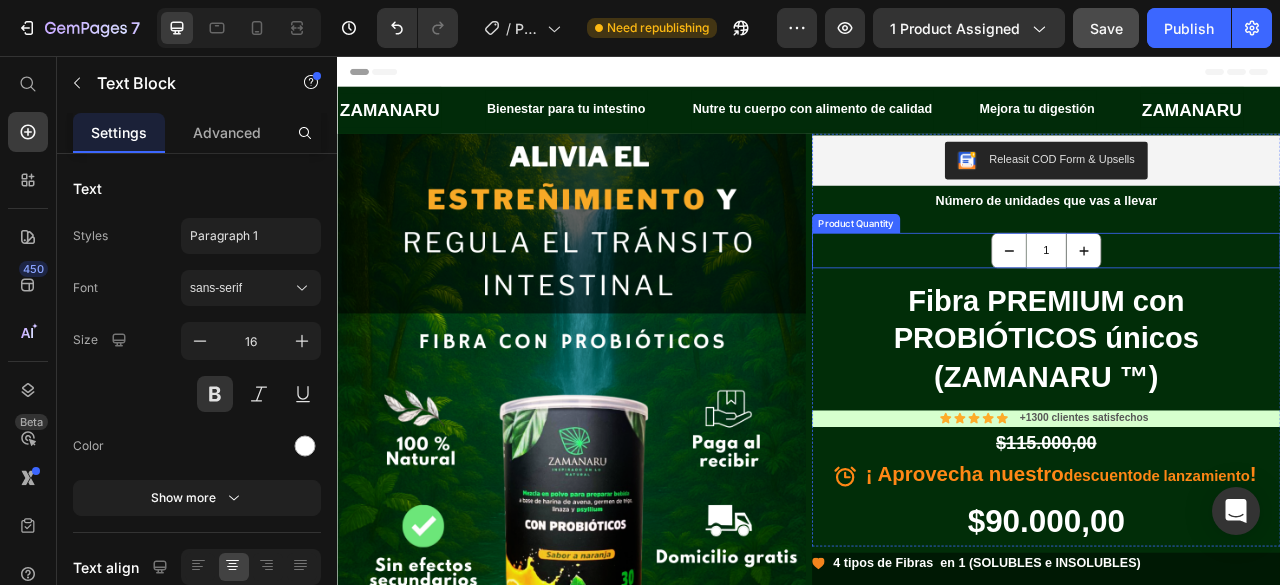 click on "Product Quantity" at bounding box center (997, 269) 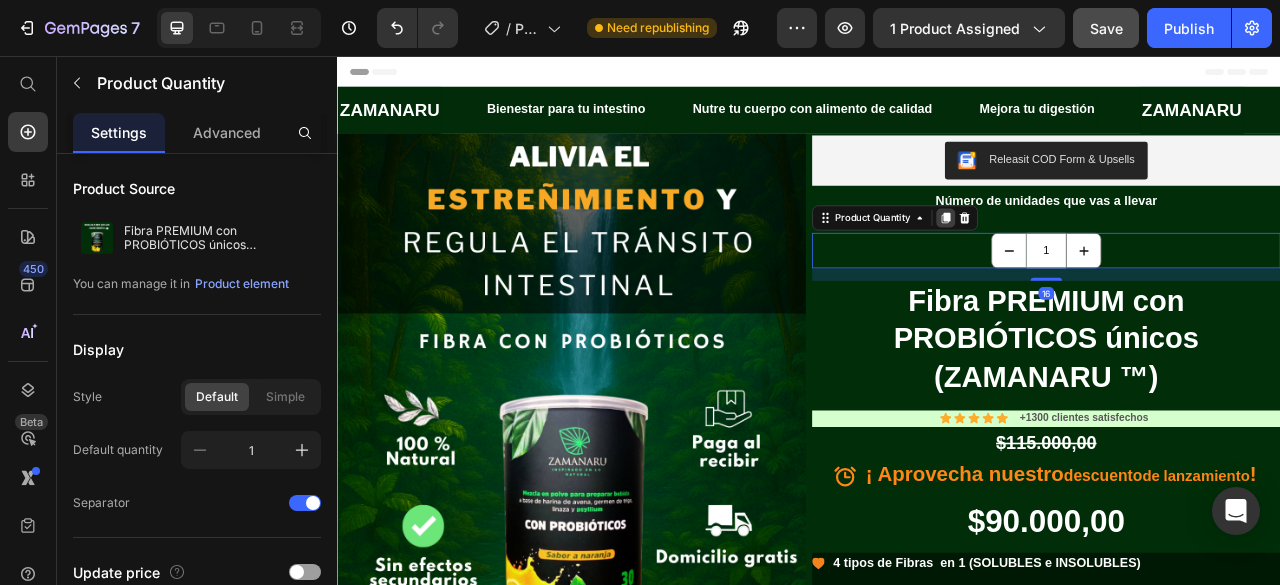 click 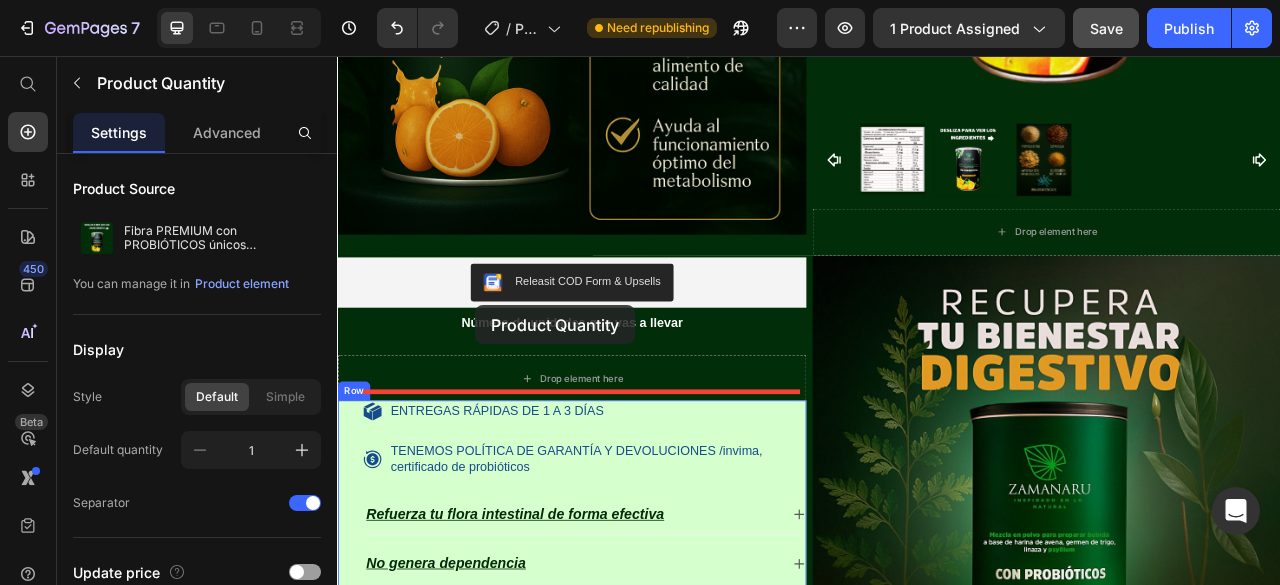 scroll, scrollTop: 1671, scrollLeft: 0, axis: vertical 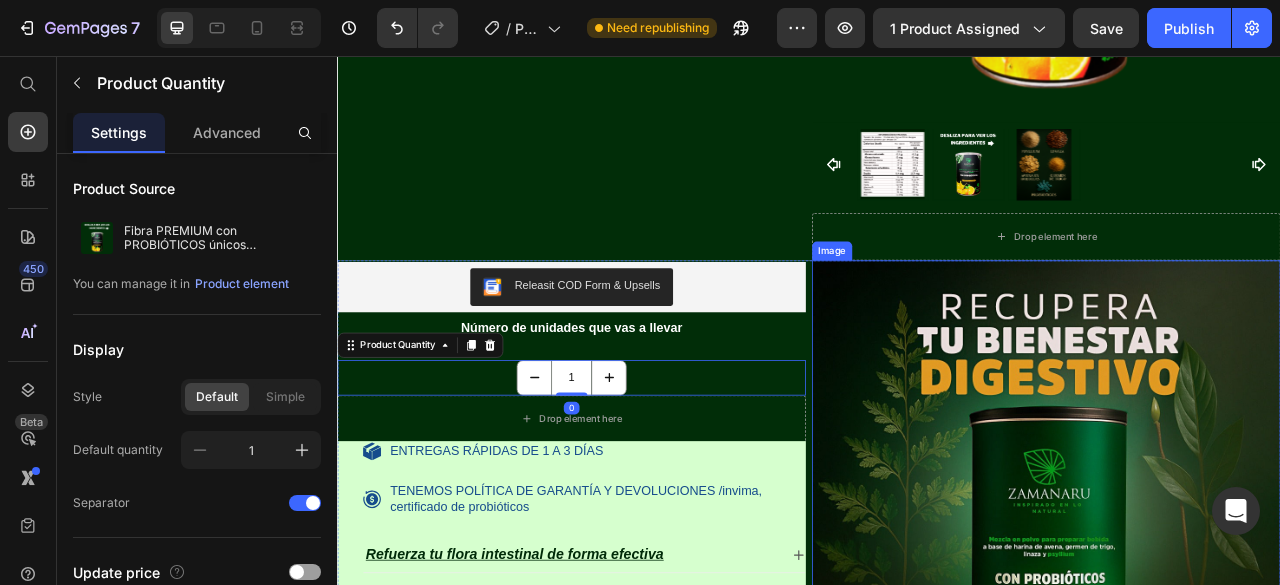click on "Drop element here" at bounding box center [635, 518] 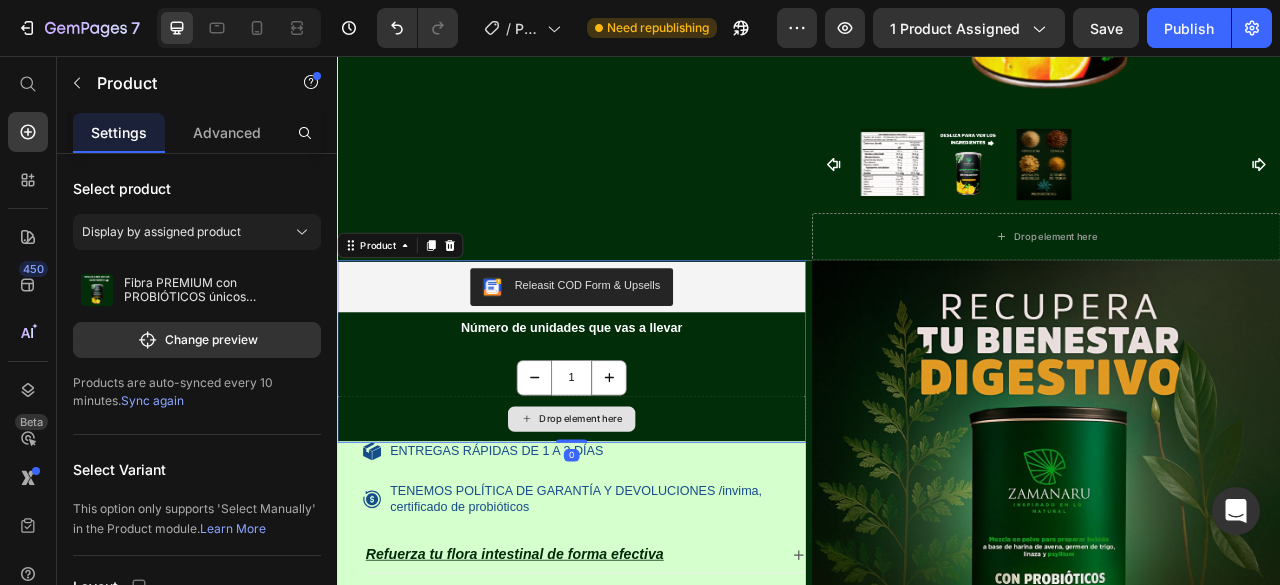 click on "Drop element here" at bounding box center [635, 518] 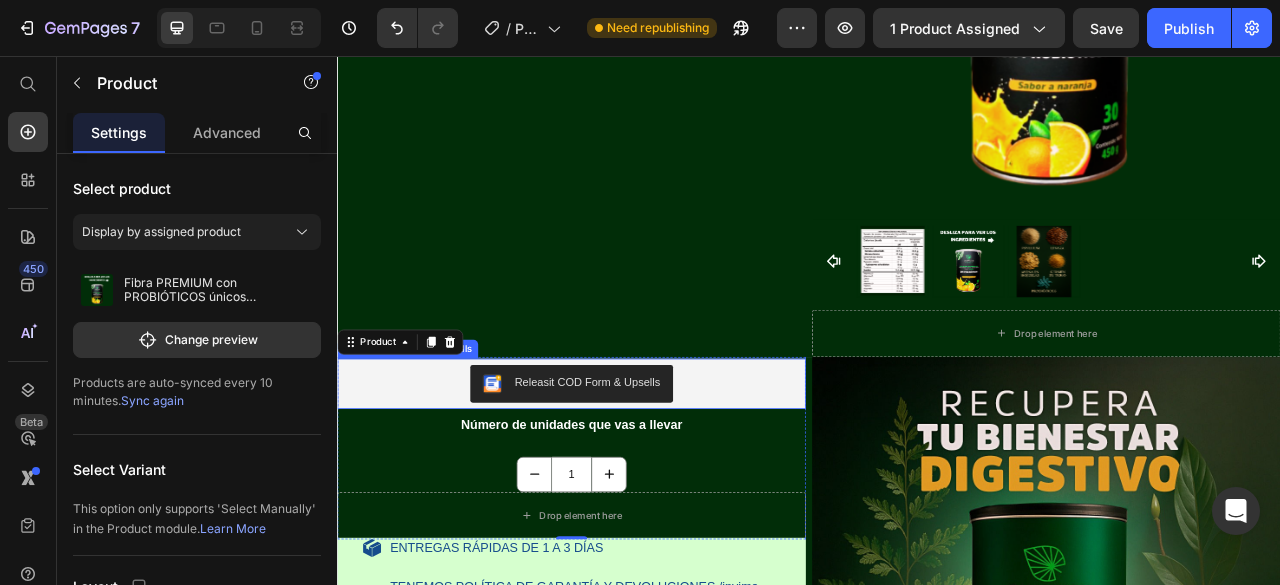 scroll, scrollTop: 1455, scrollLeft: 0, axis: vertical 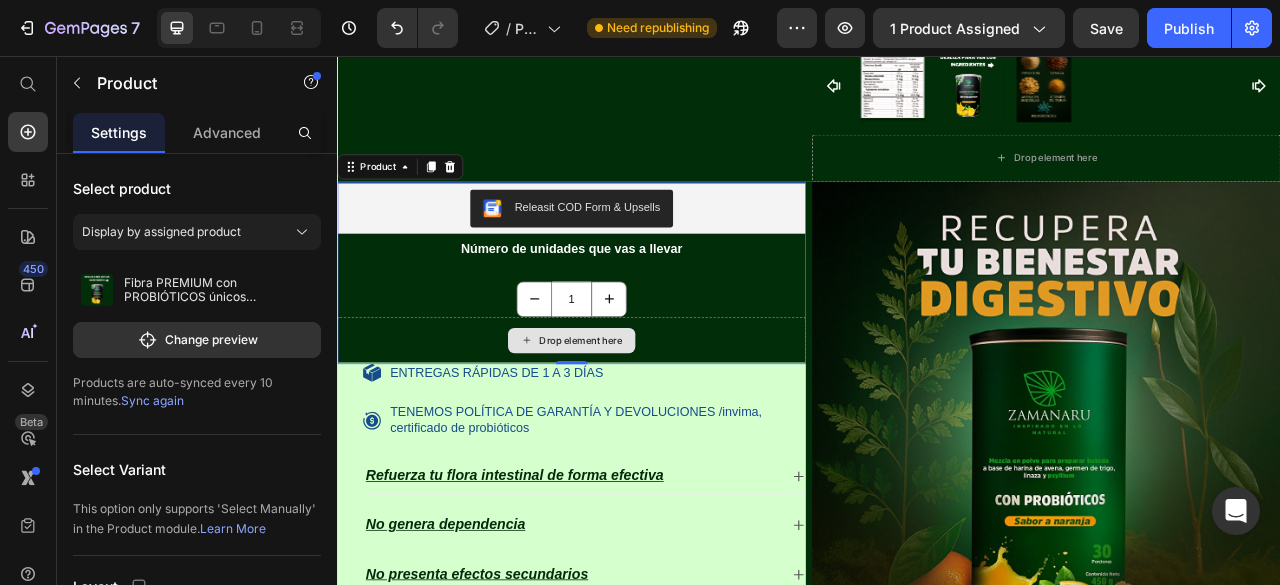 click on "Drop element here" at bounding box center [635, 418] 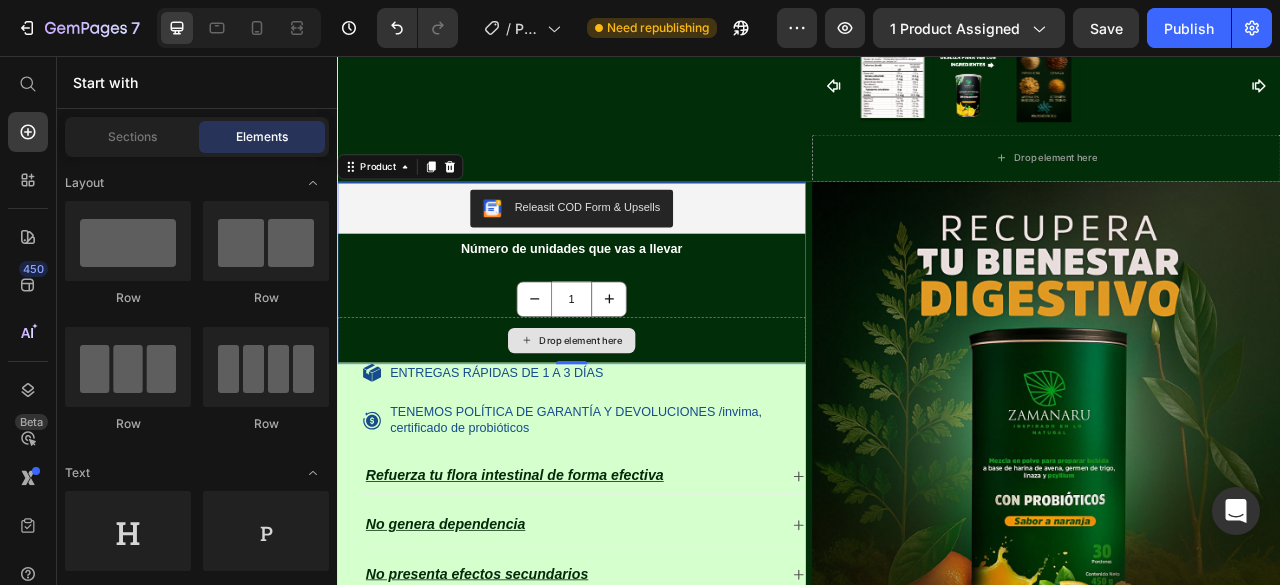 click on "Drop element here" at bounding box center (647, 418) 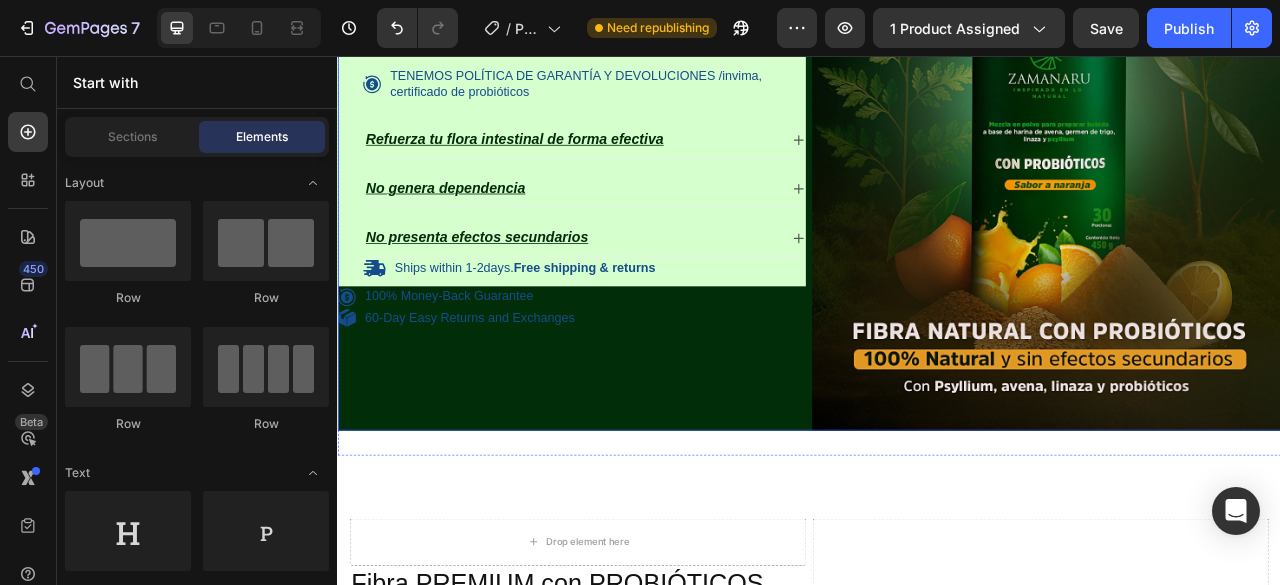 scroll, scrollTop: 1755, scrollLeft: 0, axis: vertical 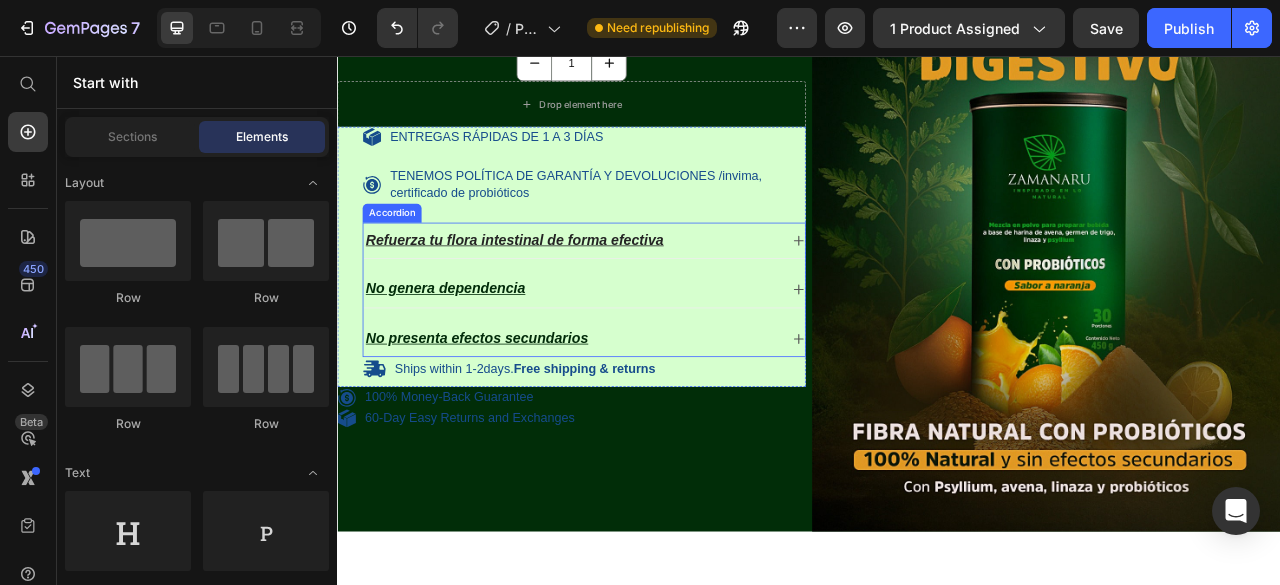 click on "Refuerza tu flora intestinal de forma efectiva" at bounding box center [562, 290] 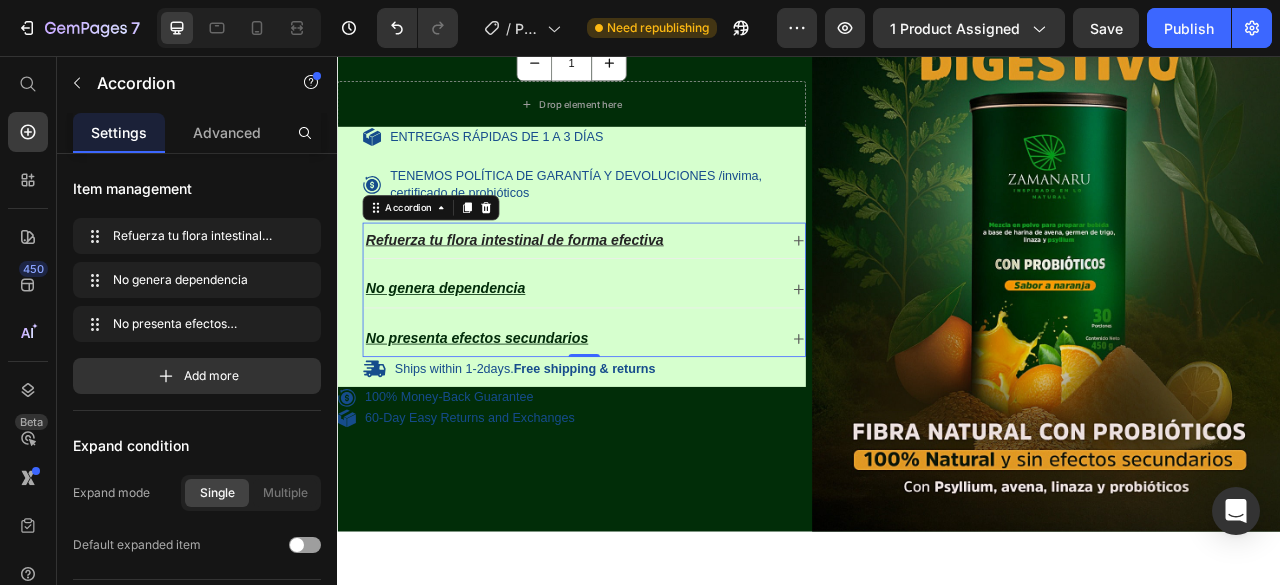 click 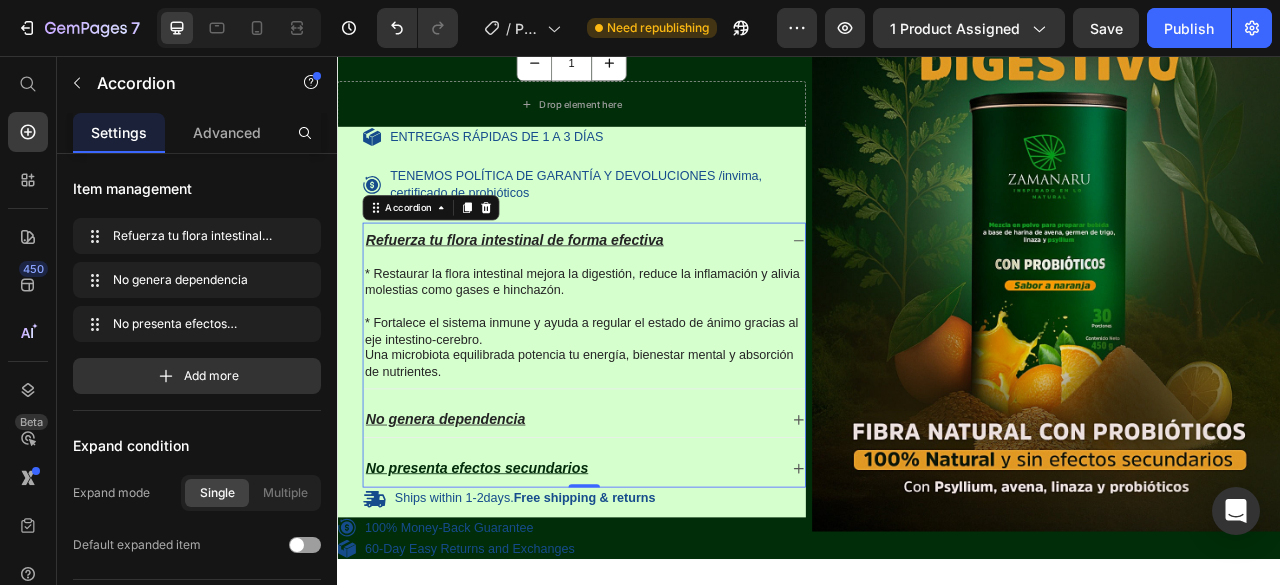 click 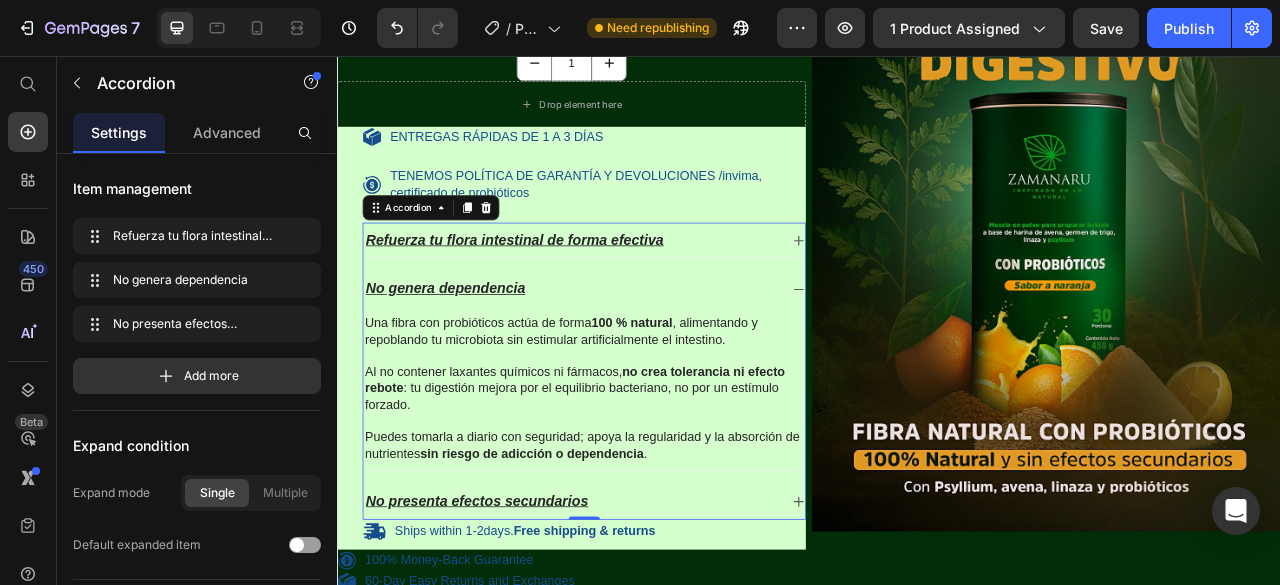 click 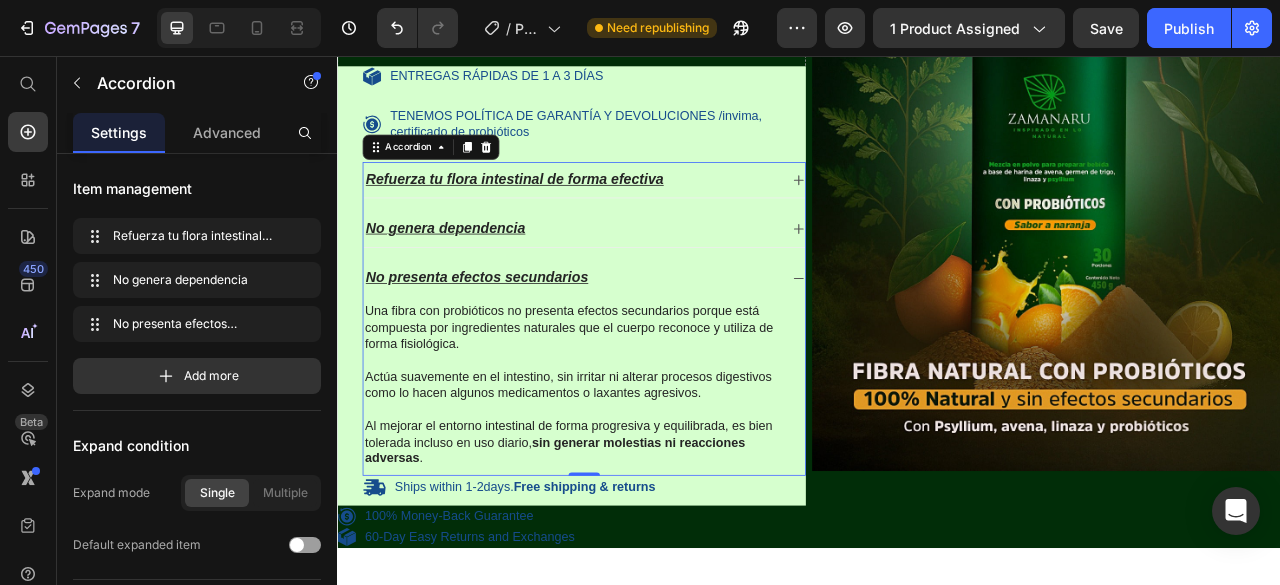 scroll, scrollTop: 1755, scrollLeft: 0, axis: vertical 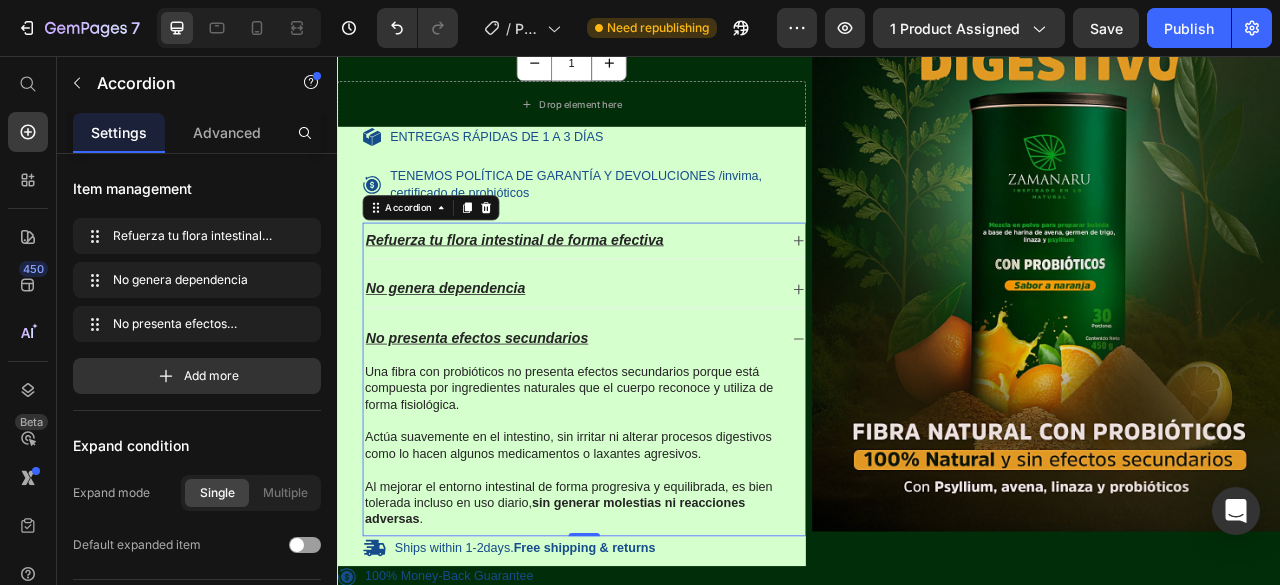 click 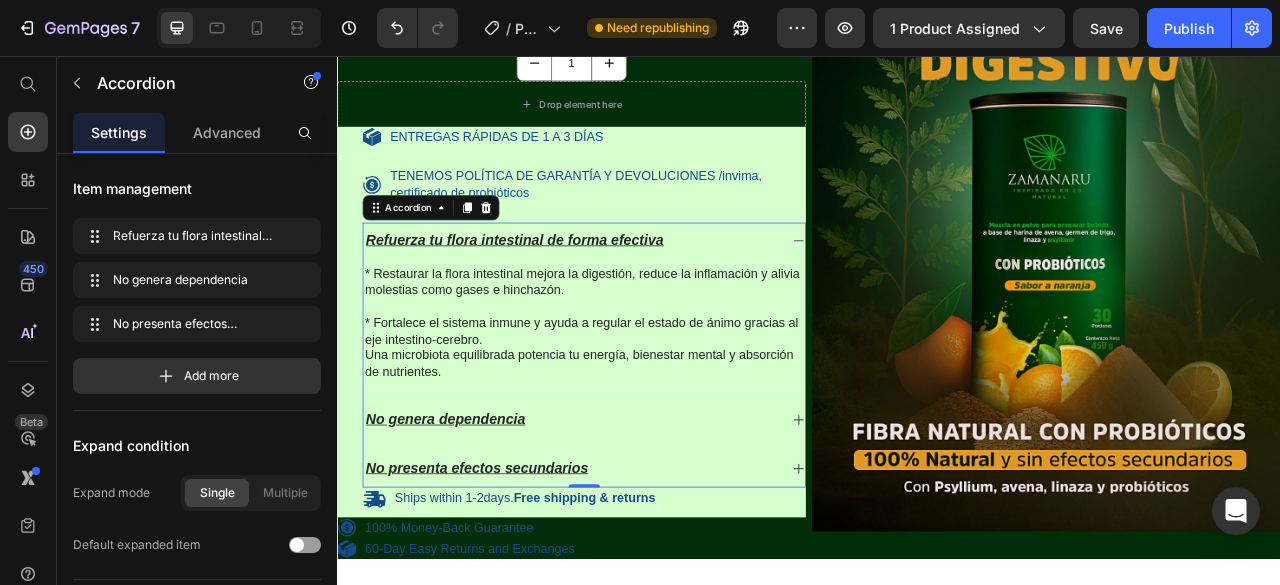 click 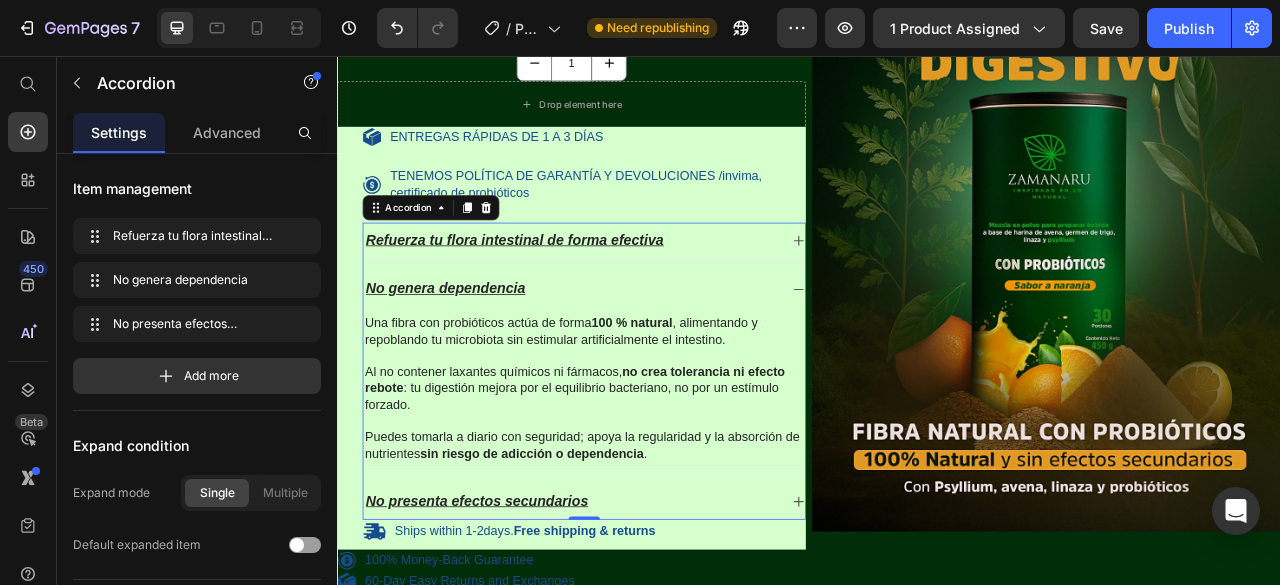 click 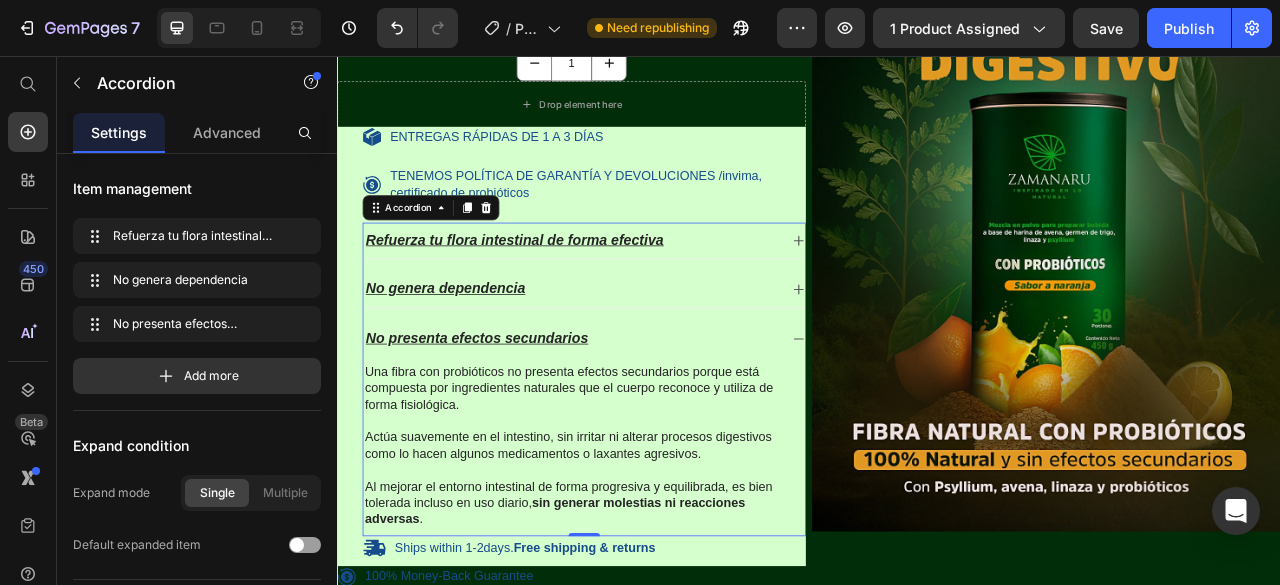 click 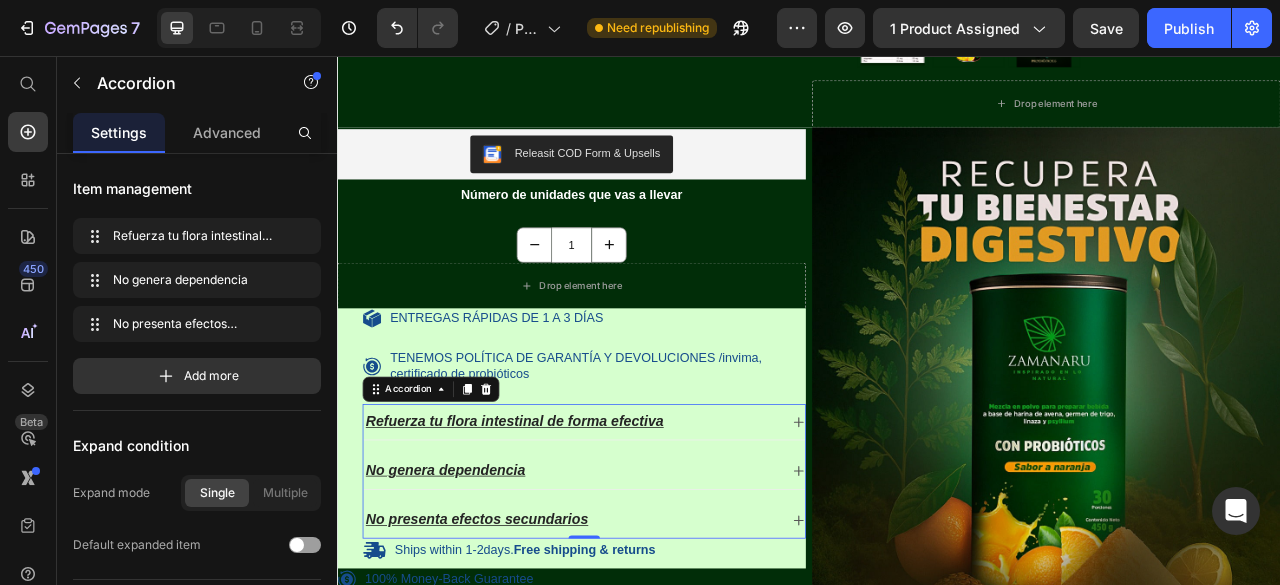 scroll, scrollTop: 1355, scrollLeft: 0, axis: vertical 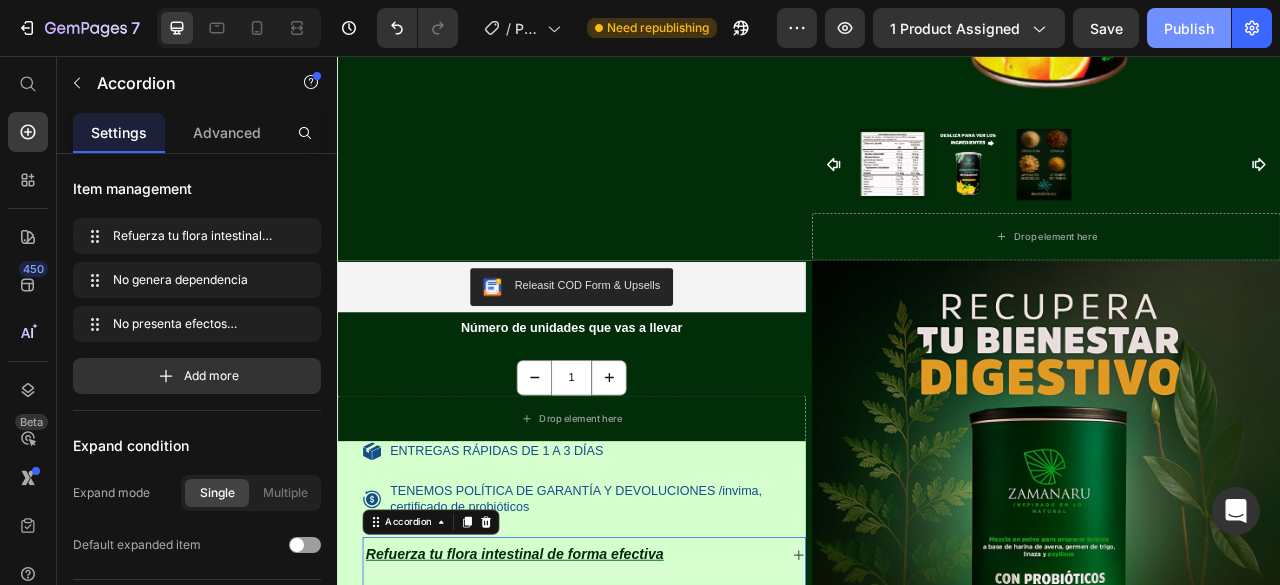 drag, startPoint x: 1189, startPoint y: 41, endPoint x: 1160, endPoint y: 30, distance: 31.016125 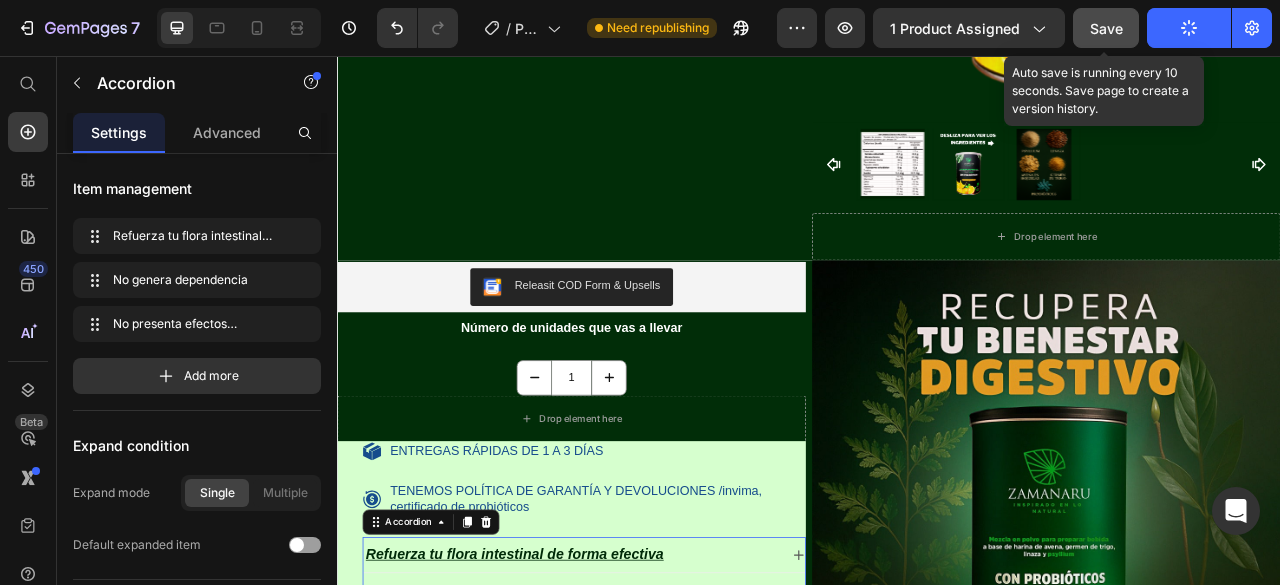 click on "Save" 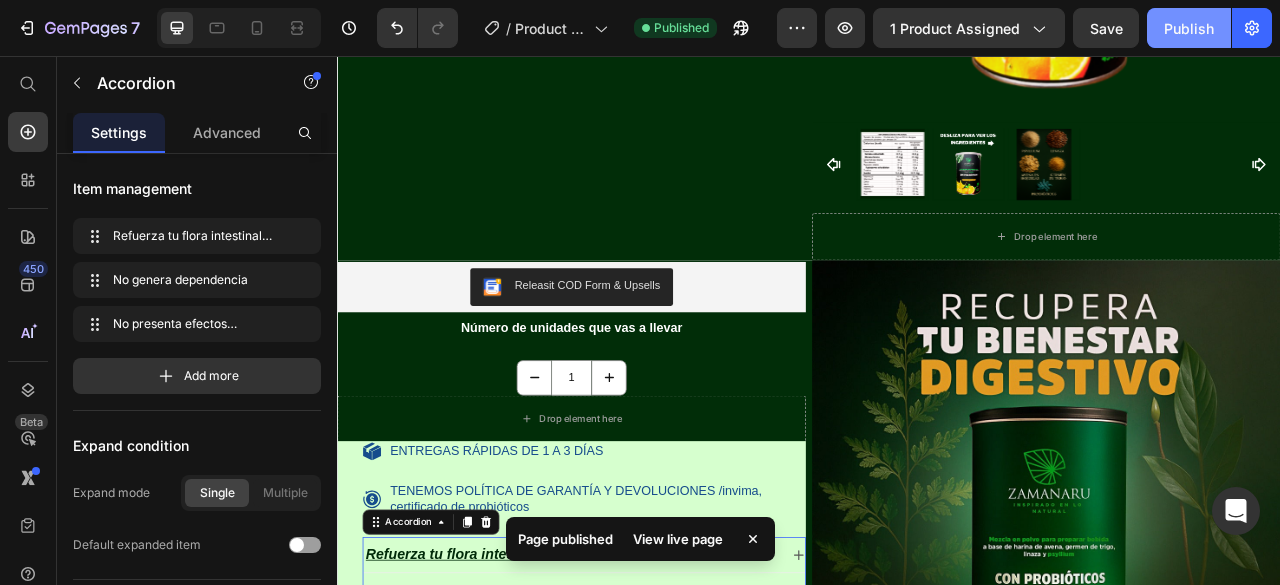 click on "Publish" 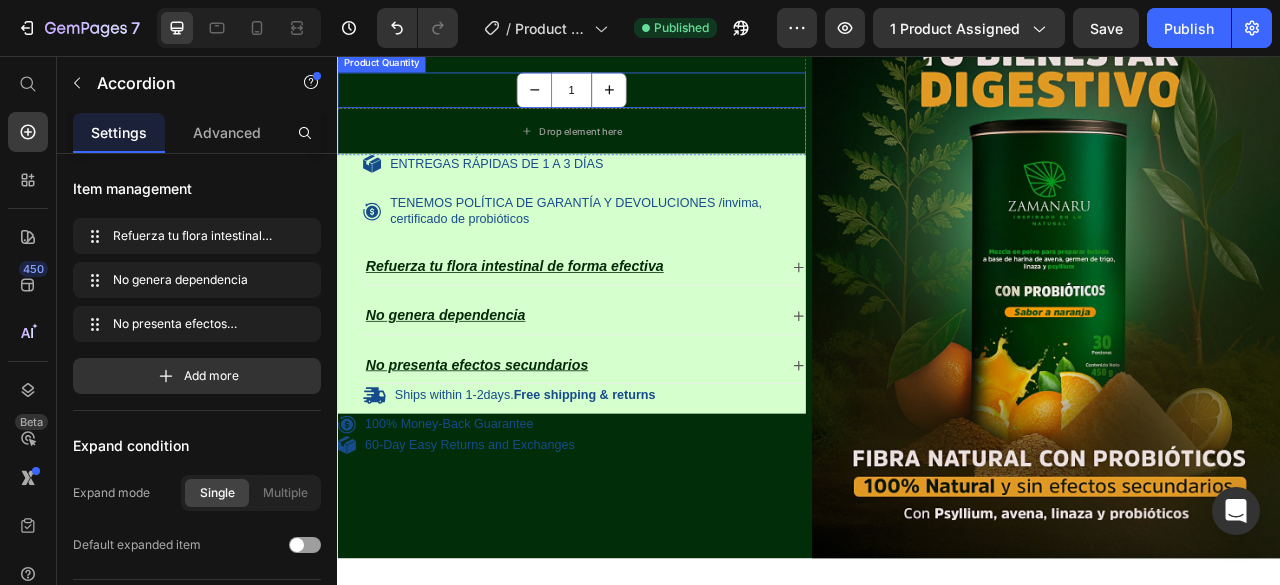 scroll, scrollTop: 1600, scrollLeft: 0, axis: vertical 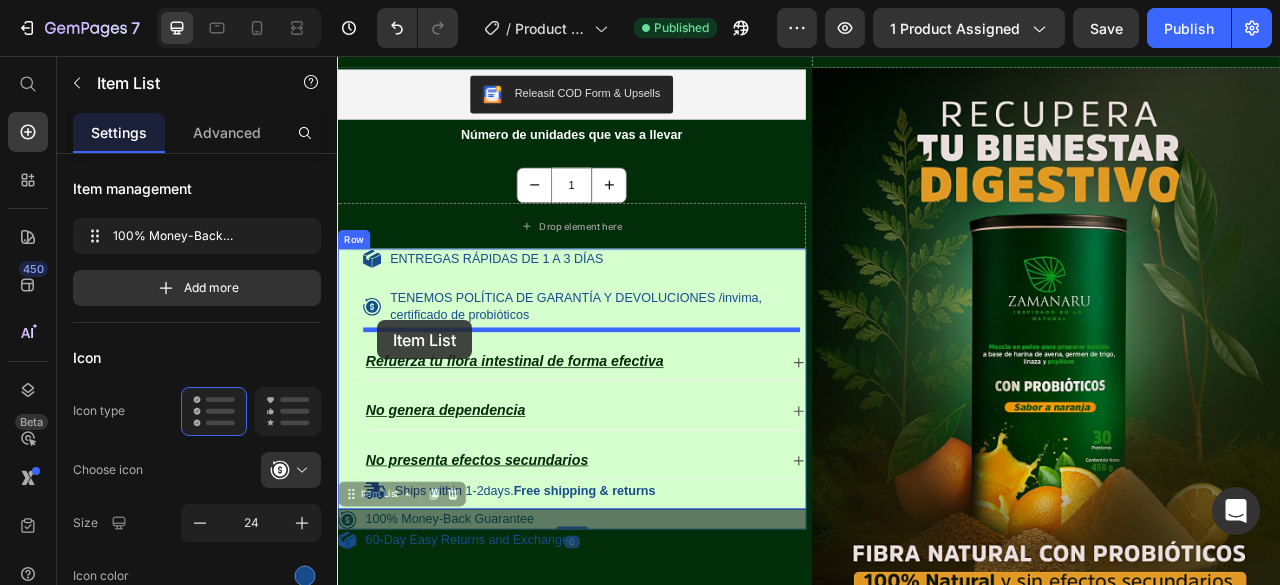 drag, startPoint x: 365, startPoint y: 603, endPoint x: 388, endPoint y: 392, distance: 212.24985 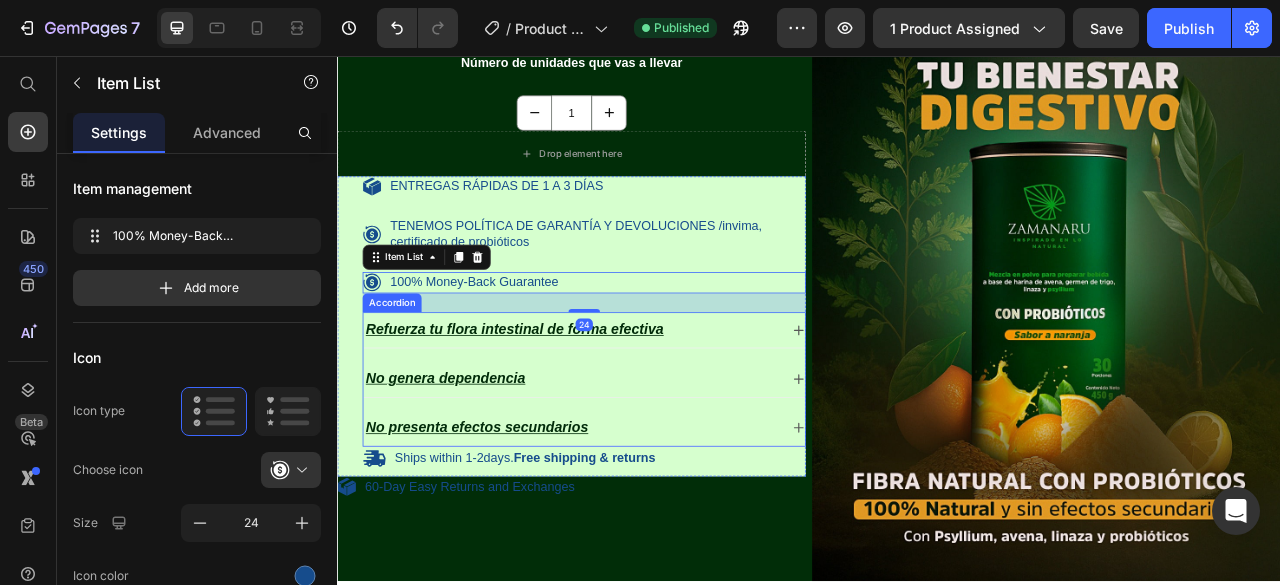 scroll, scrollTop: 1800, scrollLeft: 0, axis: vertical 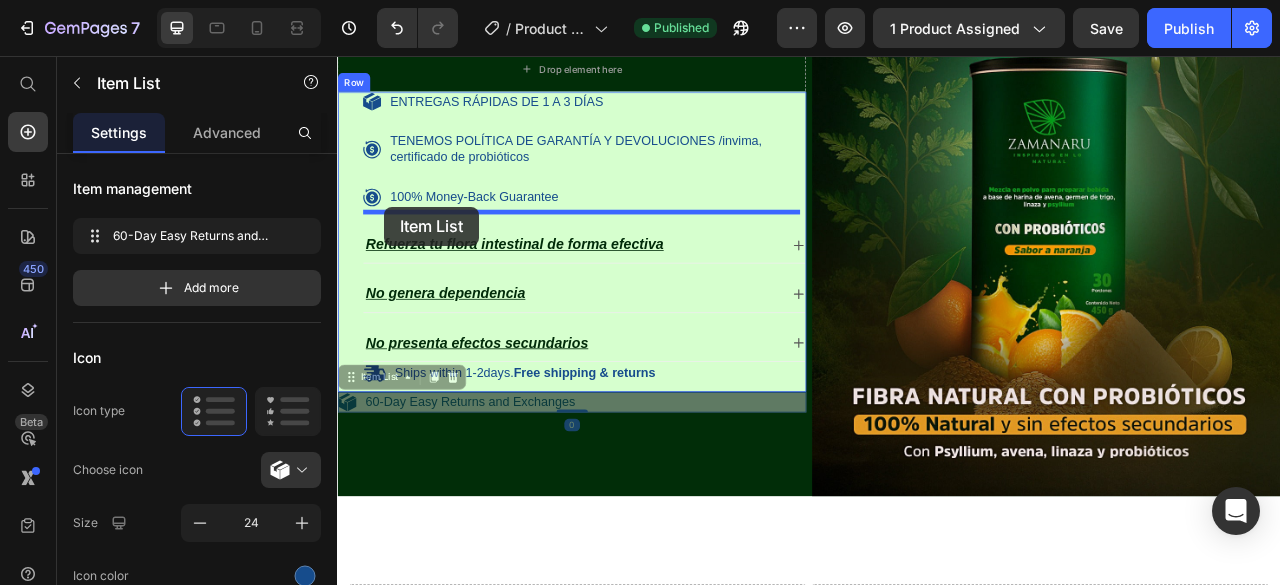 drag, startPoint x: 357, startPoint y: 450, endPoint x: 397, endPoint y: 248, distance: 205.92232 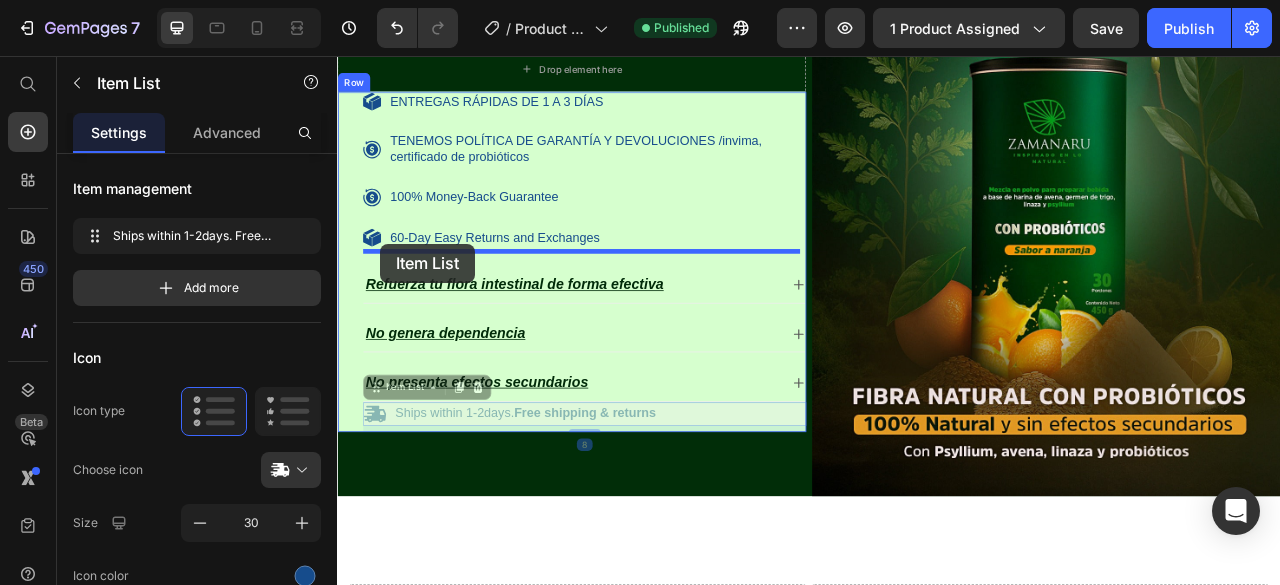 drag, startPoint x: 385, startPoint y: 467, endPoint x: 392, endPoint y: 295, distance: 172.14238 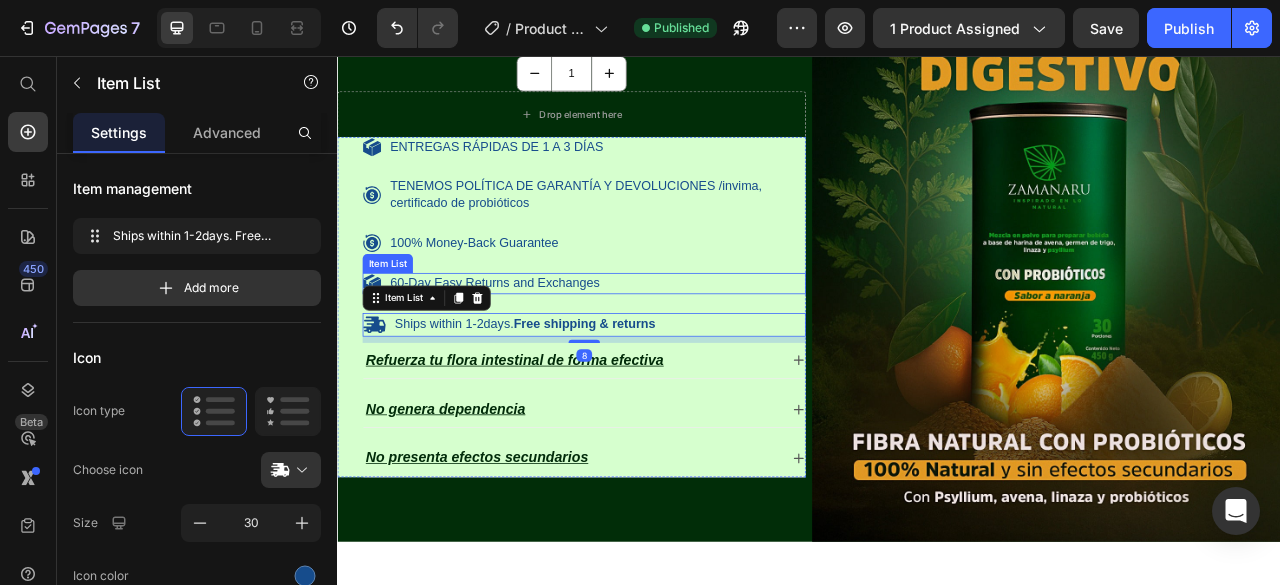 scroll, scrollTop: 1700, scrollLeft: 0, axis: vertical 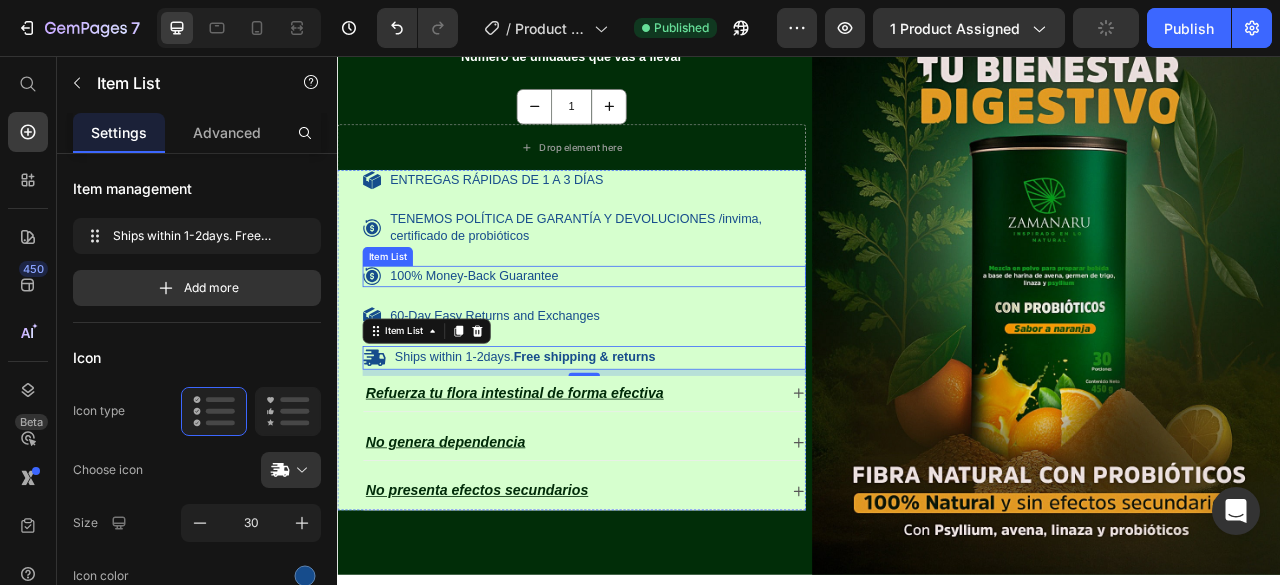 click on "100% Money-Back Guarantee" at bounding box center (651, 336) 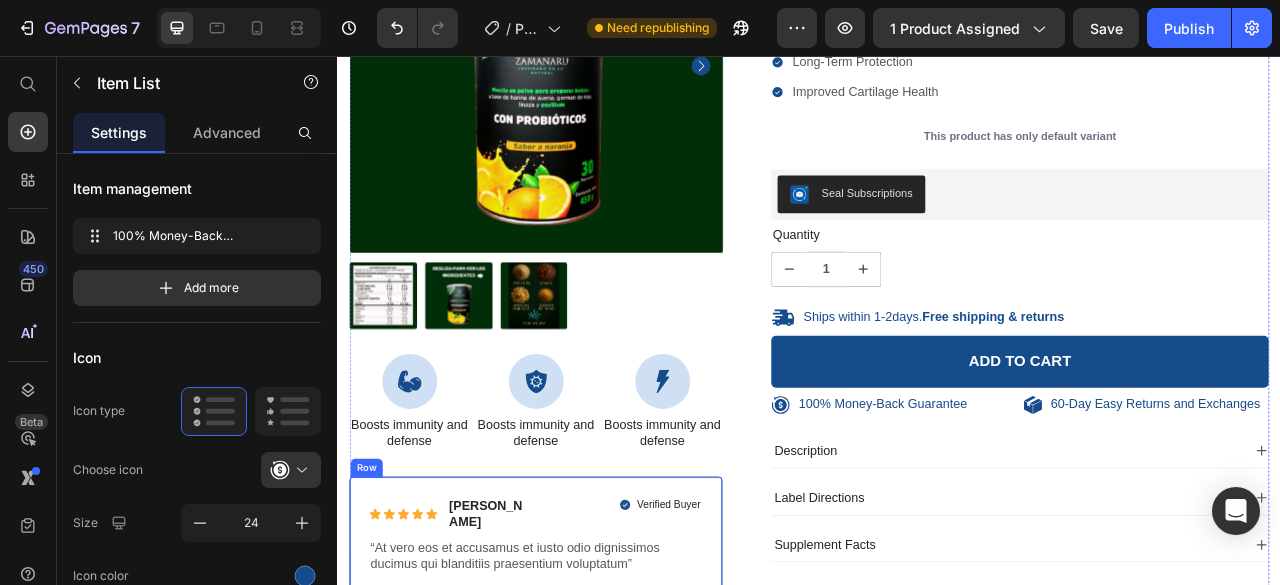 scroll, scrollTop: 4500, scrollLeft: 0, axis: vertical 